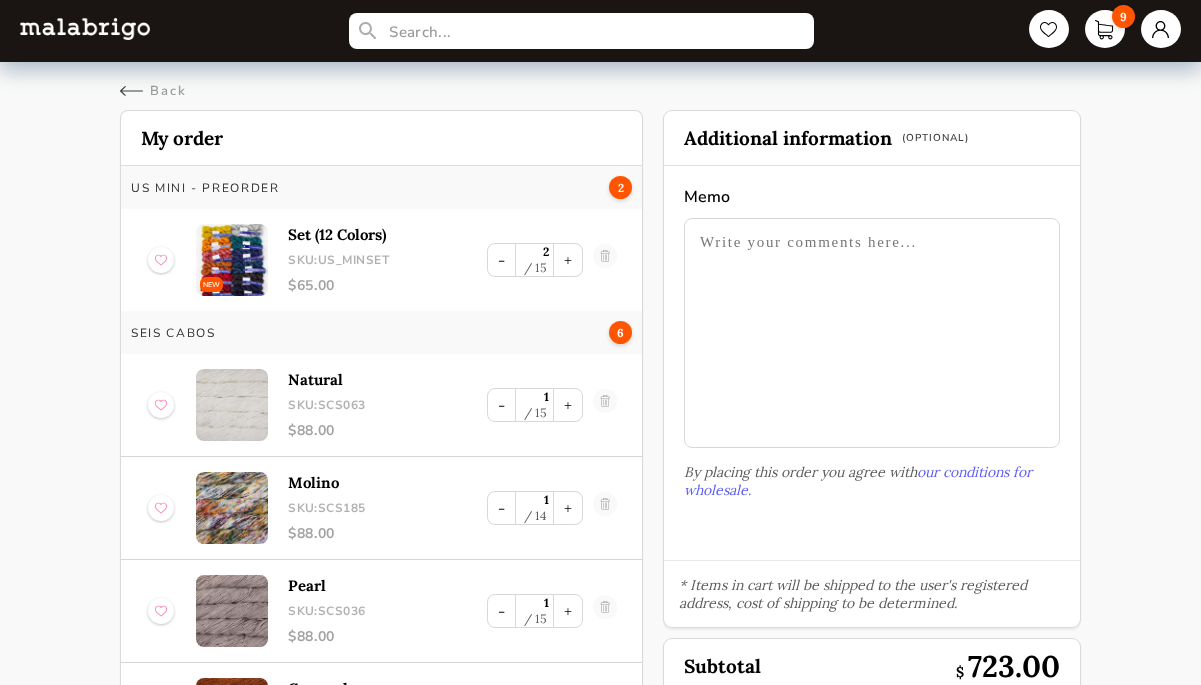 scroll, scrollTop: 0, scrollLeft: 0, axis: both 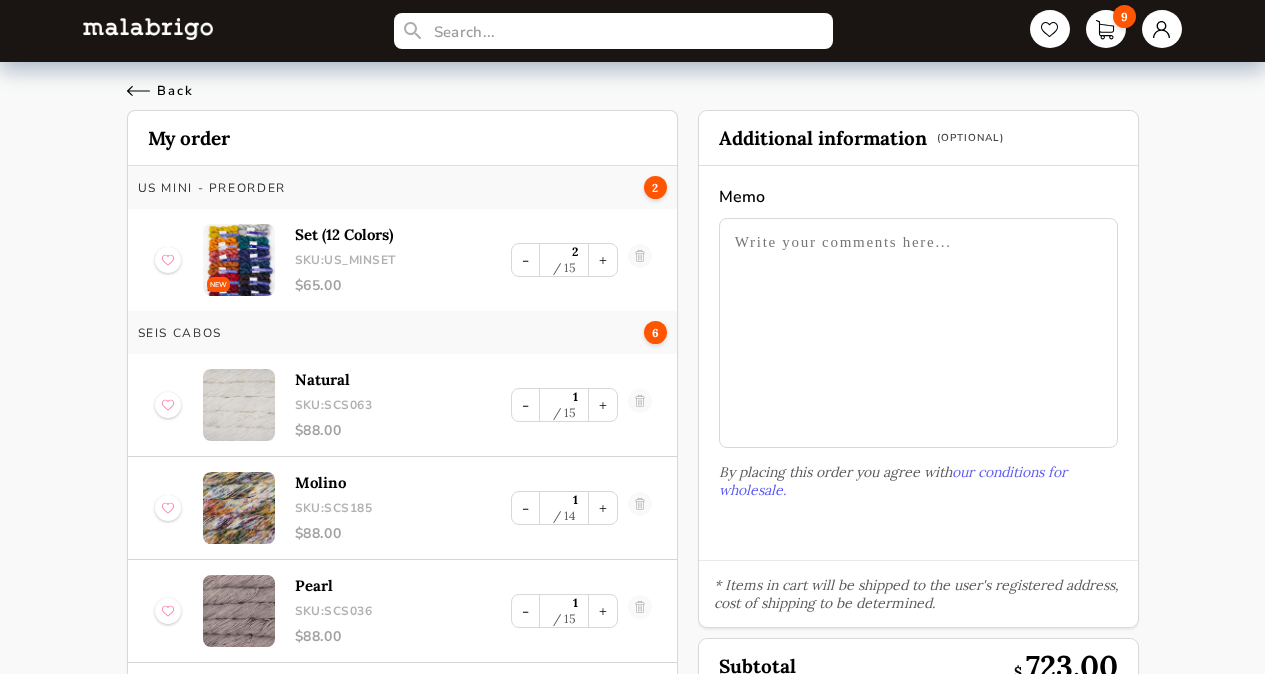 click on "Back" at bounding box center (160, 91) 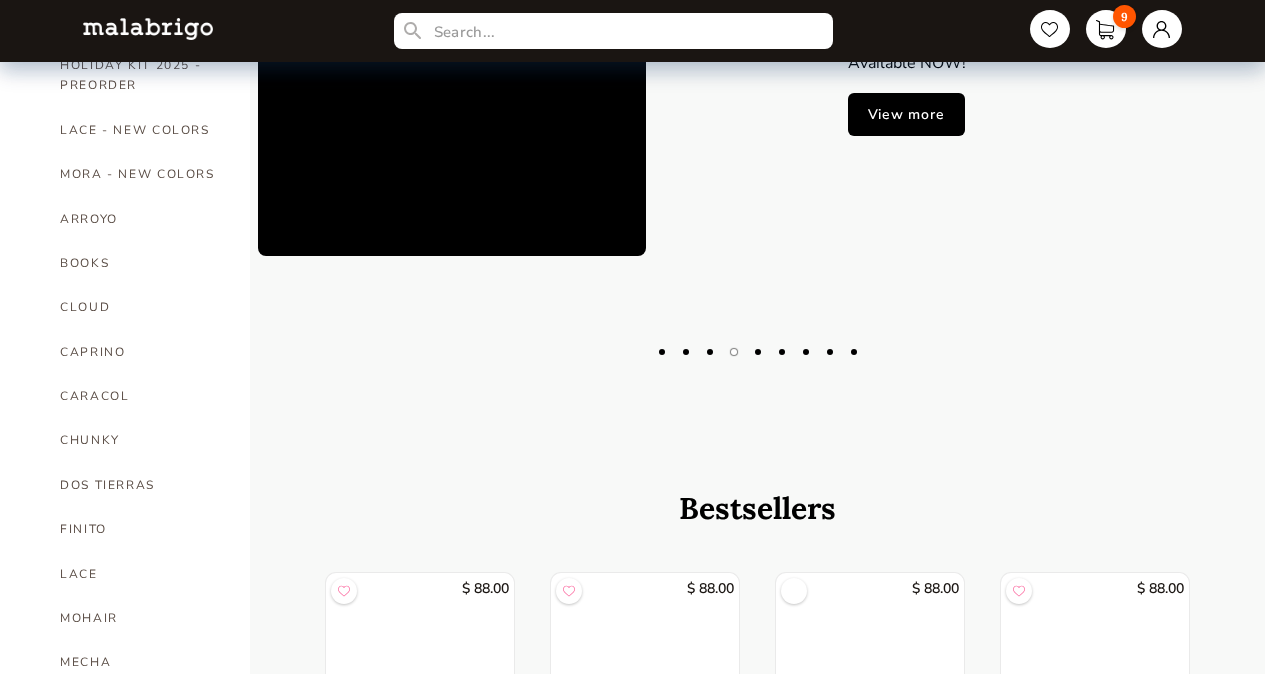 scroll, scrollTop: 300, scrollLeft: 0, axis: vertical 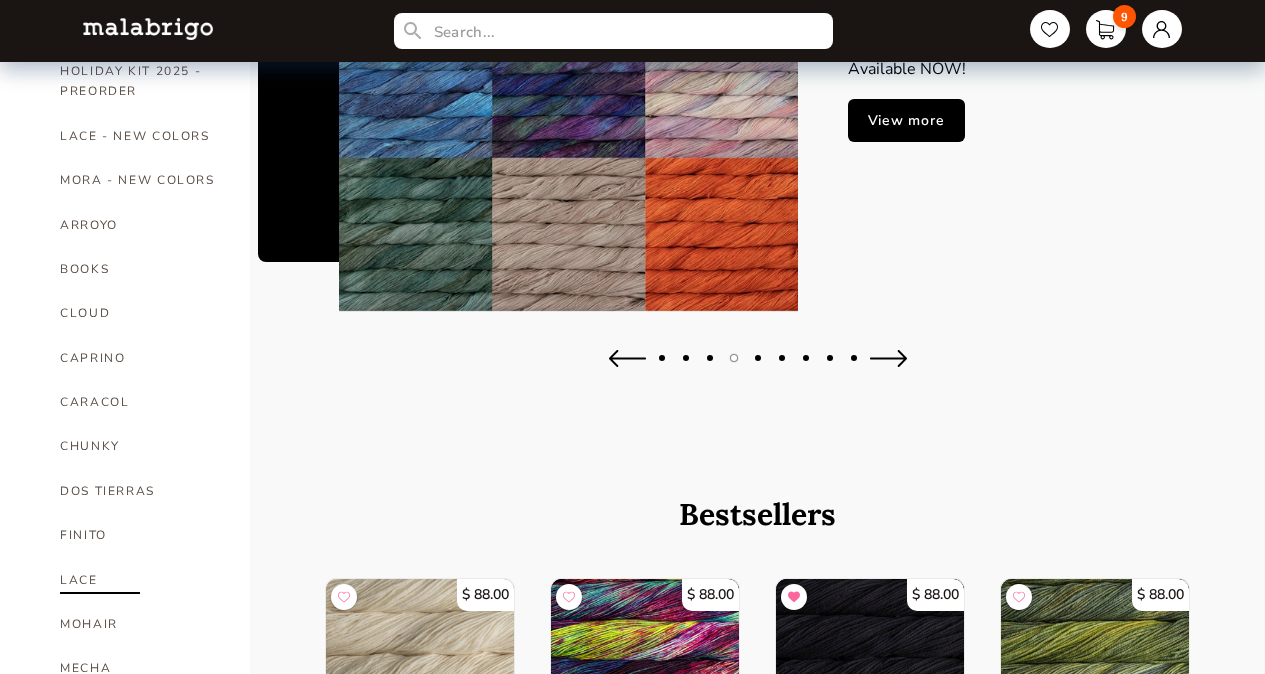 click on "LACE" at bounding box center (140, 580) 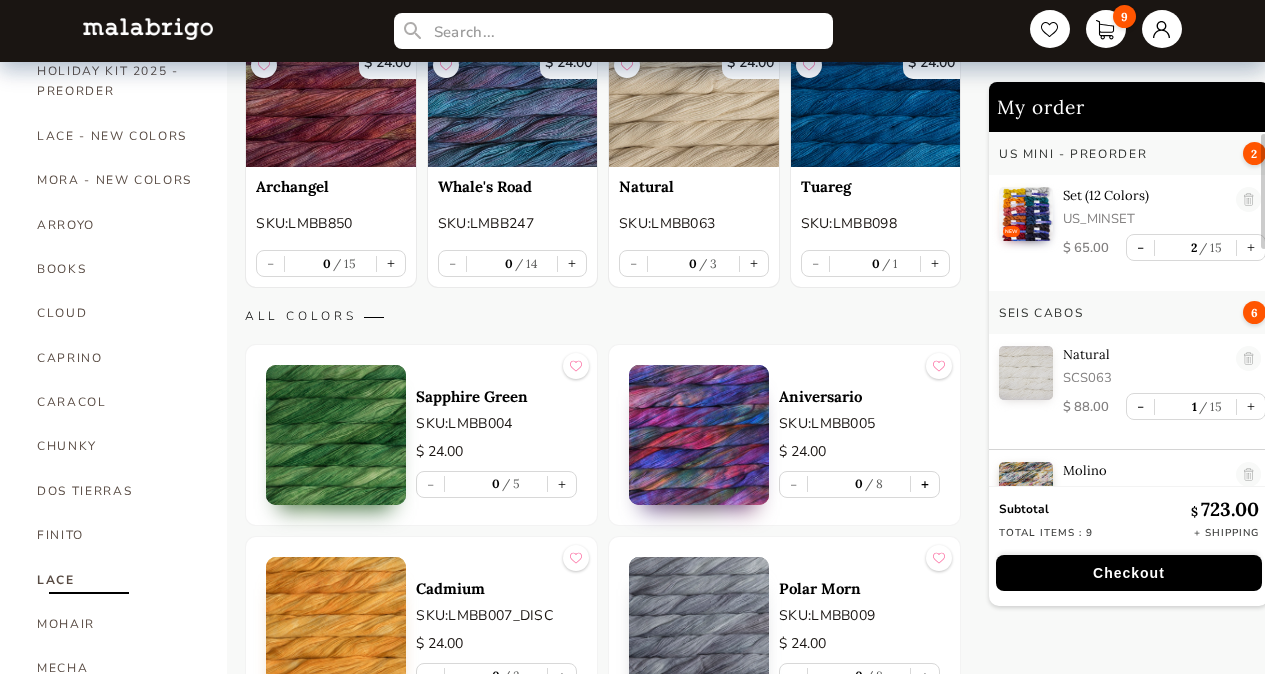click on "+" at bounding box center [925, 484] 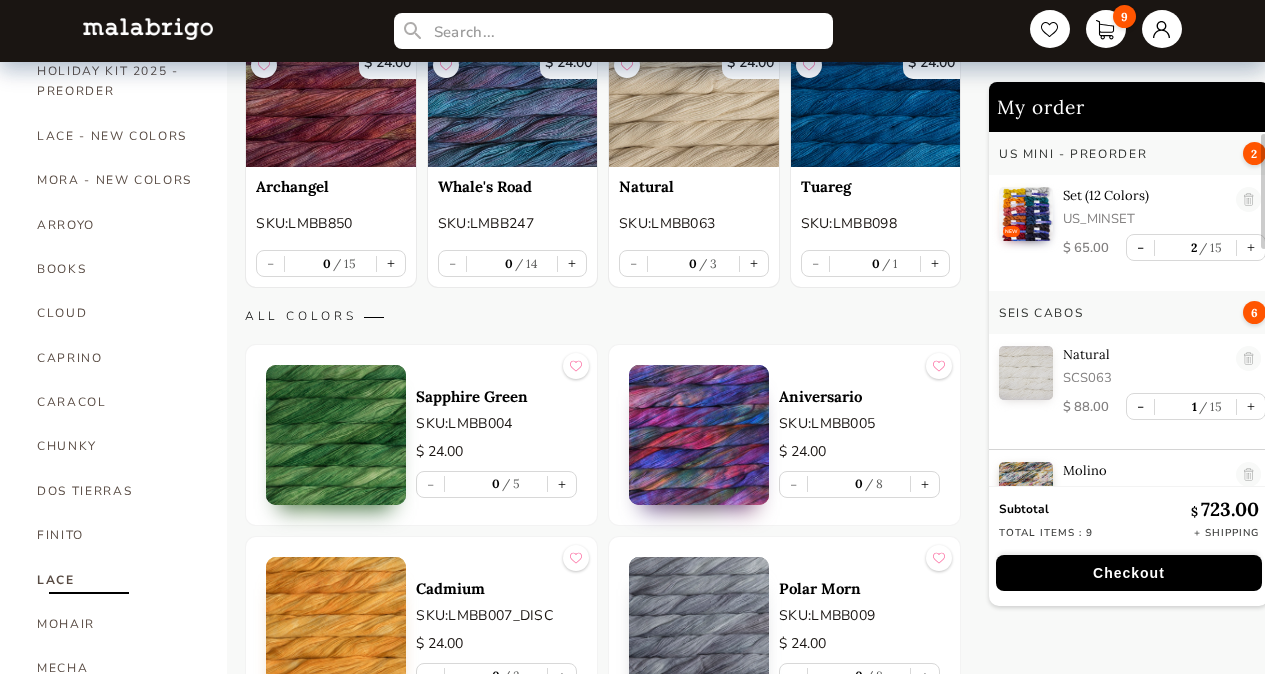 type on "1" 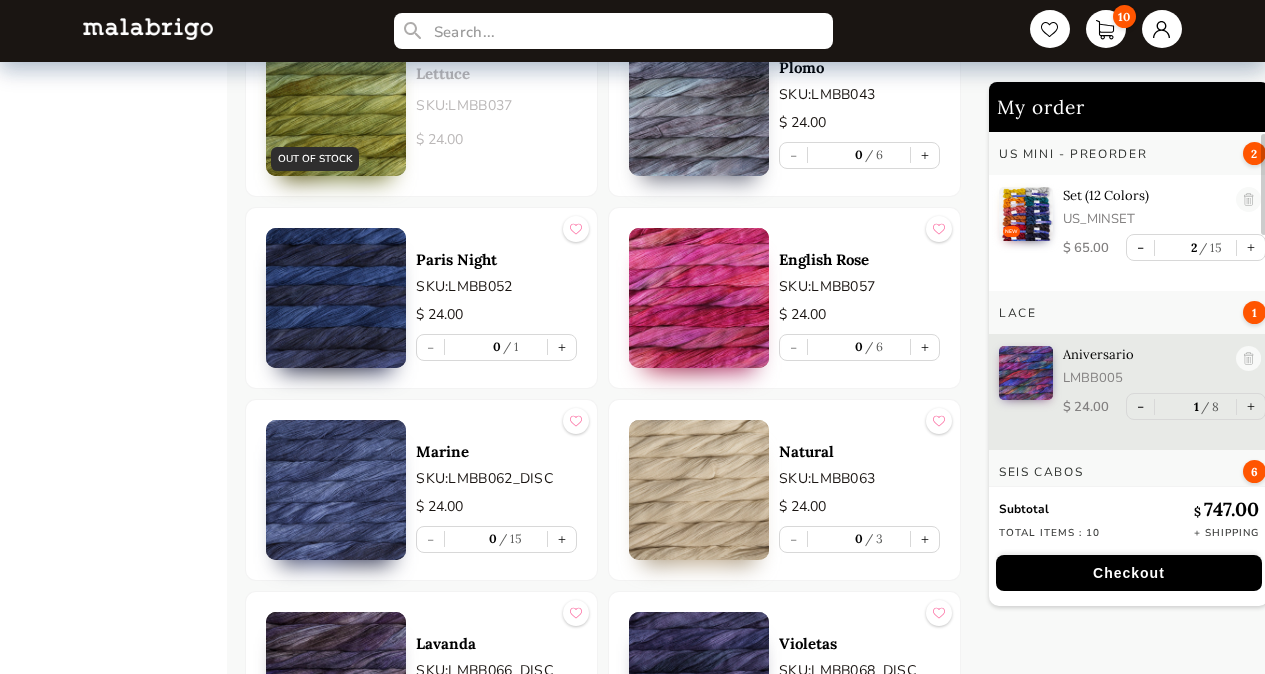 scroll, scrollTop: 2200, scrollLeft: 0, axis: vertical 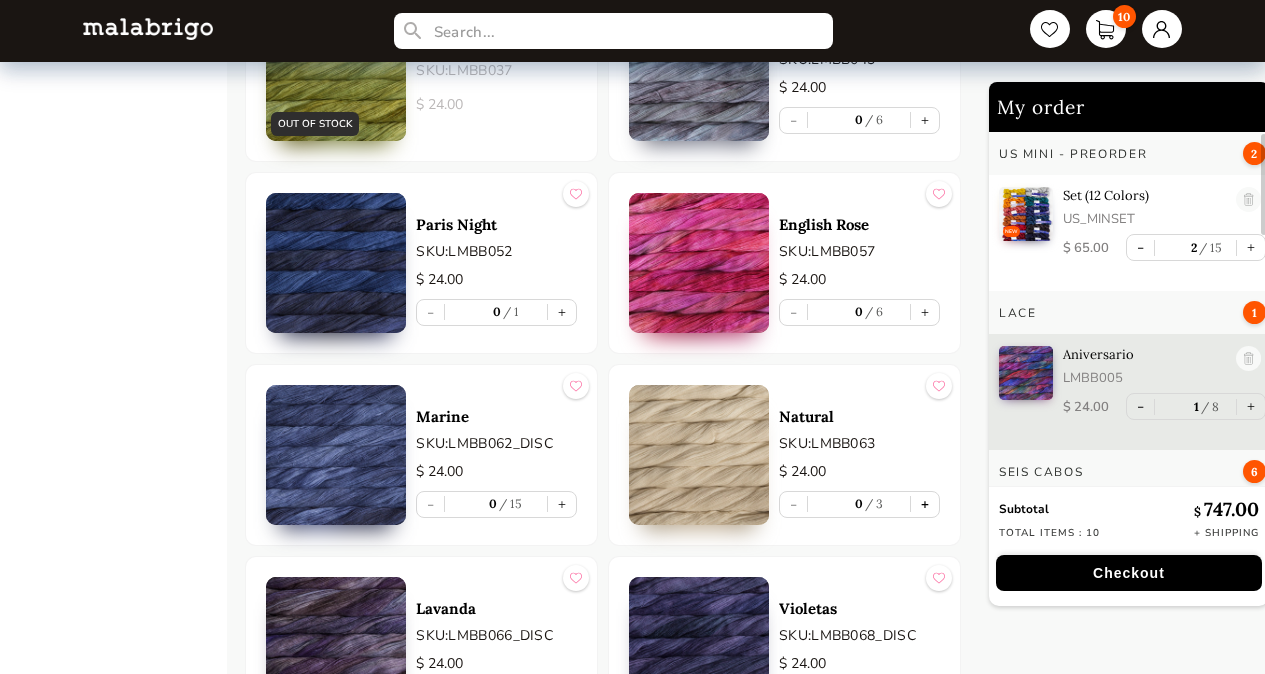 click on "+" at bounding box center (925, 504) 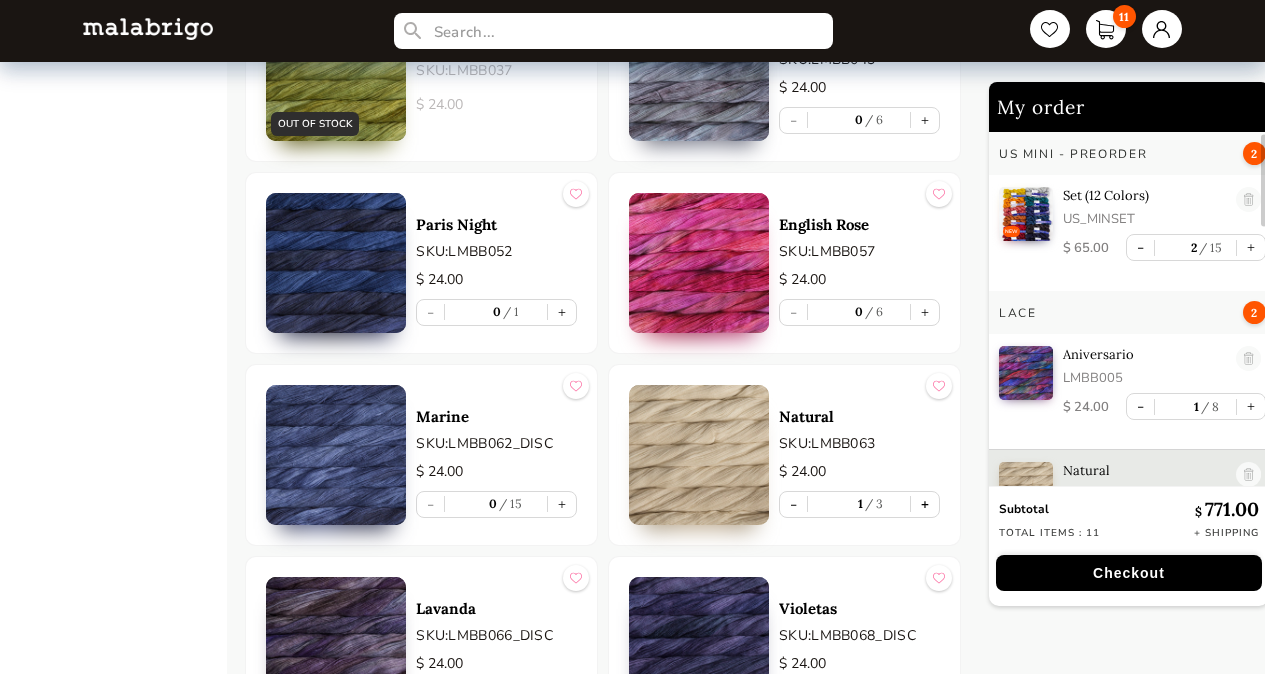 scroll, scrollTop: 7, scrollLeft: 0, axis: vertical 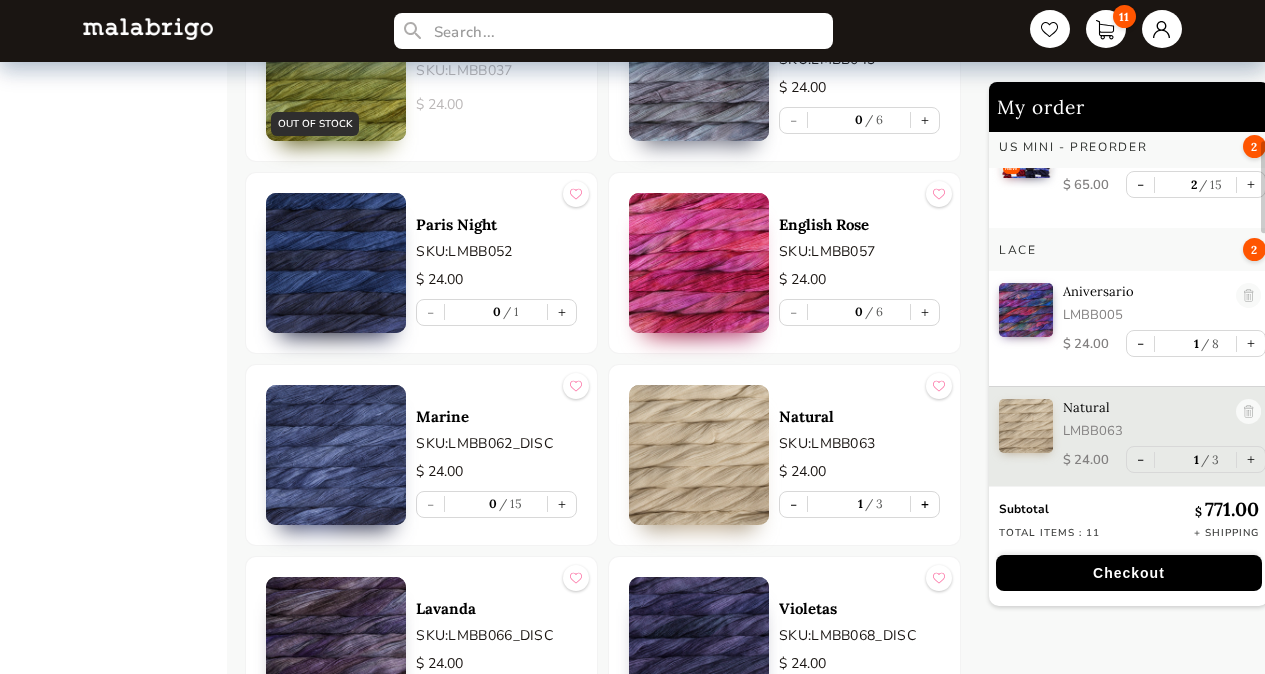 click on "+" at bounding box center [925, 504] 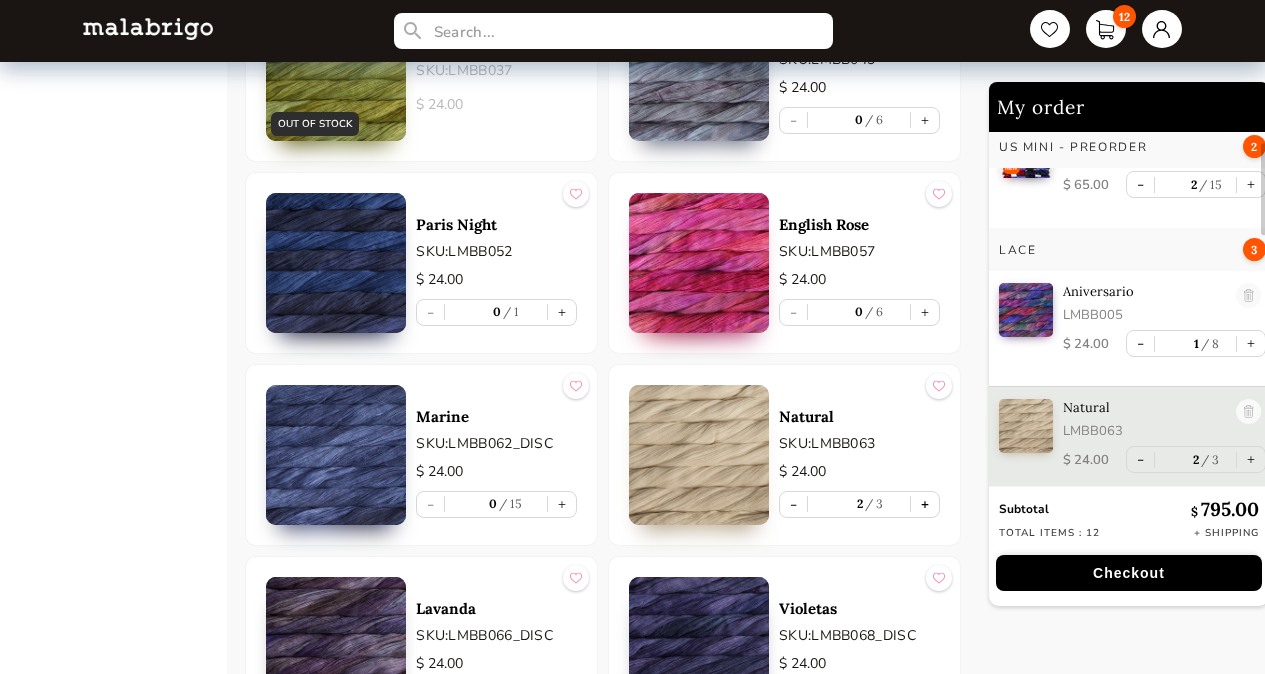 scroll, scrollTop: 73, scrollLeft: 0, axis: vertical 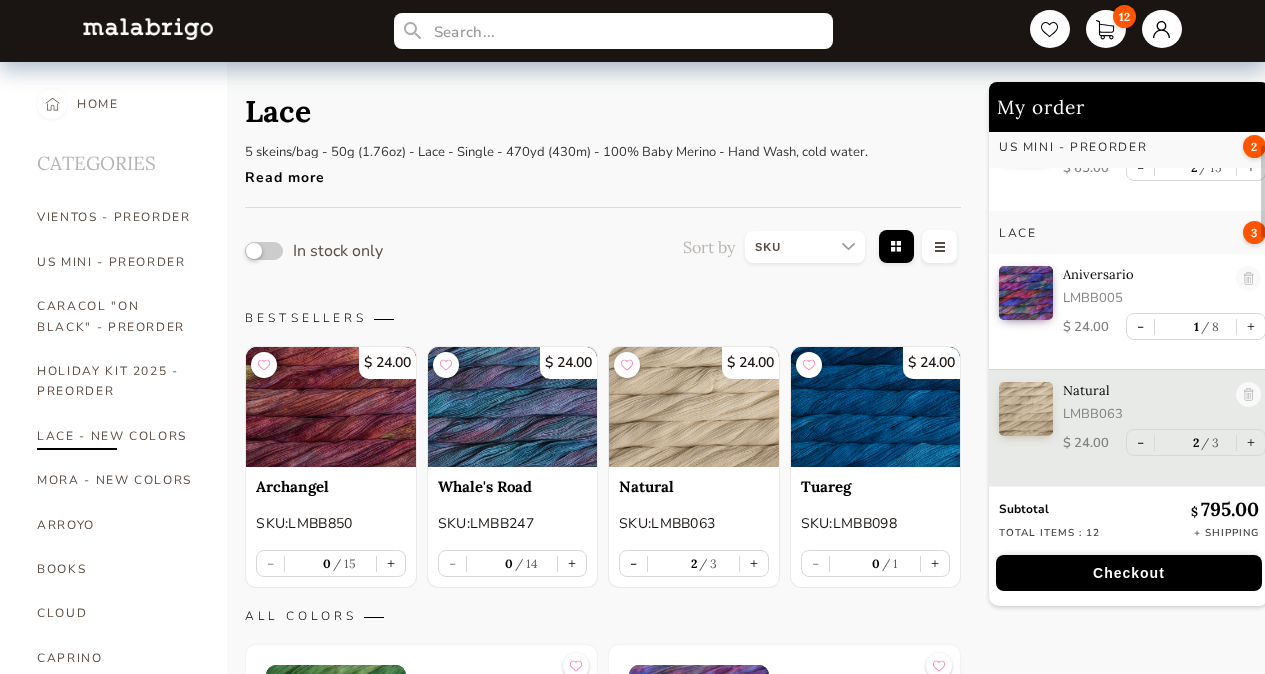 click on "LACE - NEW COLORS" at bounding box center (117, 436) 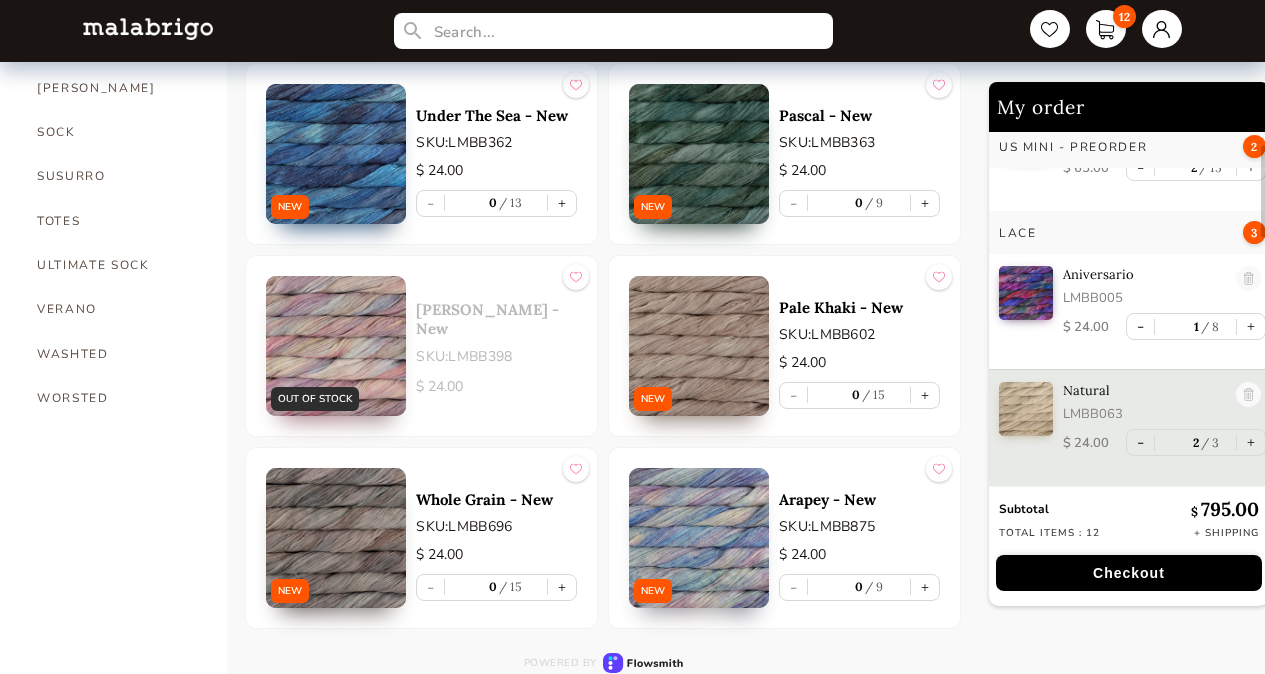 scroll, scrollTop: 1437, scrollLeft: 0, axis: vertical 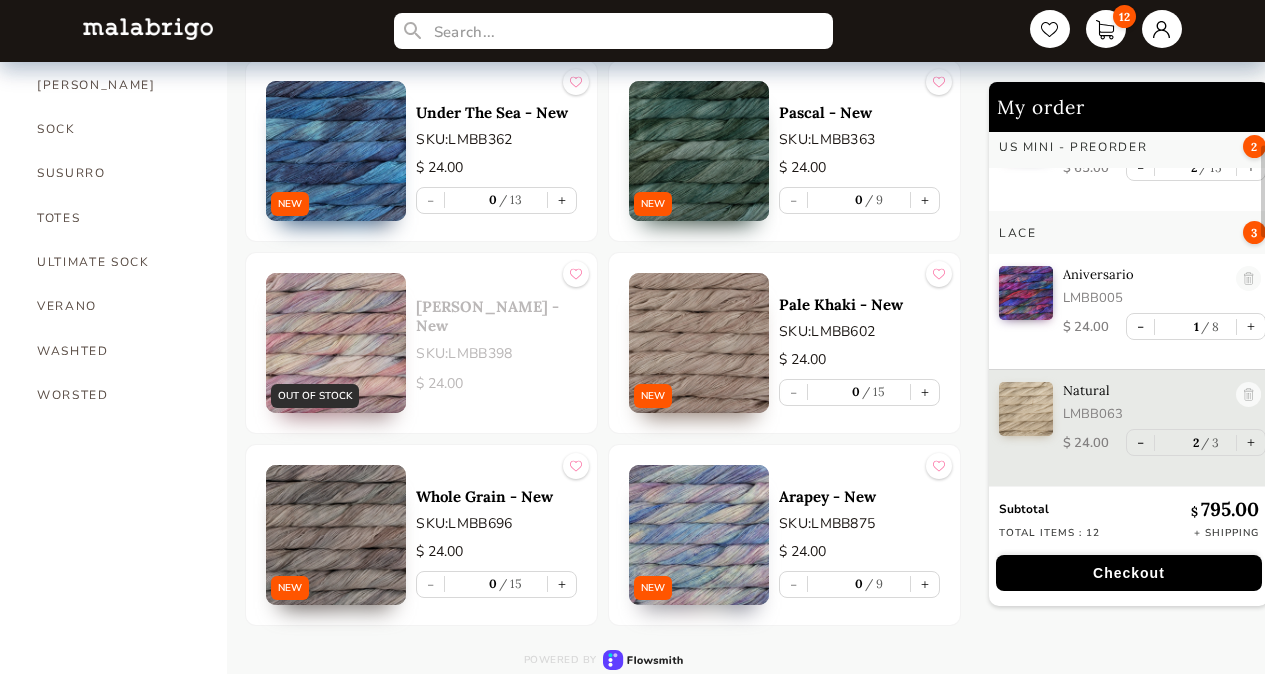 click at bounding box center (699, 343) 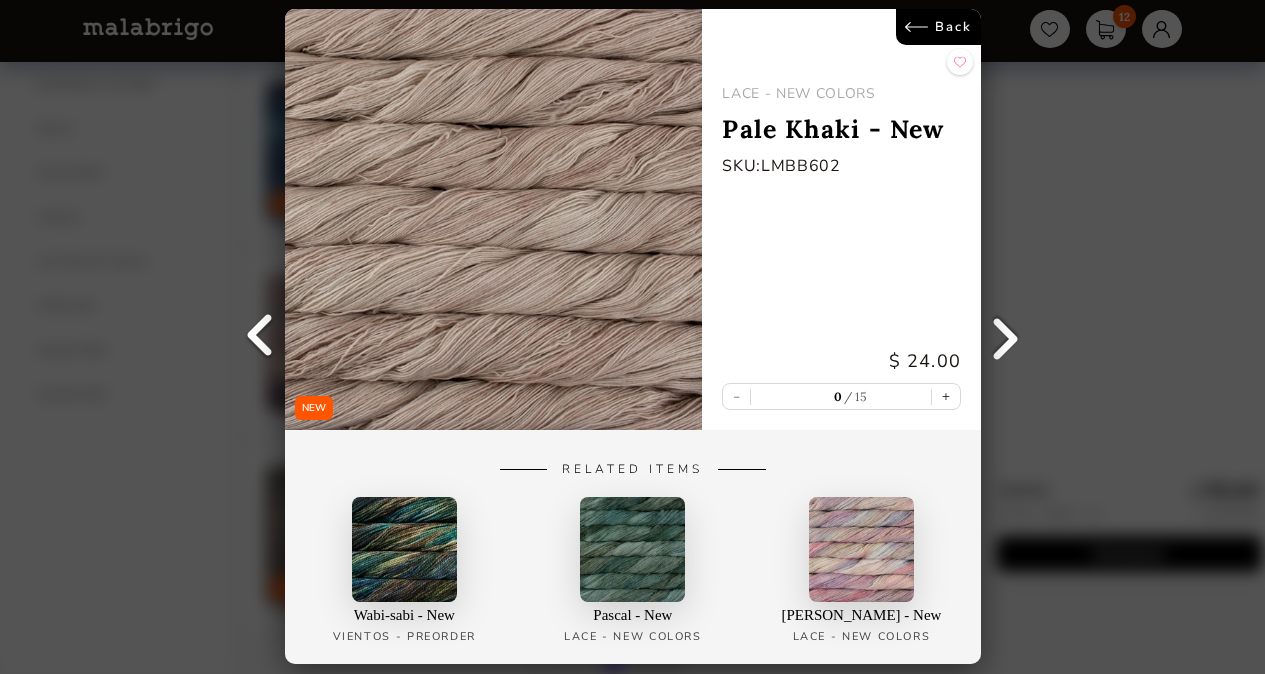 scroll, scrollTop: 0, scrollLeft: 0, axis: both 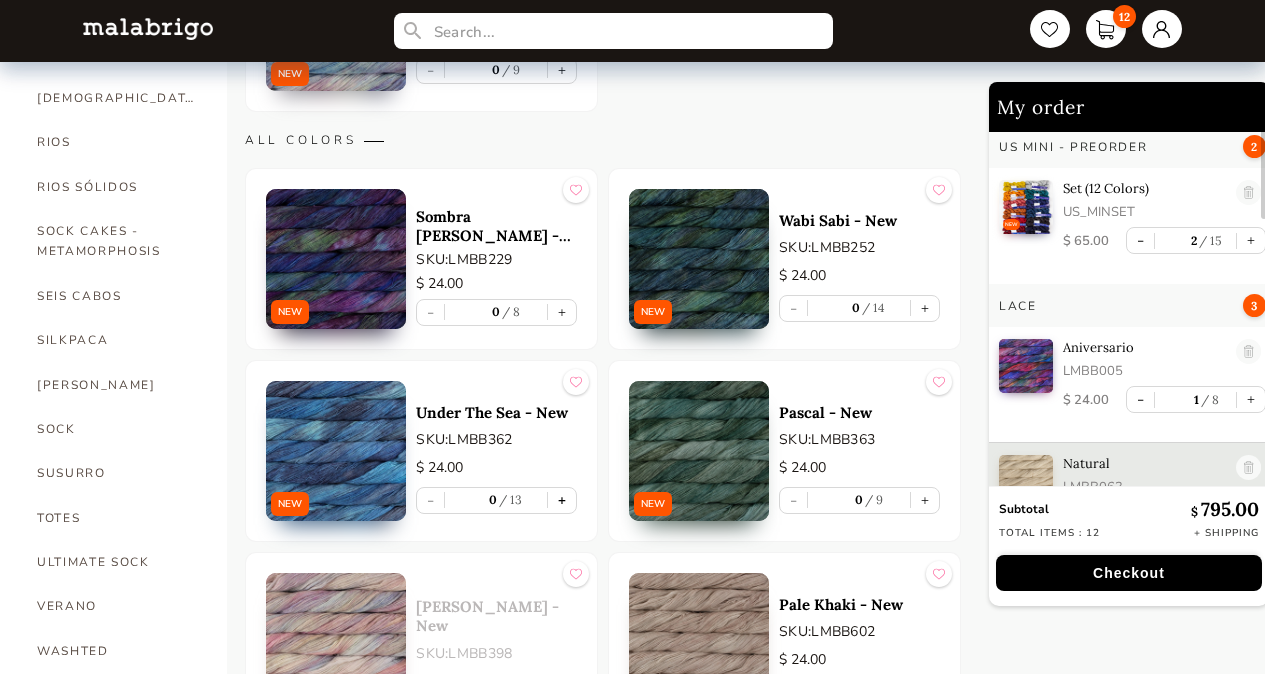 click on "+" at bounding box center (562, 500) 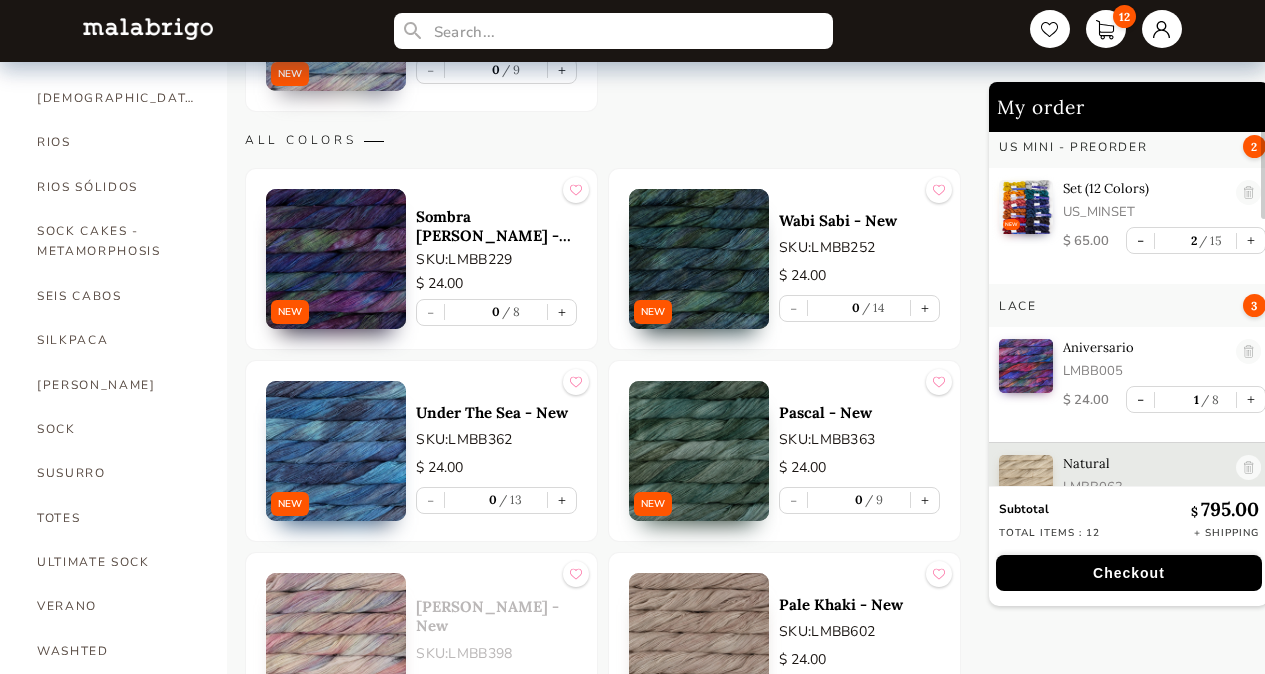 type on "1" 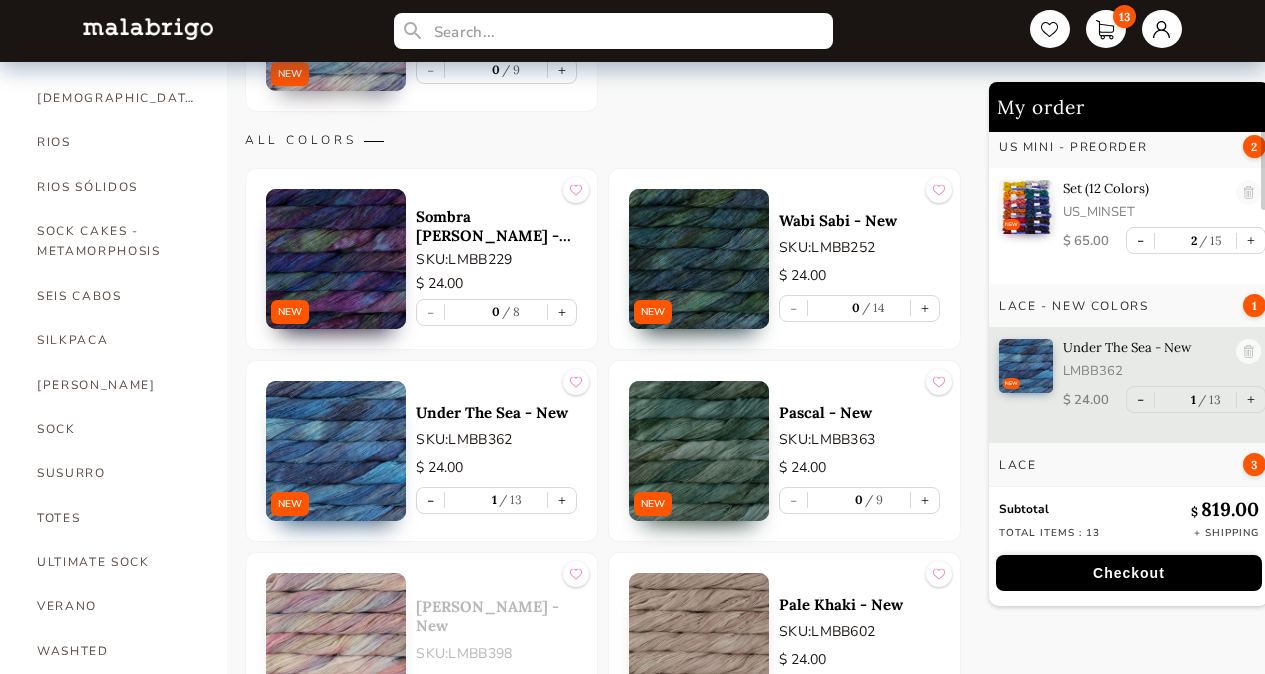 scroll, scrollTop: 0, scrollLeft: 0, axis: both 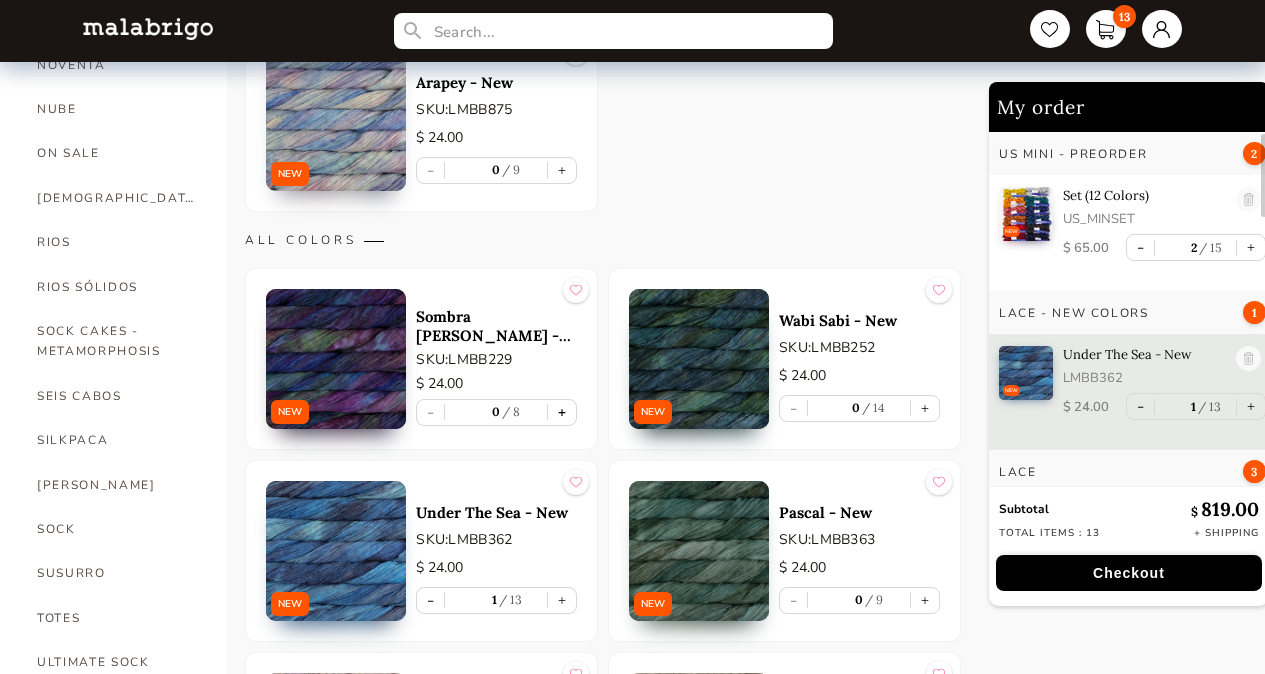 click on "+" at bounding box center [562, 412] 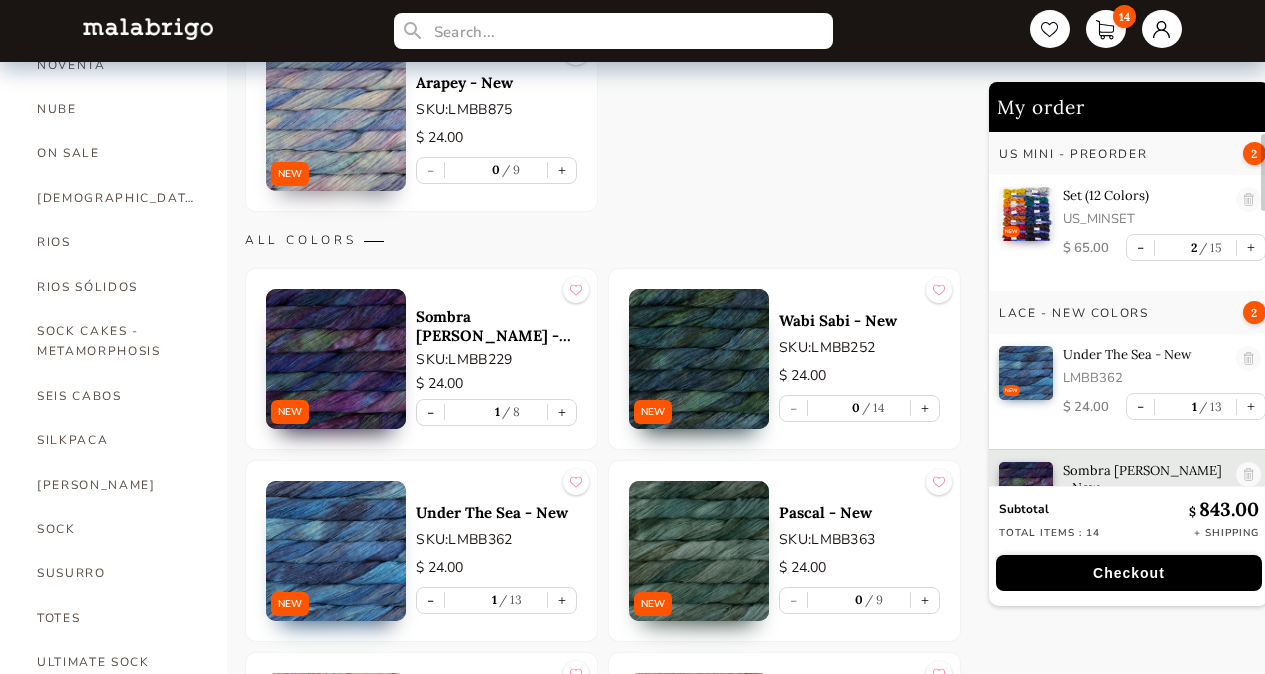 scroll, scrollTop: 7, scrollLeft: 0, axis: vertical 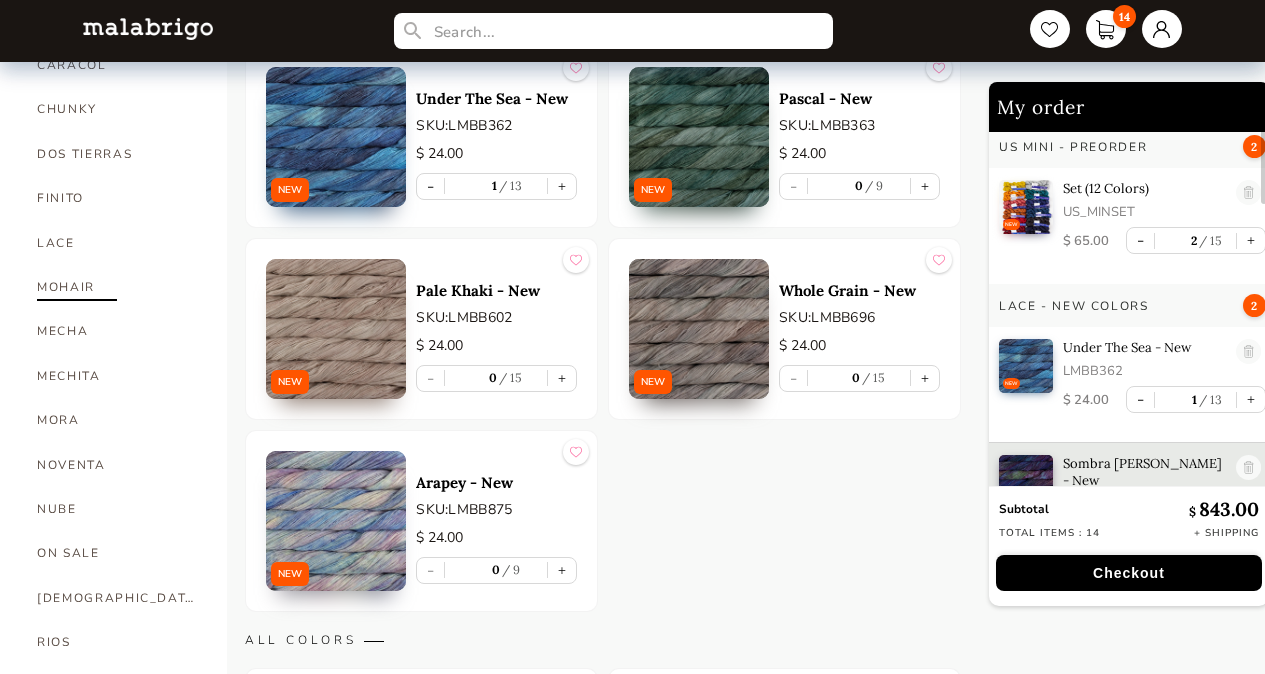 click on "MOHAIR" at bounding box center (117, 287) 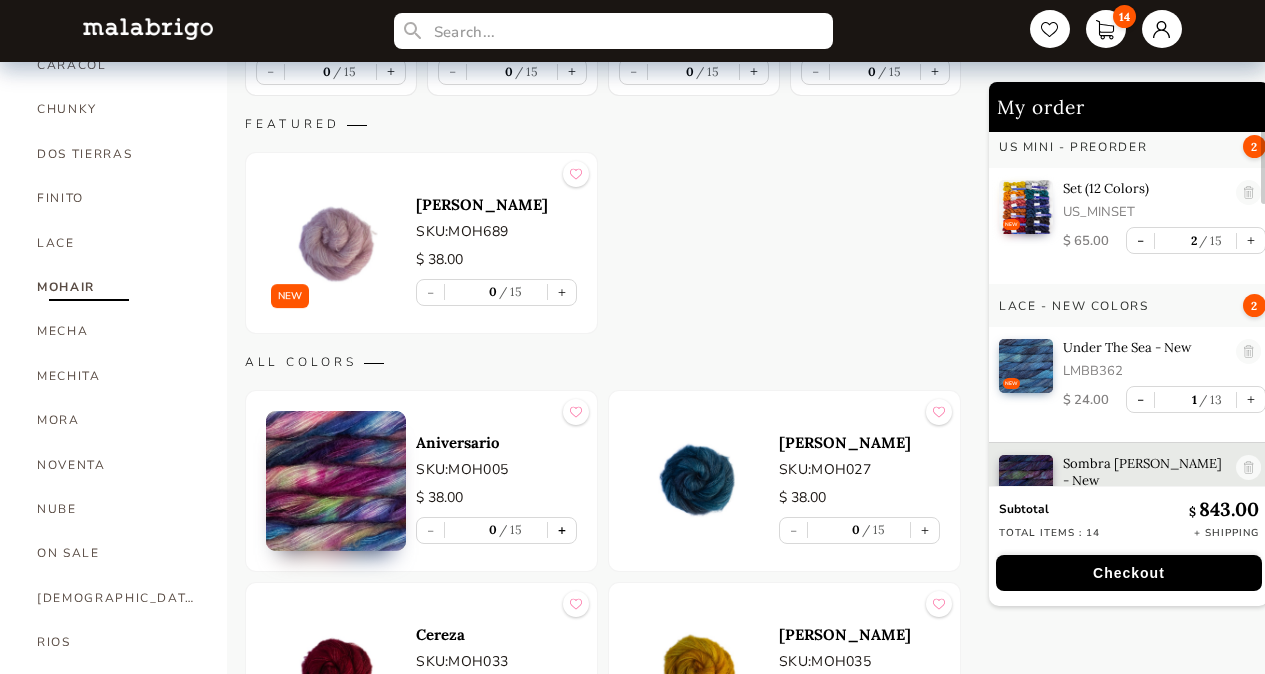 click on "+" at bounding box center (562, 530) 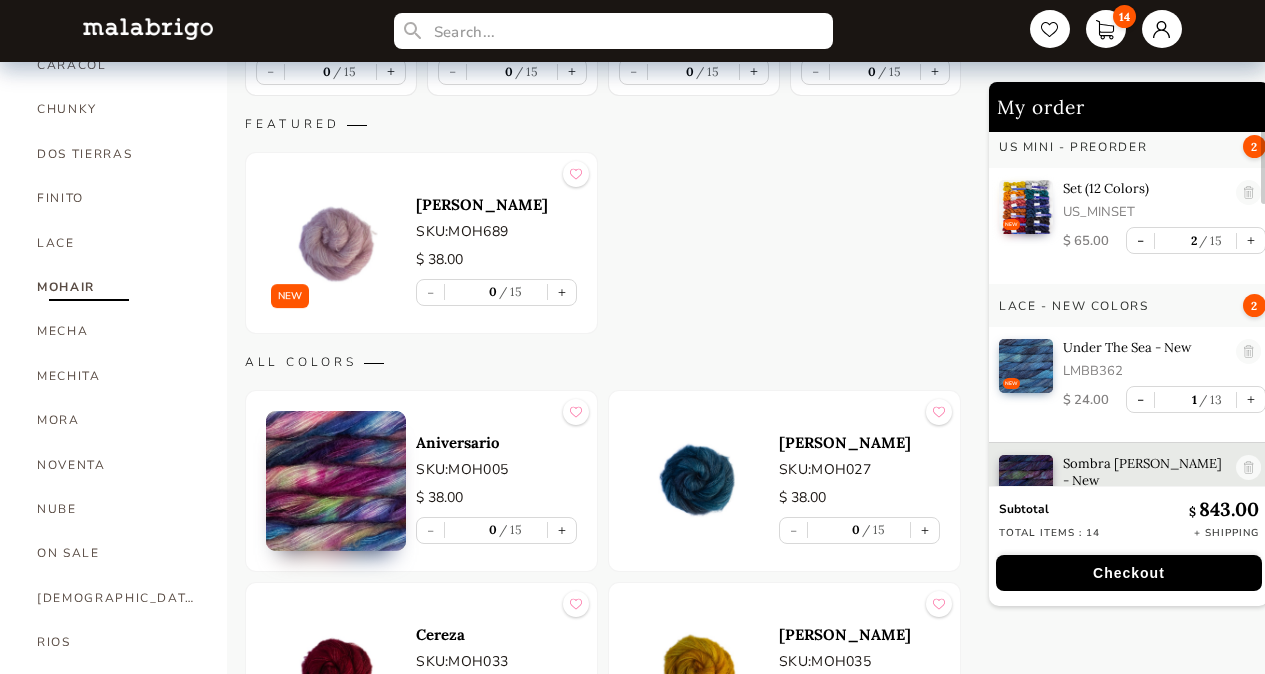 type on "1" 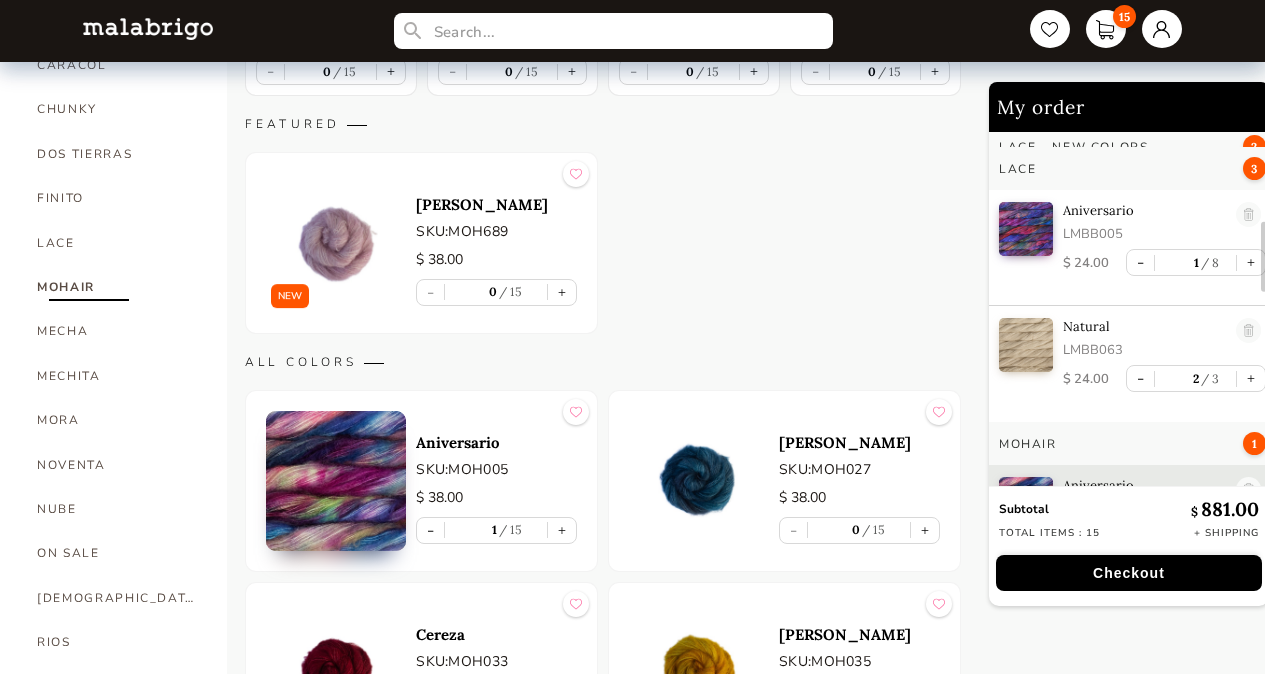 scroll, scrollTop: 490, scrollLeft: 0, axis: vertical 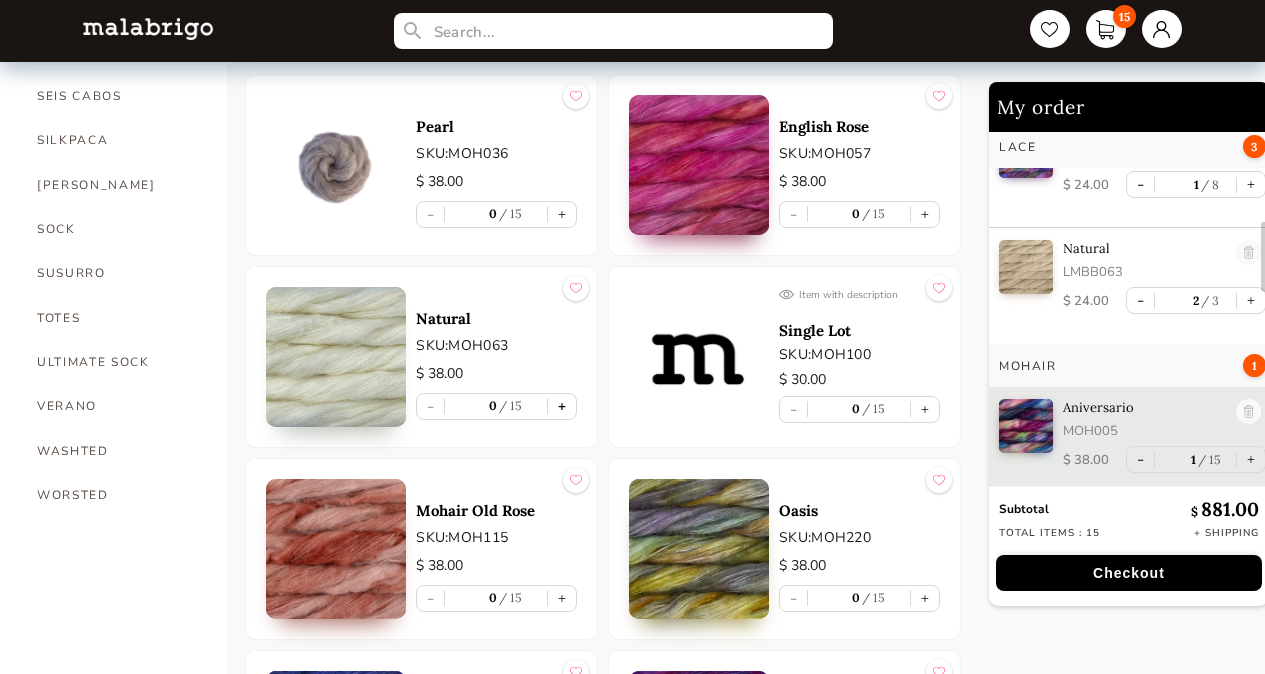 click on "+" at bounding box center (562, 406) 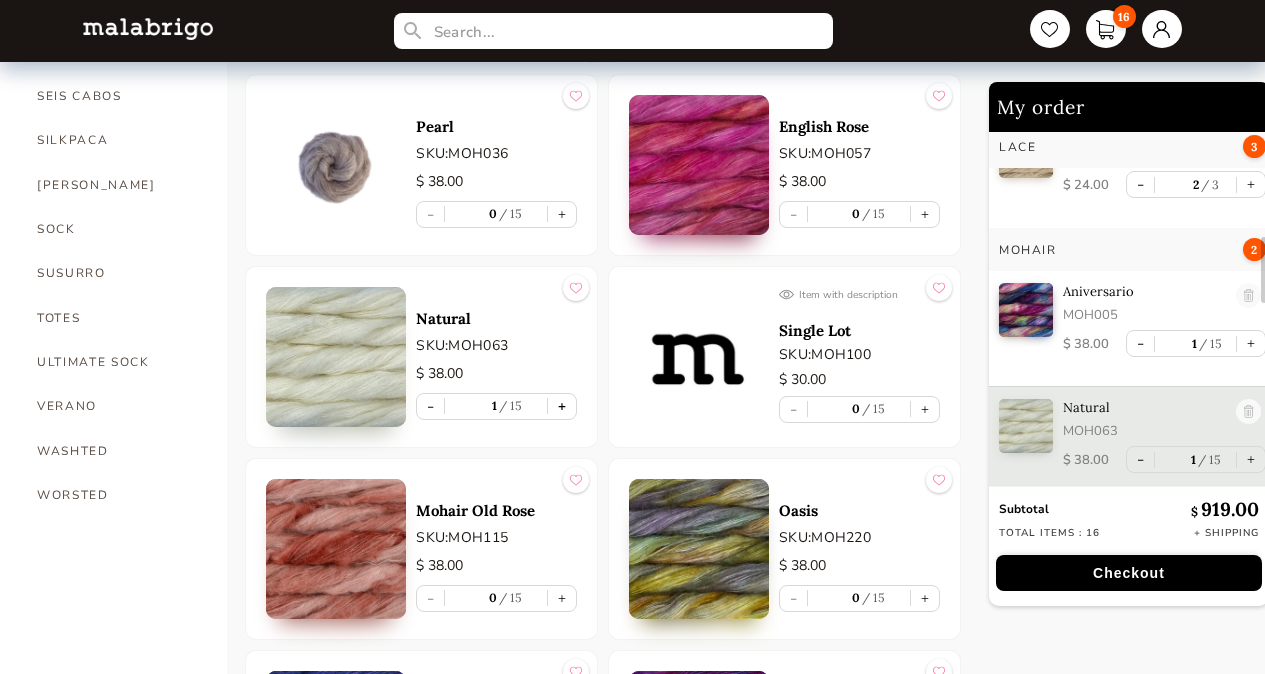 click on "+" at bounding box center (562, 406) 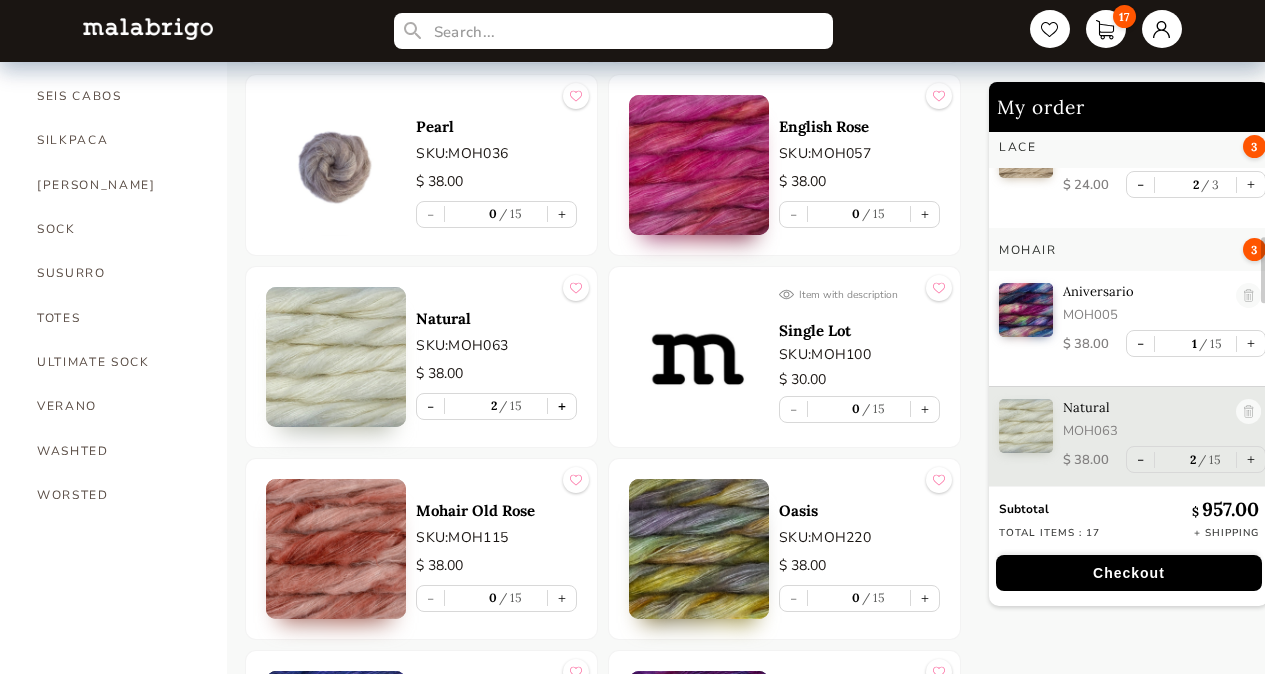 scroll, scrollTop: 623, scrollLeft: 0, axis: vertical 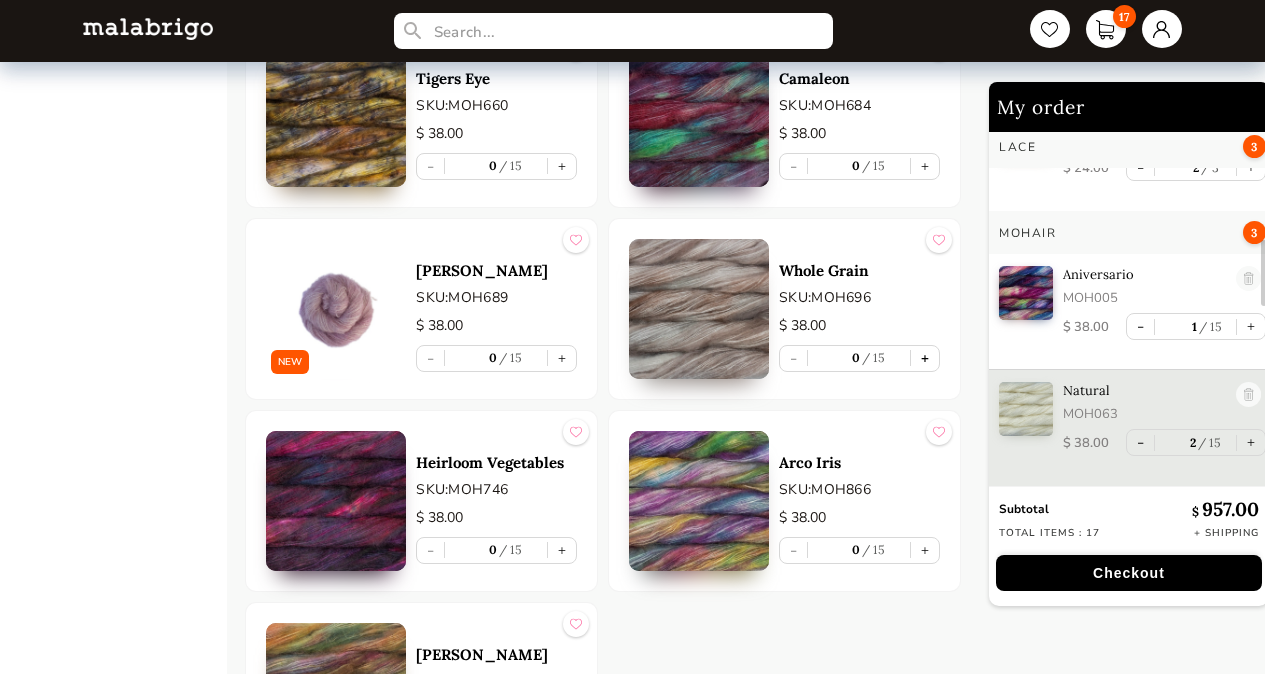click on "+" at bounding box center (925, 358) 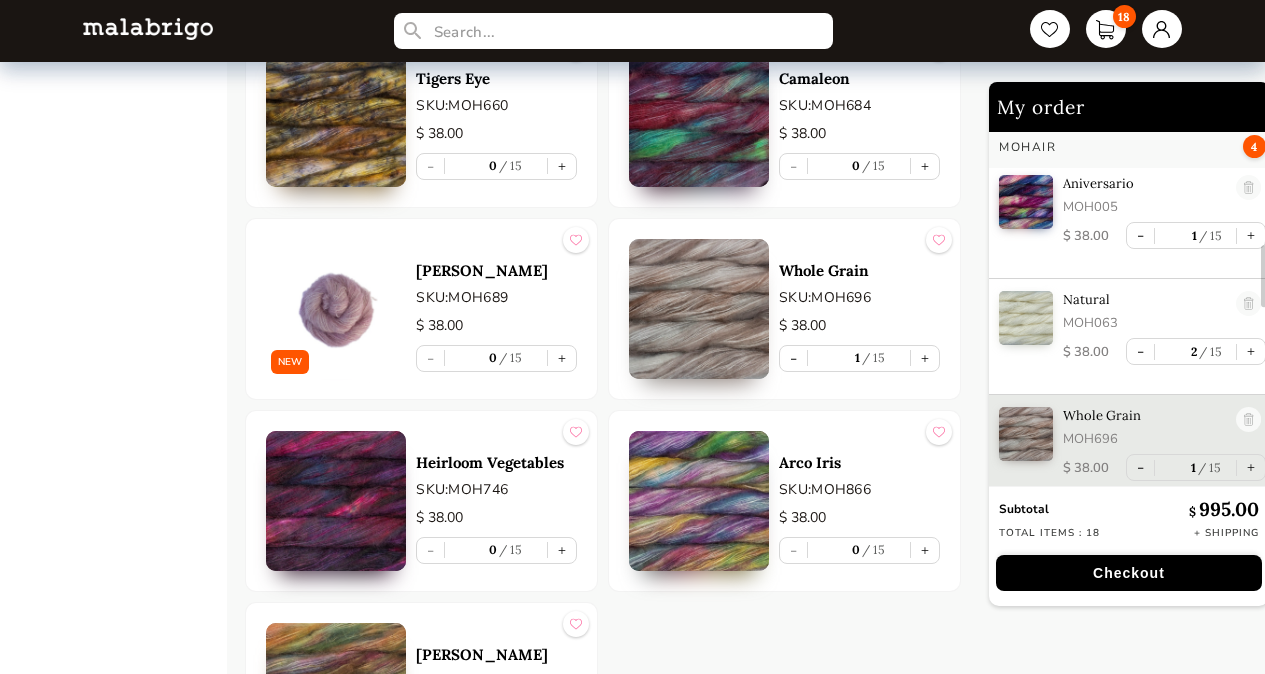 scroll, scrollTop: 722, scrollLeft: 0, axis: vertical 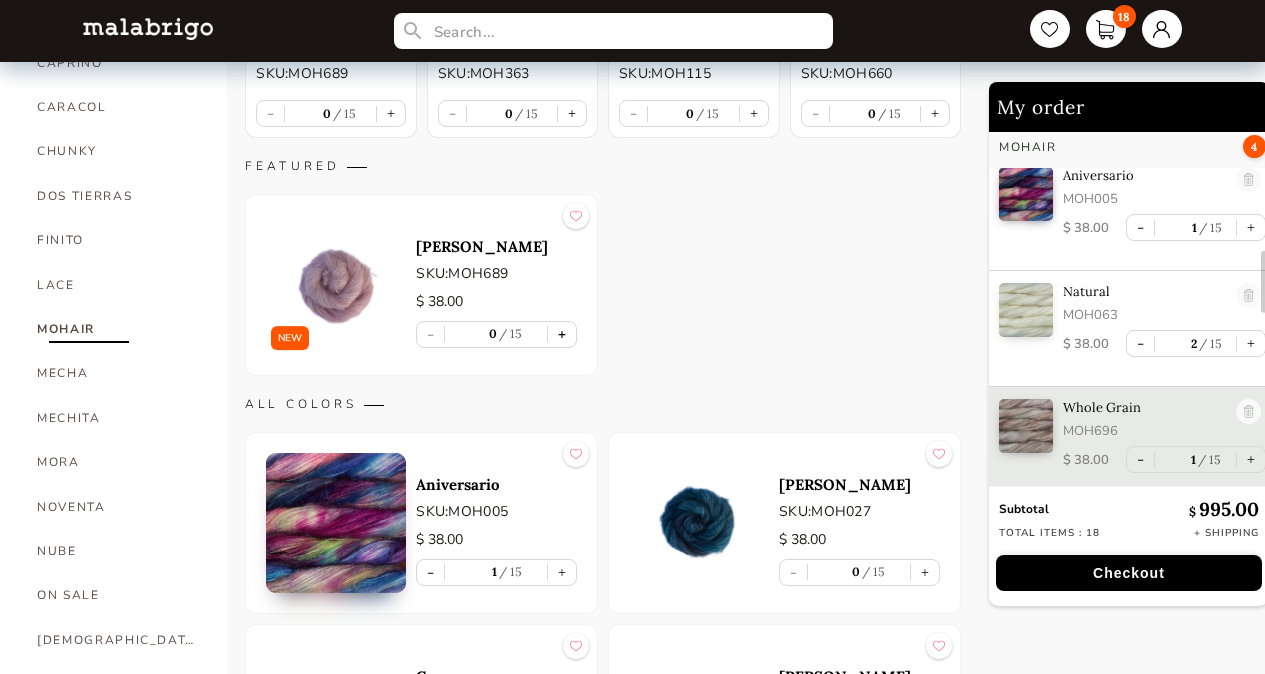 click on "+" at bounding box center [562, 334] 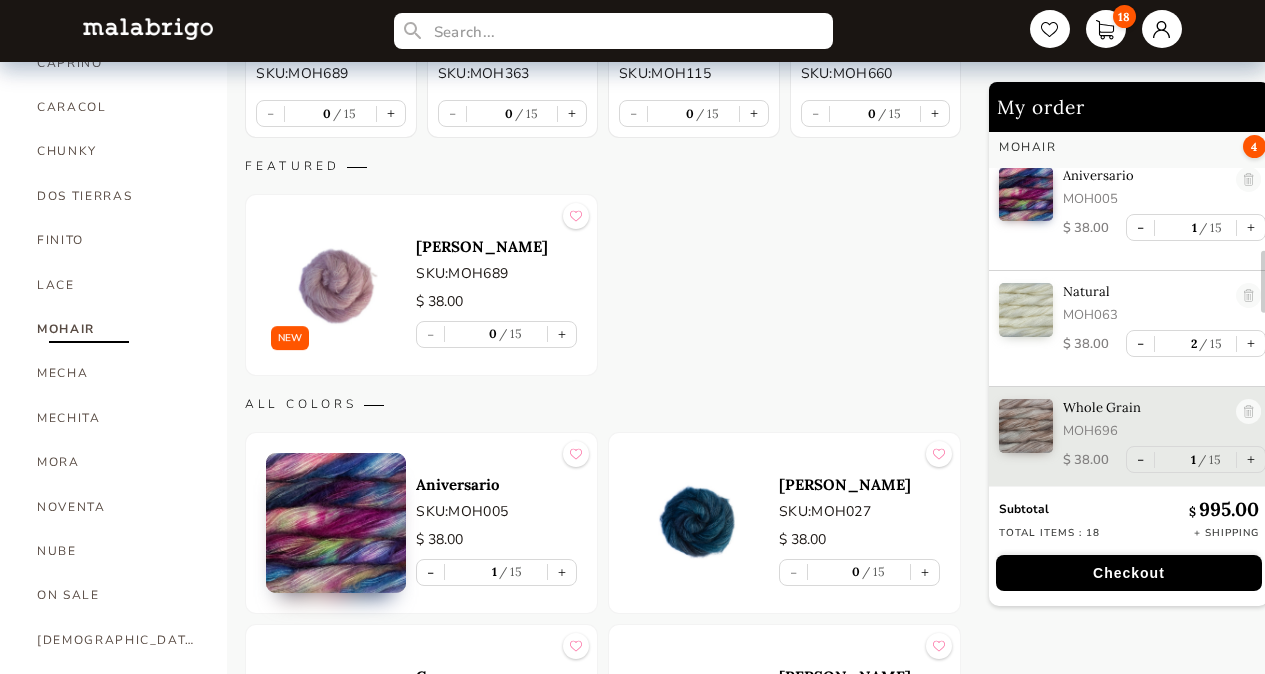 type on "1" 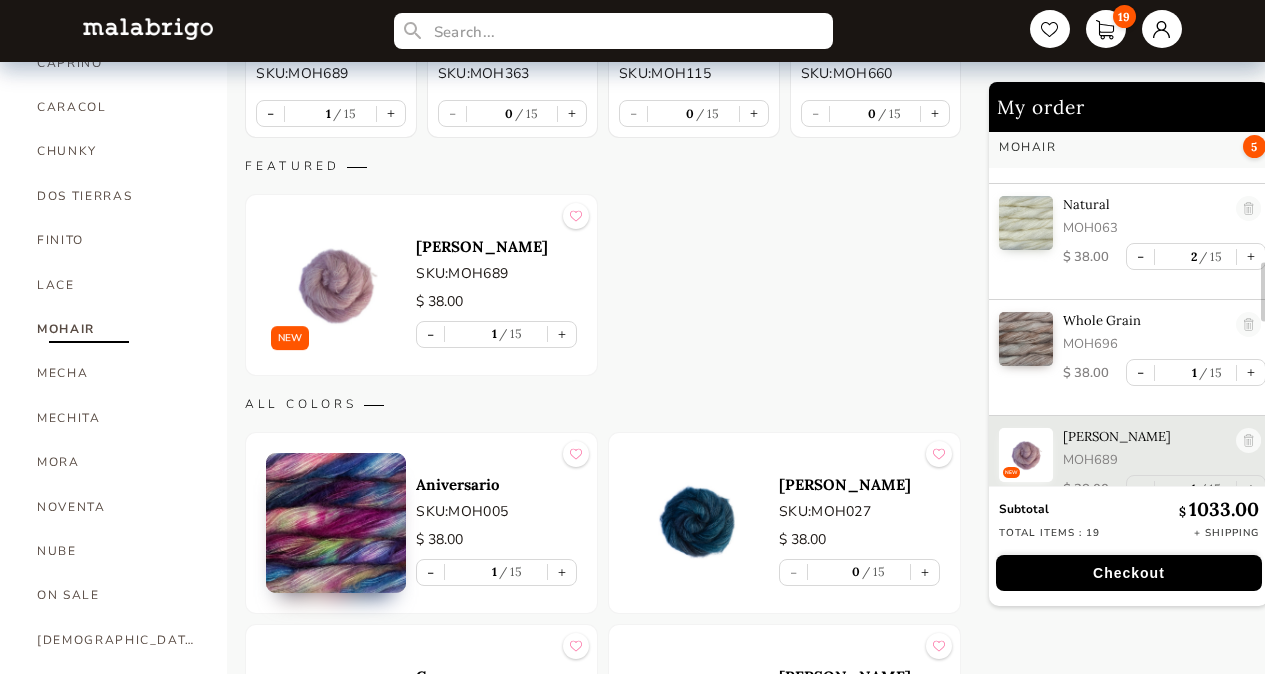 scroll, scrollTop: 838, scrollLeft: 0, axis: vertical 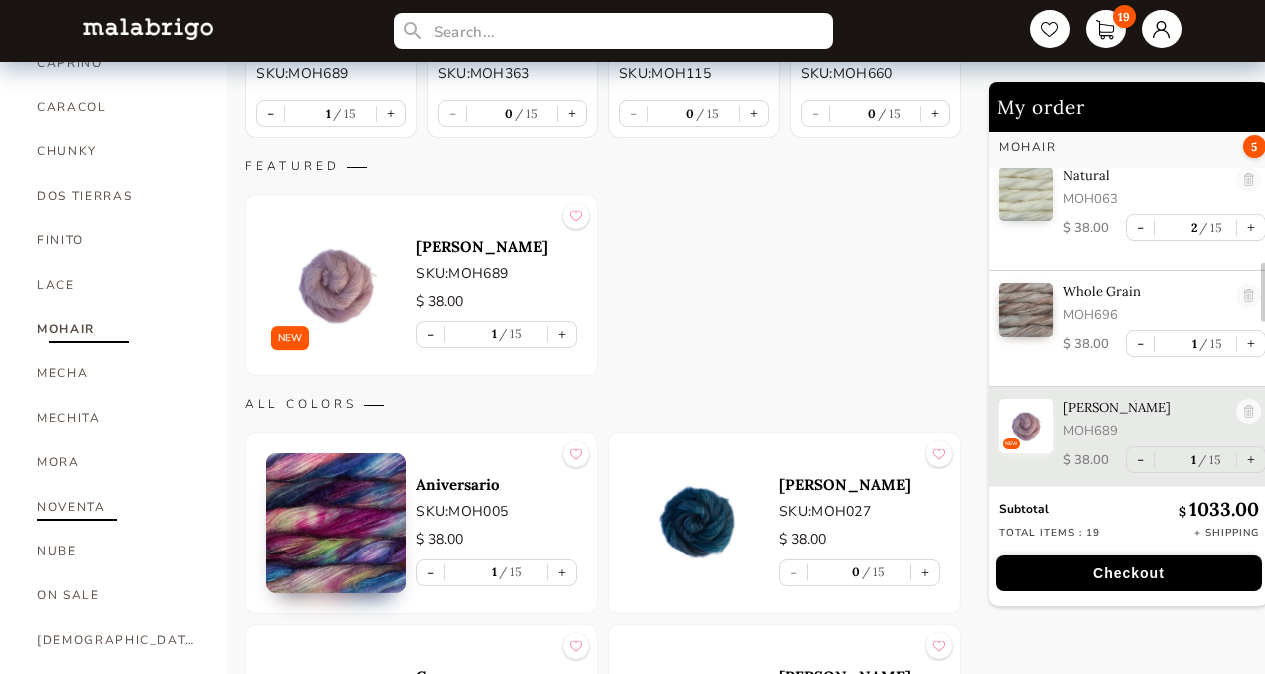 click on "NOVENTA" at bounding box center [117, 507] 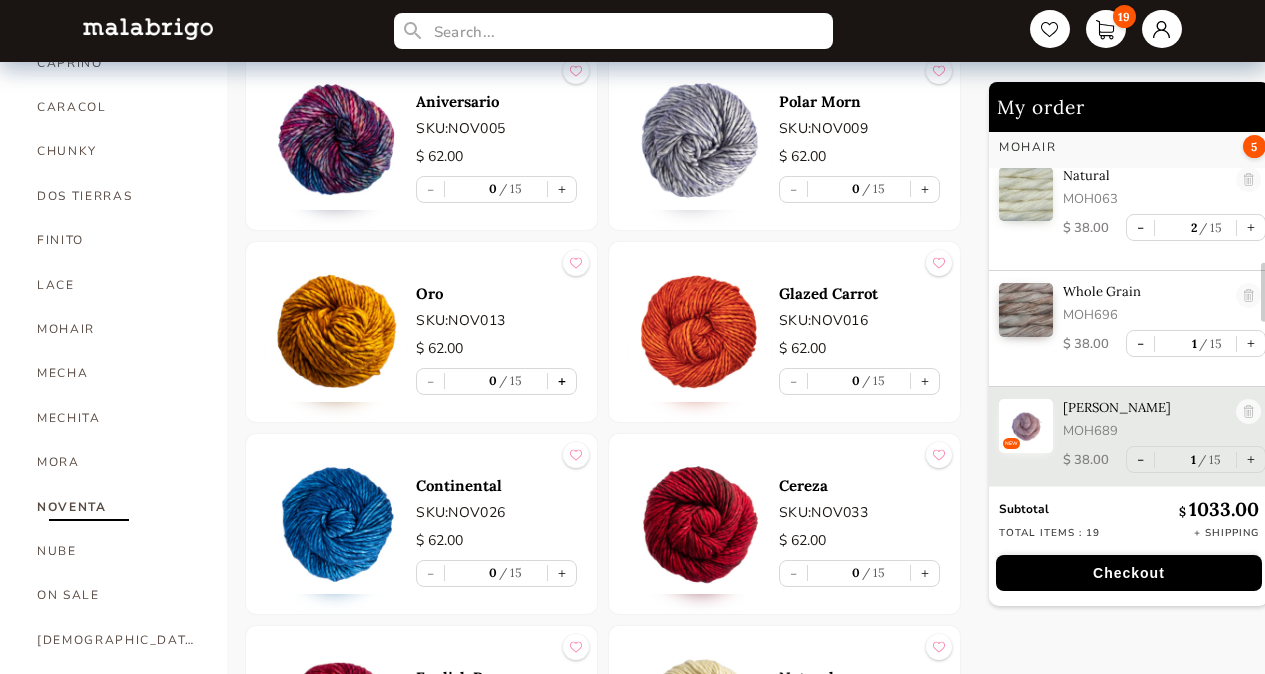 click on "+" at bounding box center [562, 381] 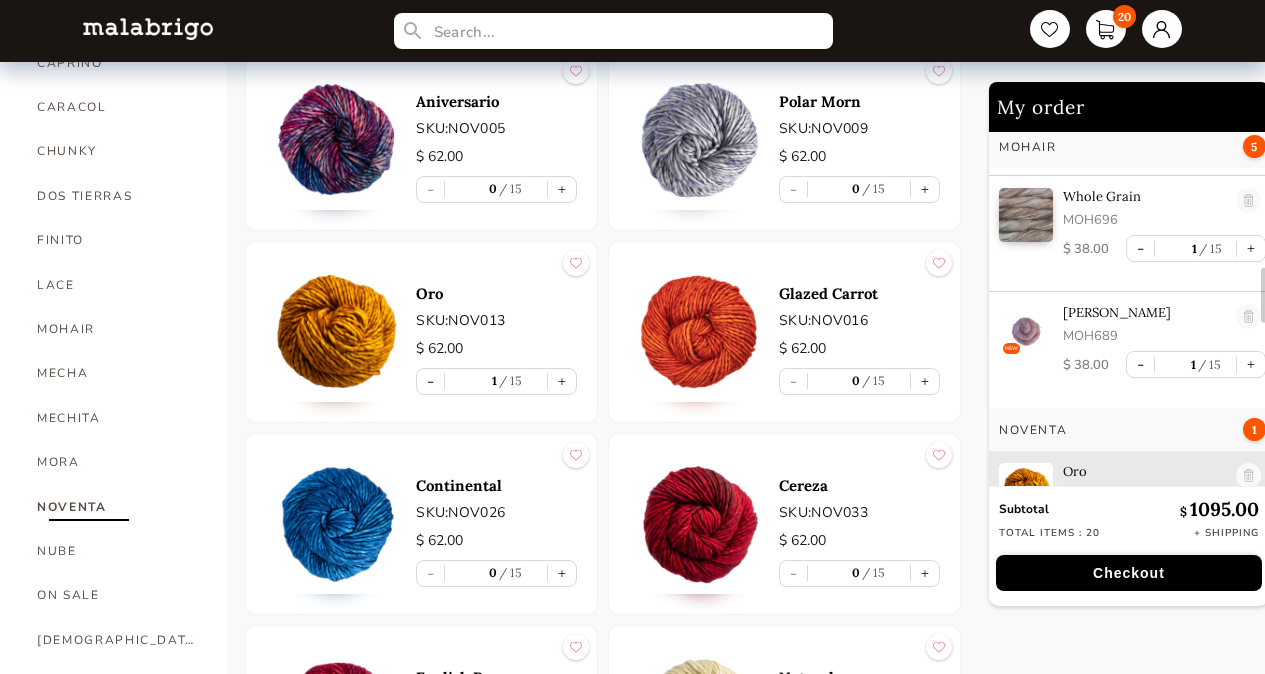 scroll, scrollTop: 997, scrollLeft: 0, axis: vertical 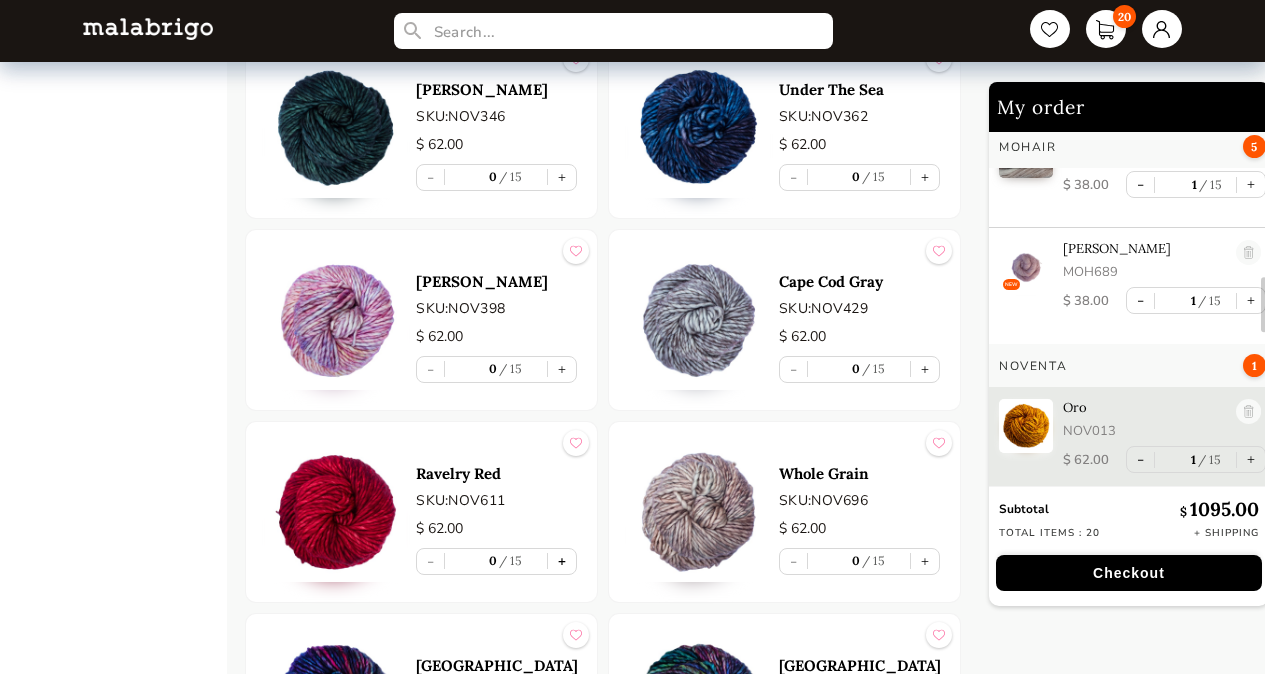 click on "+" at bounding box center [562, 561] 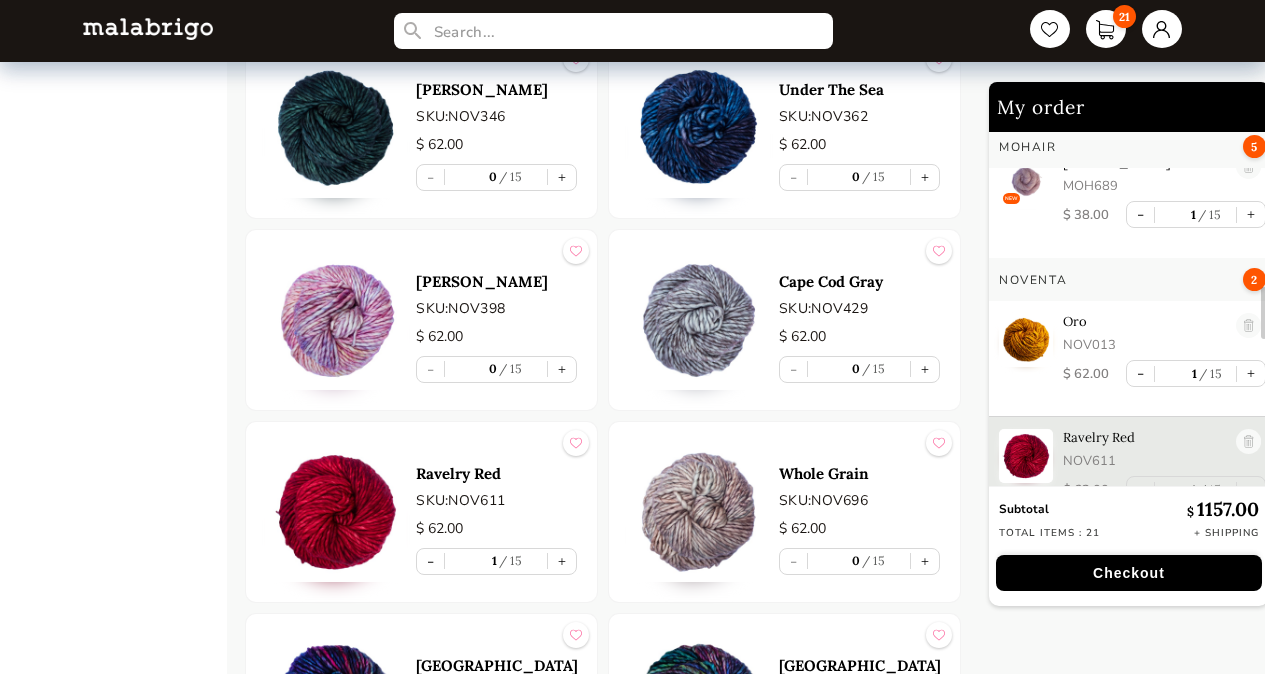 scroll, scrollTop: 1113, scrollLeft: 0, axis: vertical 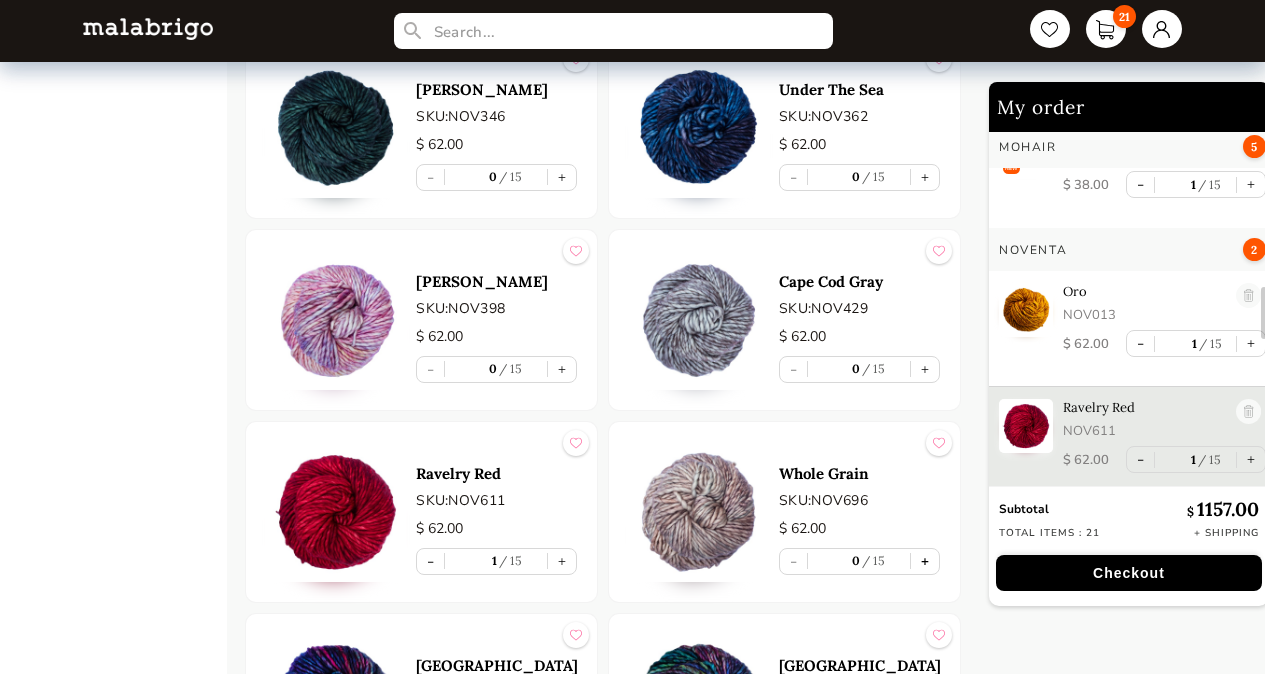 click on "+" at bounding box center (925, 561) 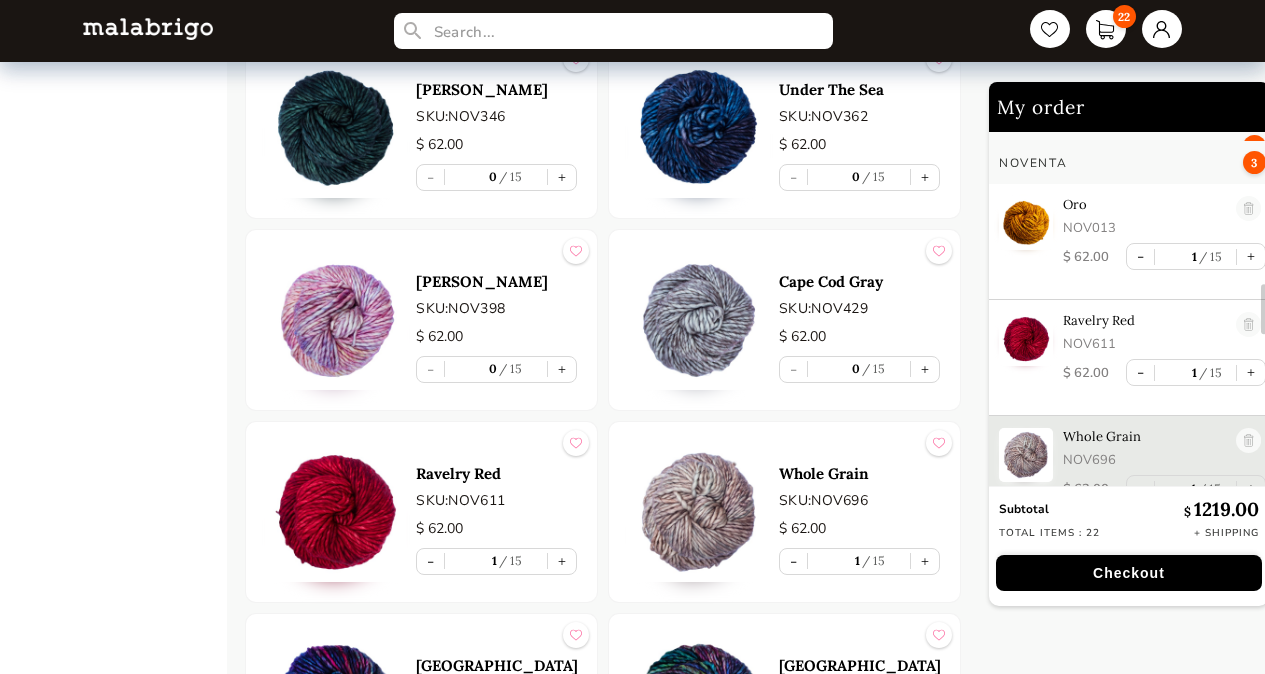 scroll, scrollTop: 1229, scrollLeft: 0, axis: vertical 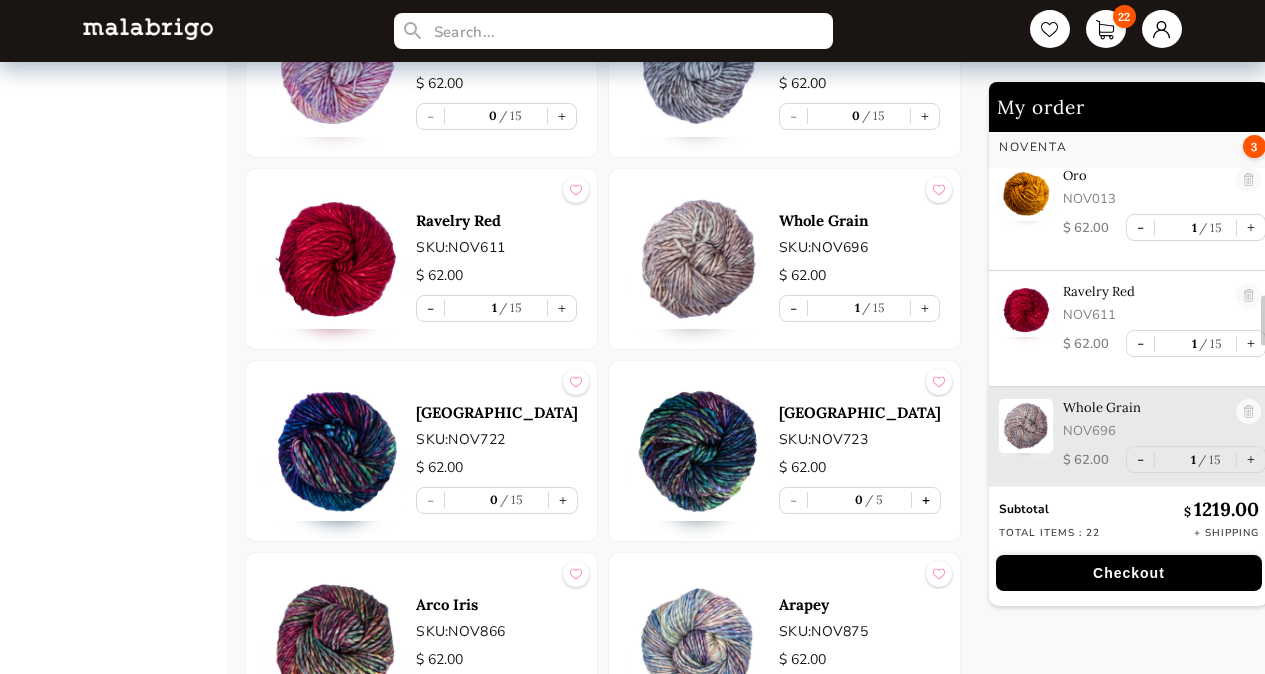 click on "+" at bounding box center [926, 500] 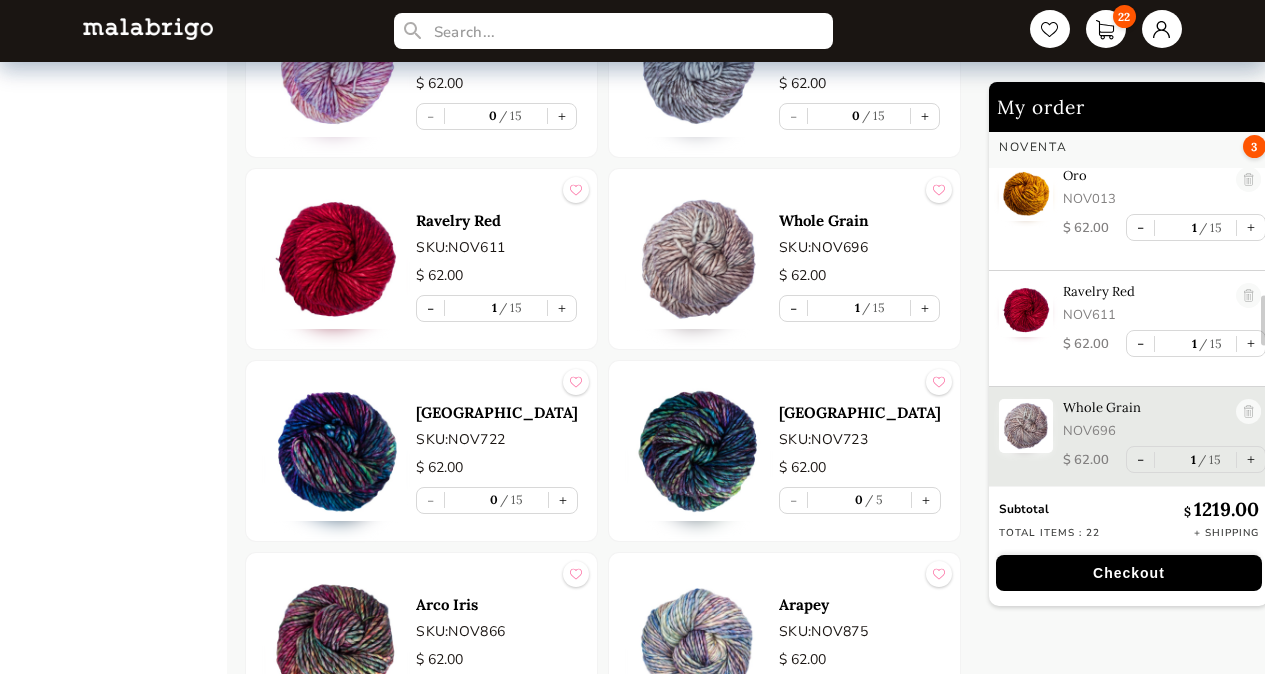 type on "1" 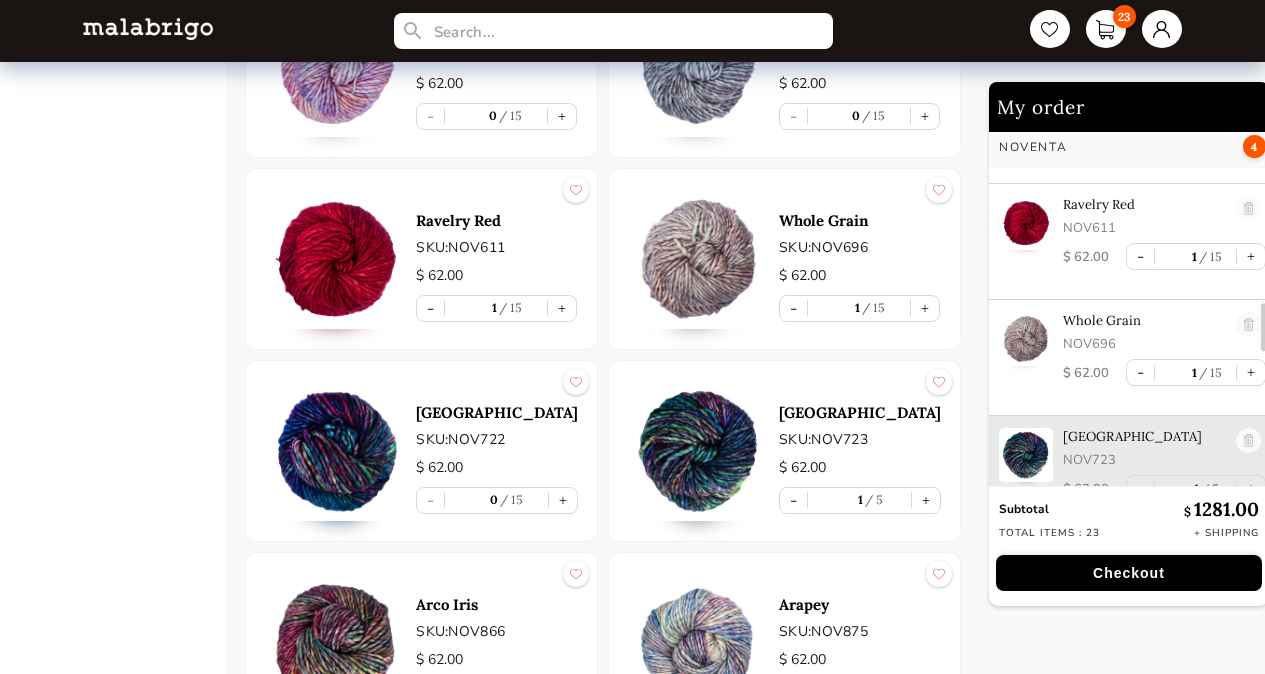 scroll, scrollTop: 1345, scrollLeft: 0, axis: vertical 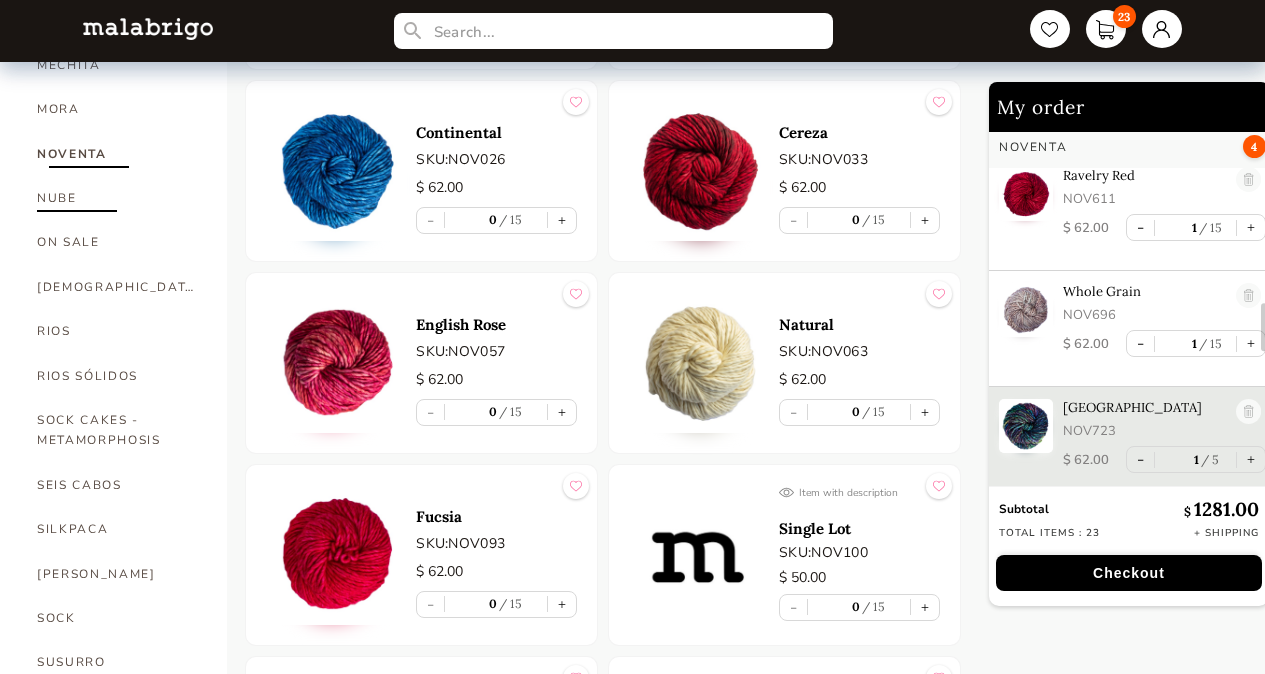 click on "NUBE" at bounding box center [117, 198] 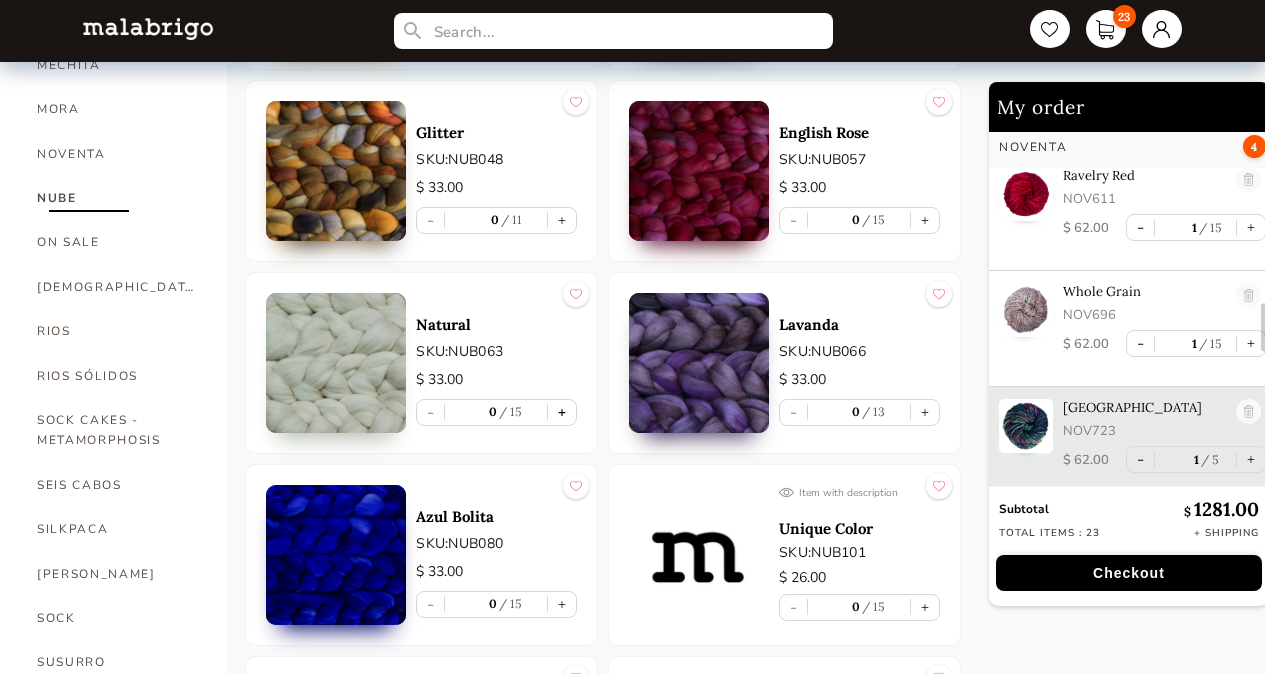 click on "+" at bounding box center [562, 412] 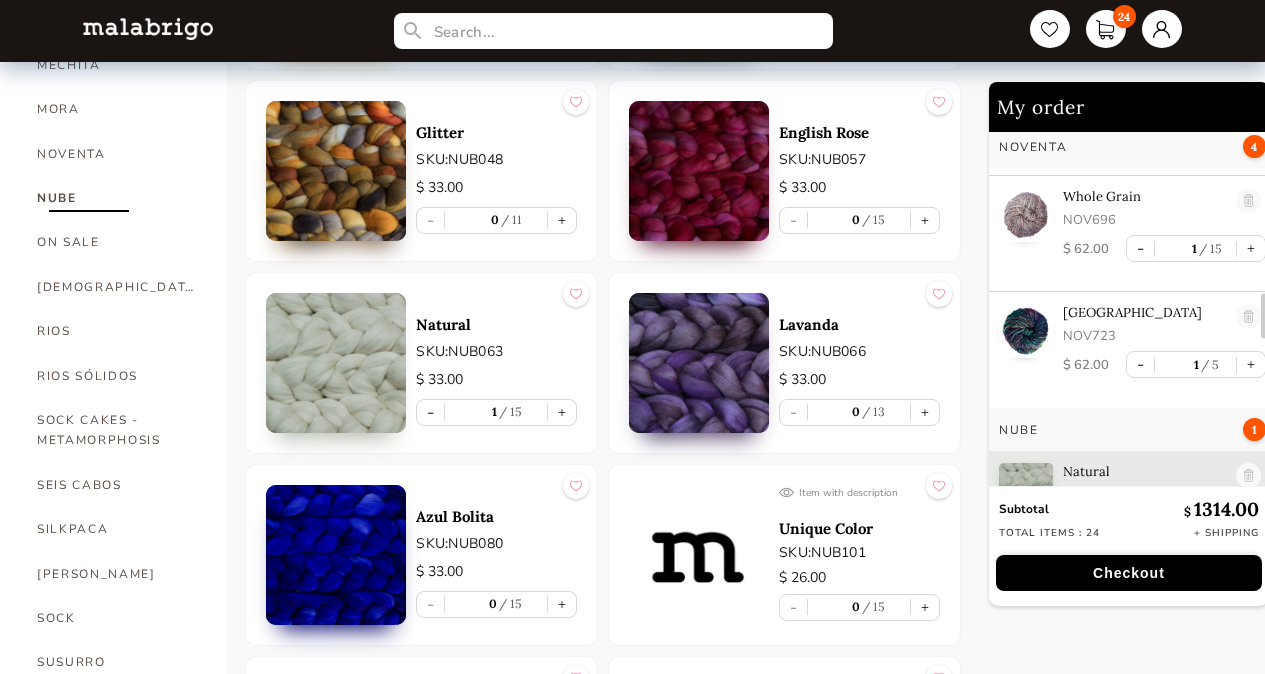scroll, scrollTop: 1504, scrollLeft: 0, axis: vertical 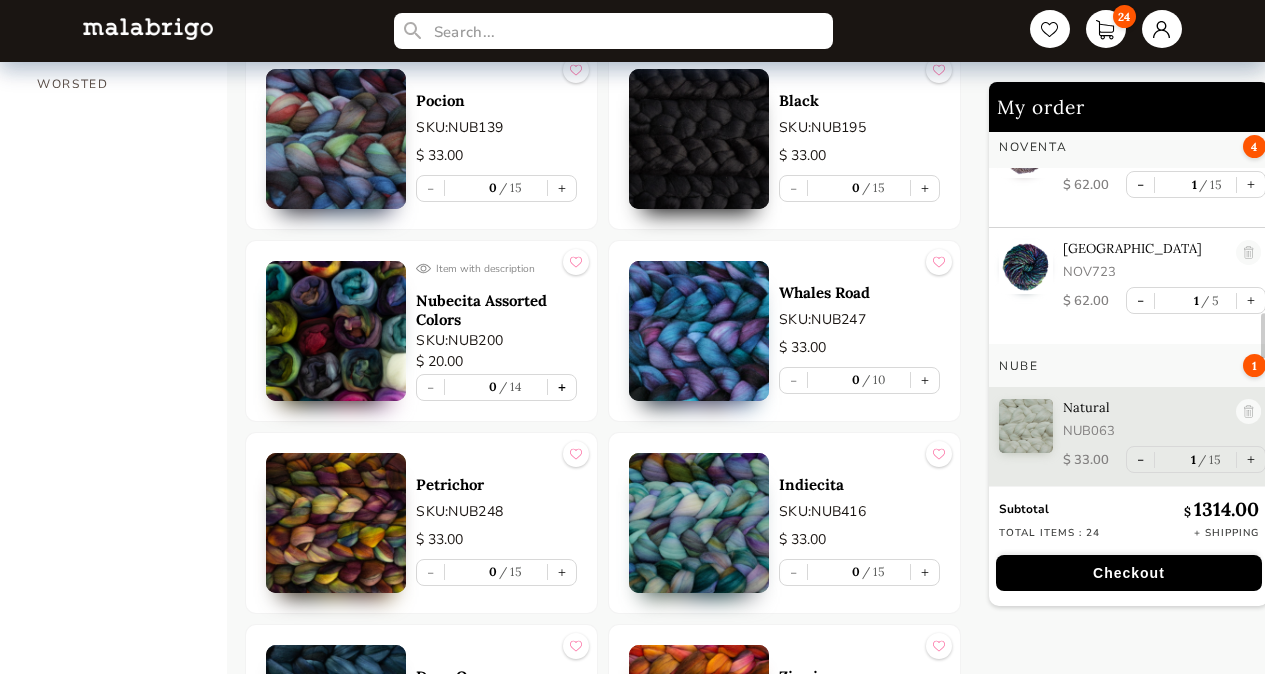 click on "+" at bounding box center [562, 387] 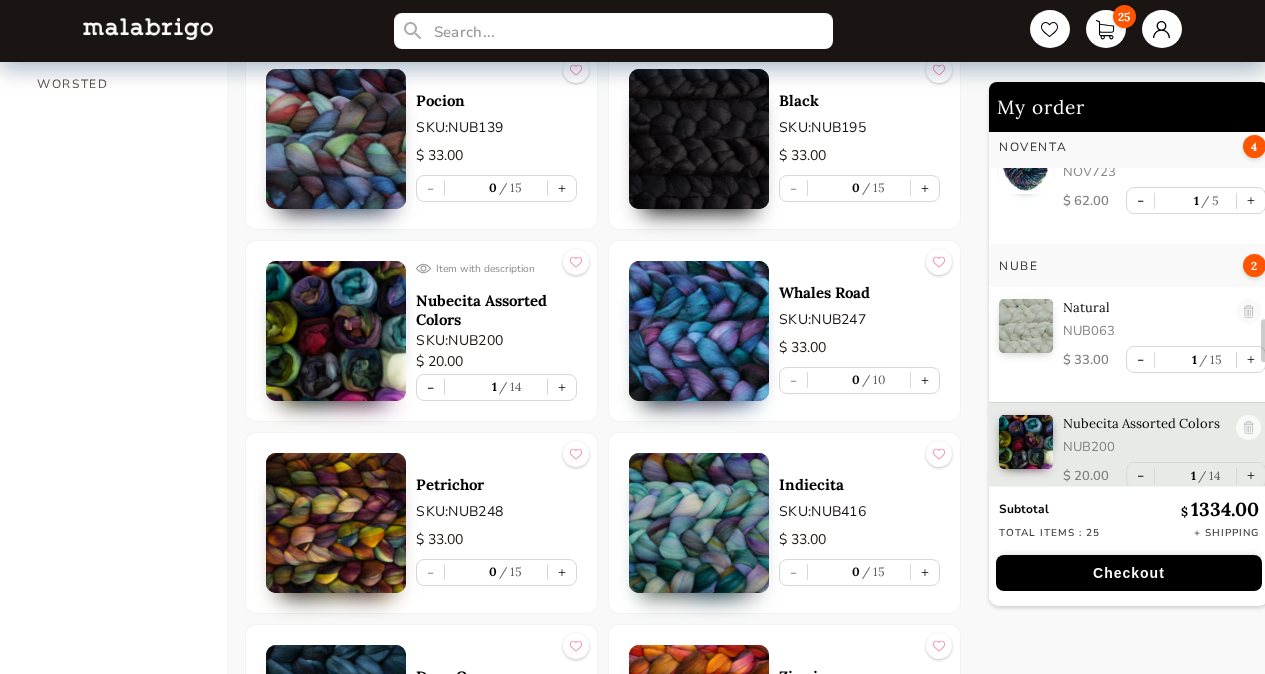 scroll, scrollTop: 1620, scrollLeft: 0, axis: vertical 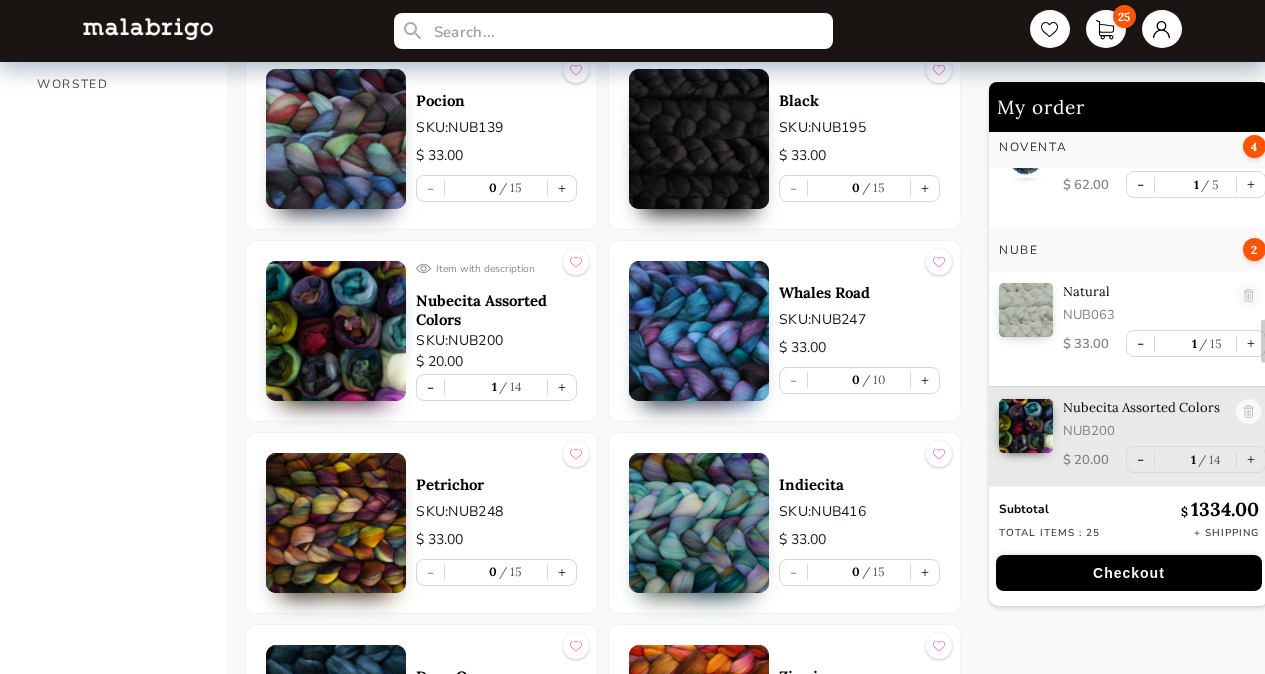 click at bounding box center (336, 331) 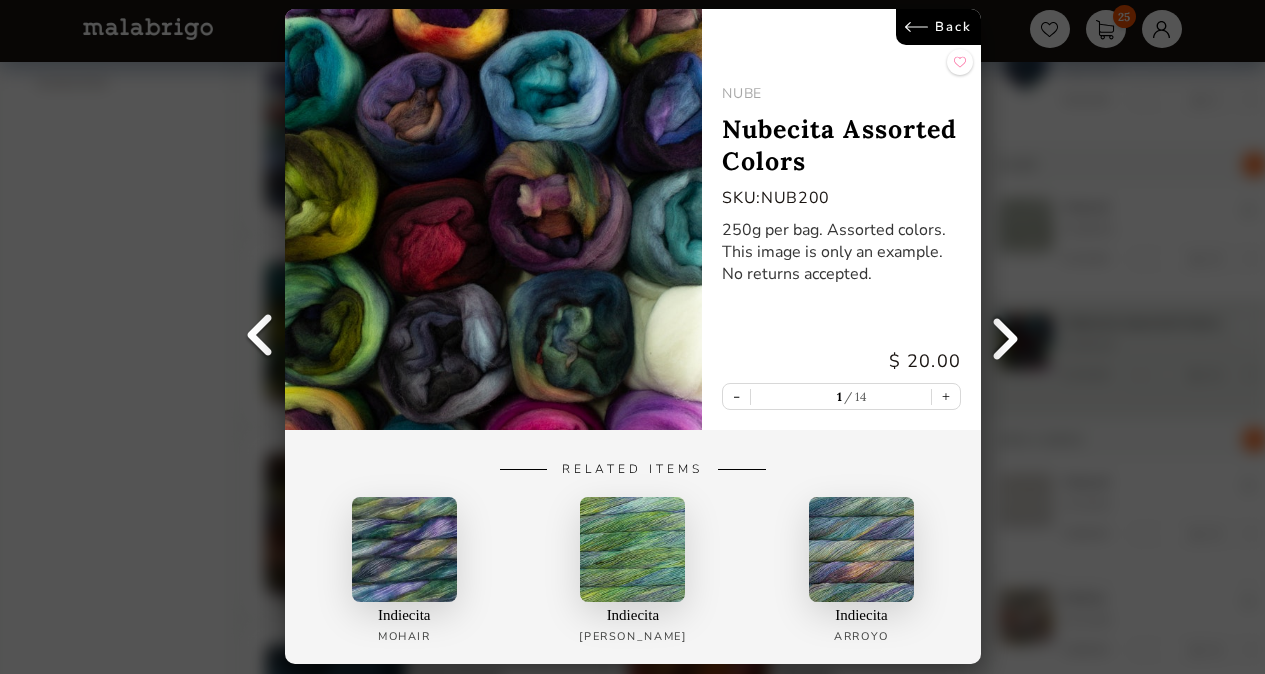 scroll, scrollTop: 0, scrollLeft: 0, axis: both 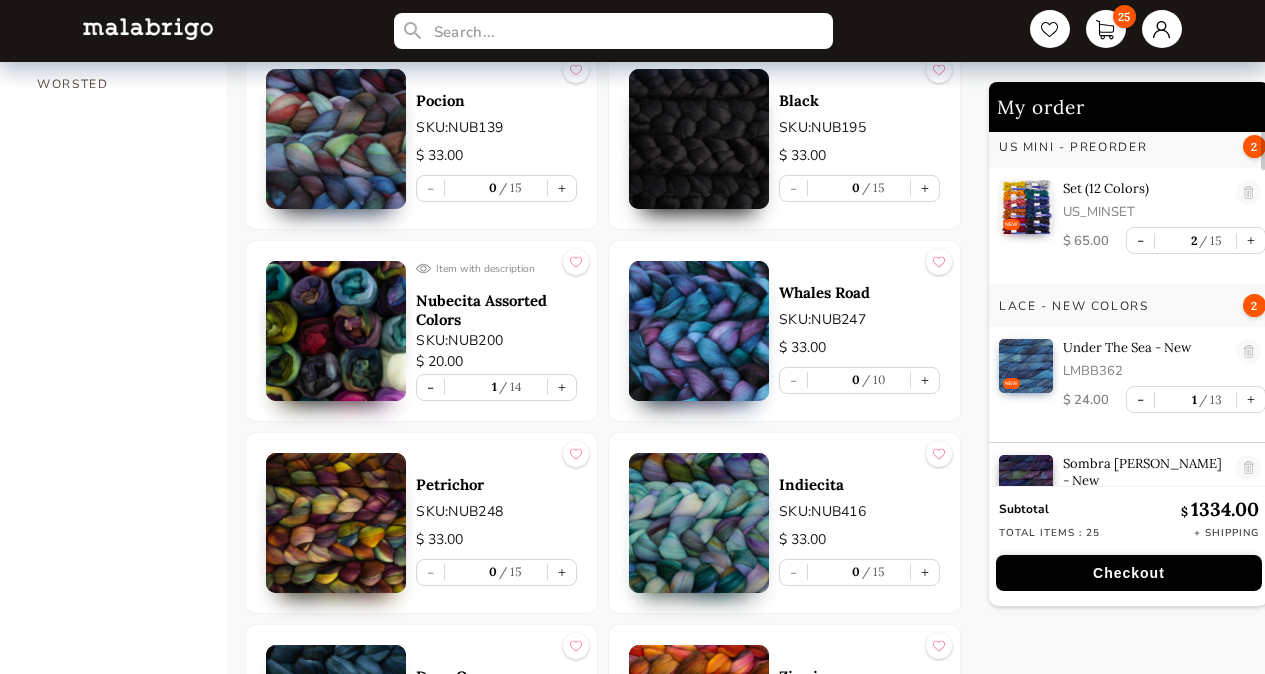 click at bounding box center (336, 523) 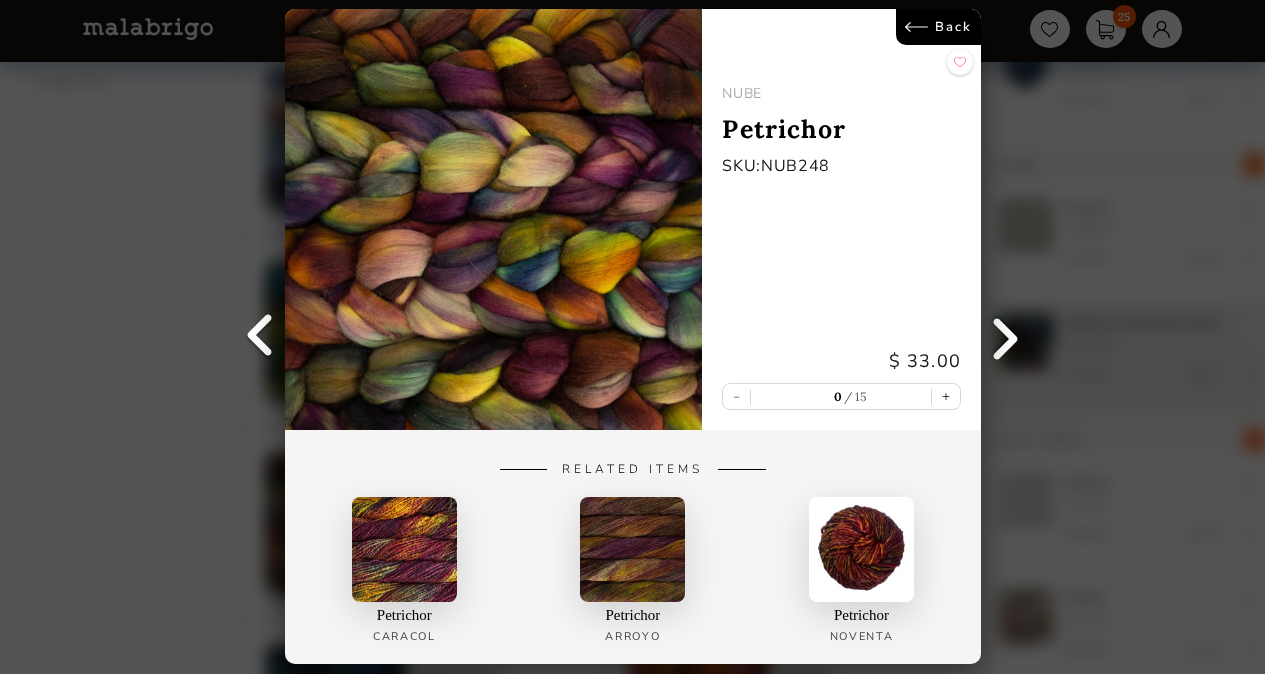 click on "Back" at bounding box center (937, 27) 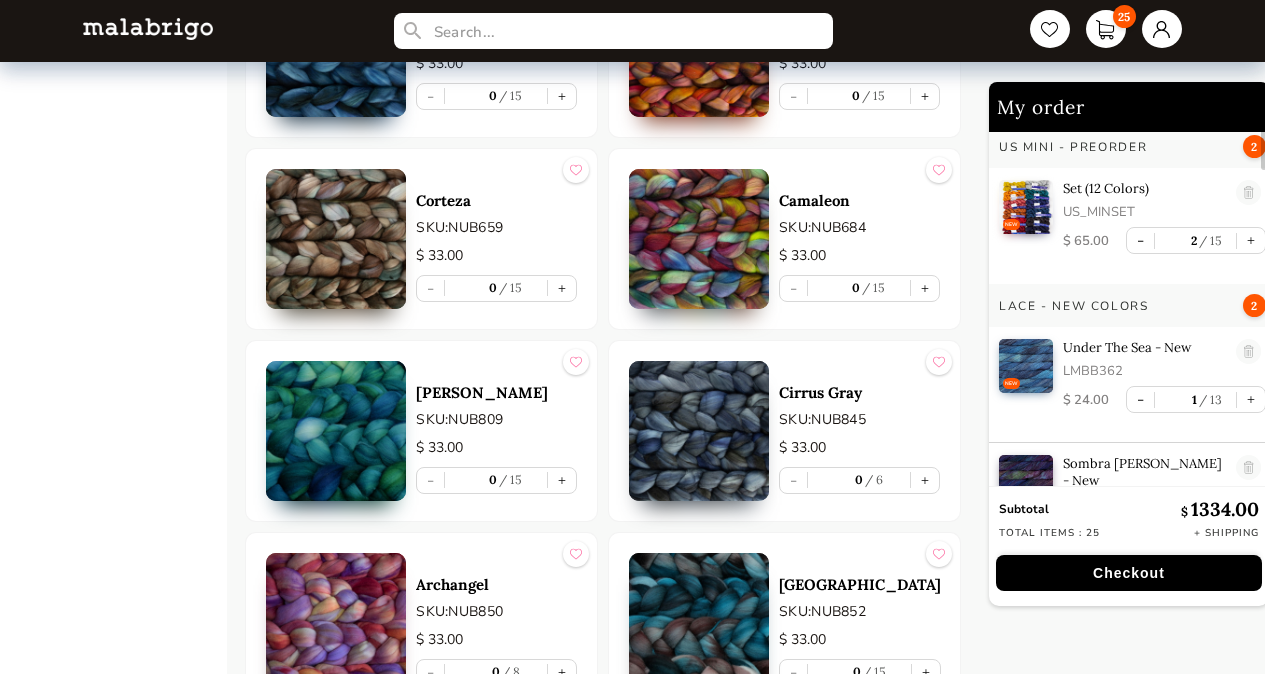 scroll, scrollTop: 2548, scrollLeft: 0, axis: vertical 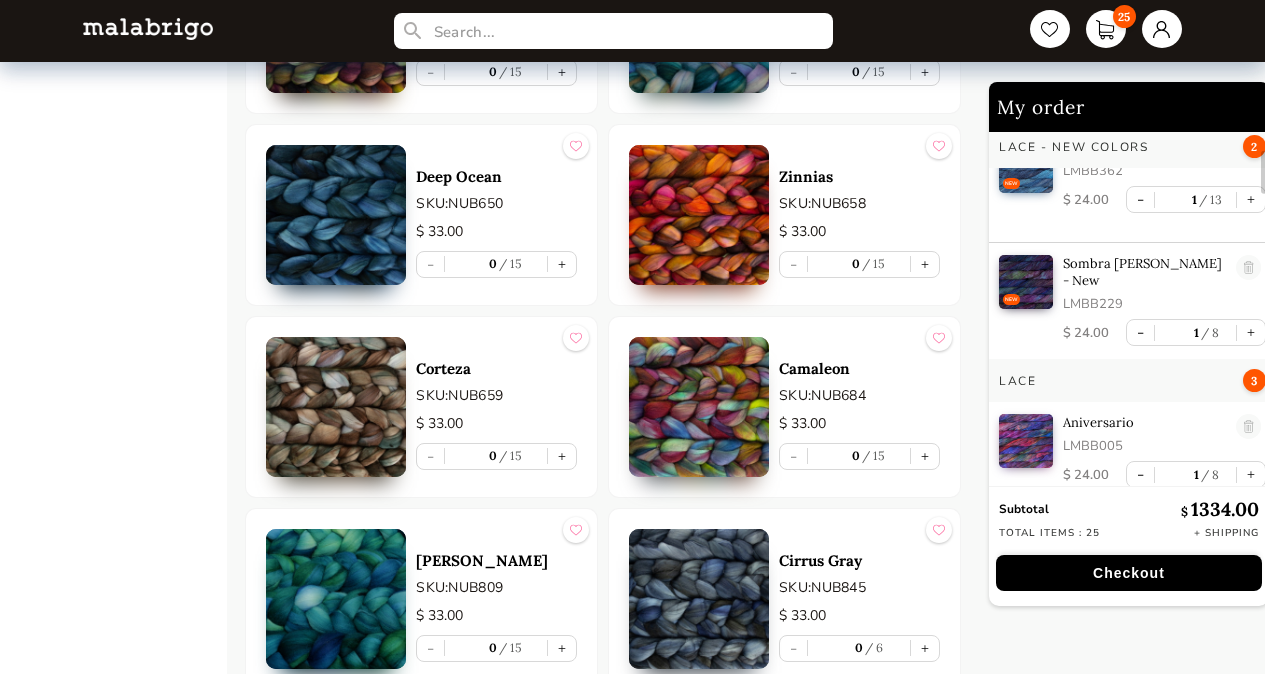 click at bounding box center (336, 407) 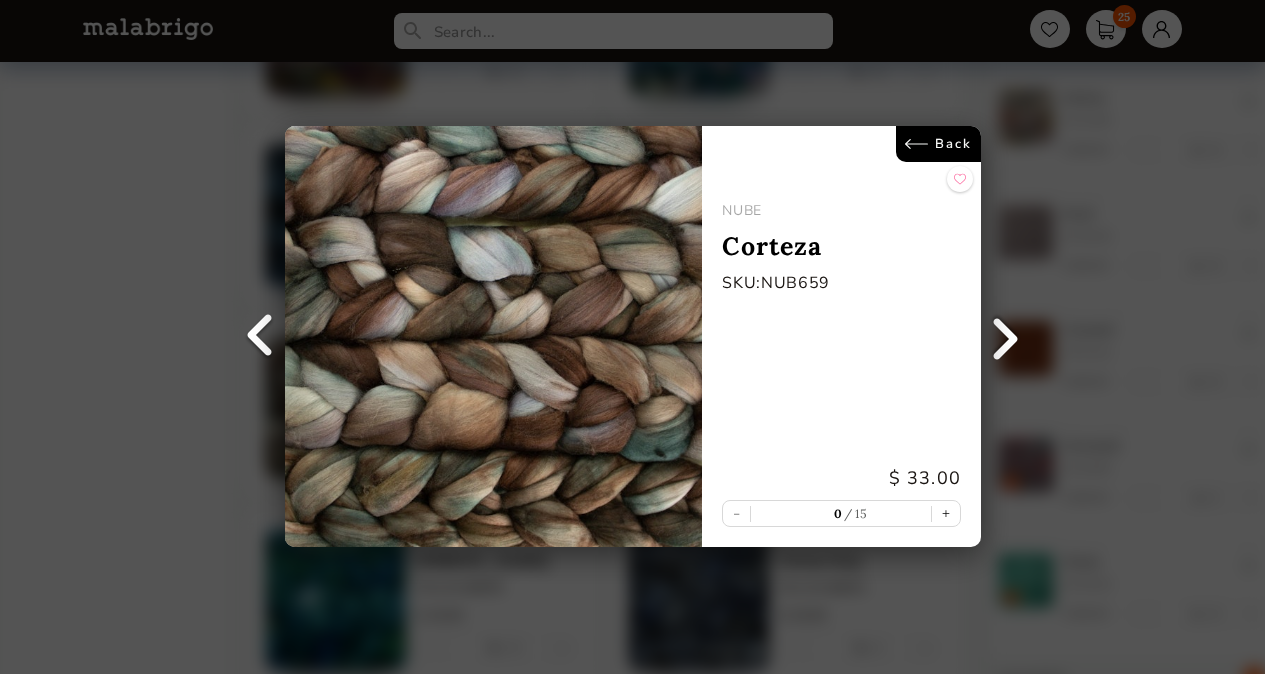 click on "Back" at bounding box center (937, 144) 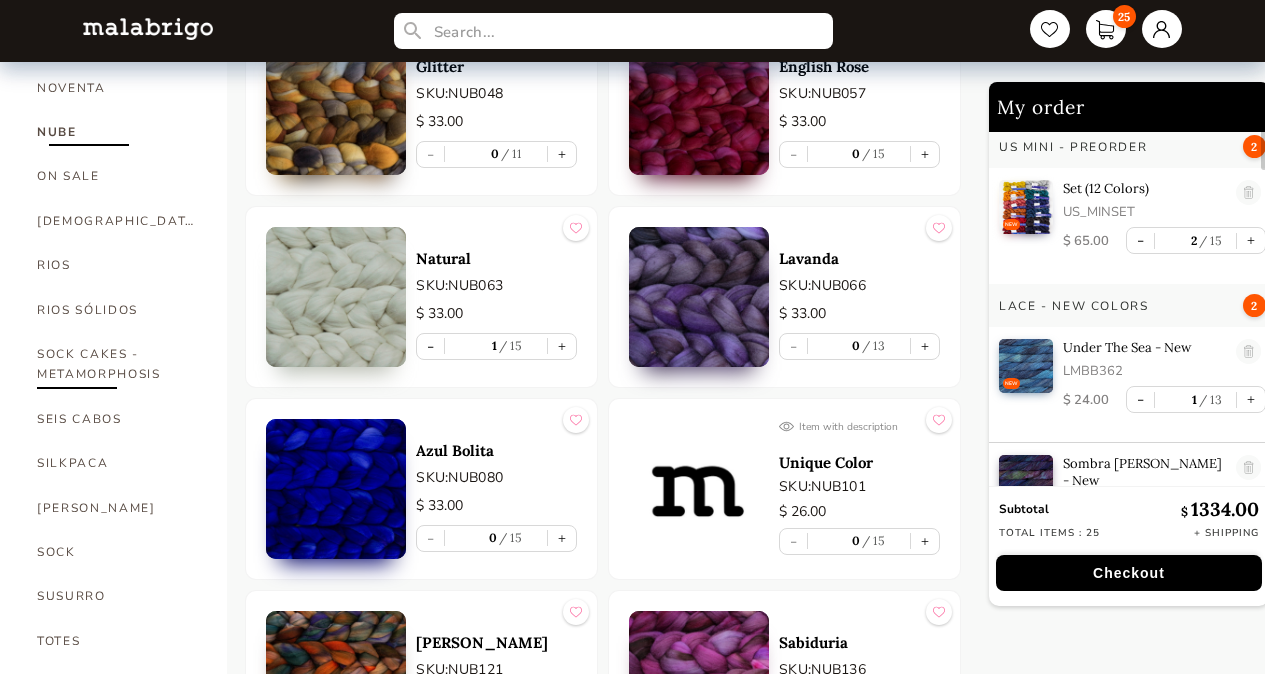 scroll, scrollTop: 948, scrollLeft: 0, axis: vertical 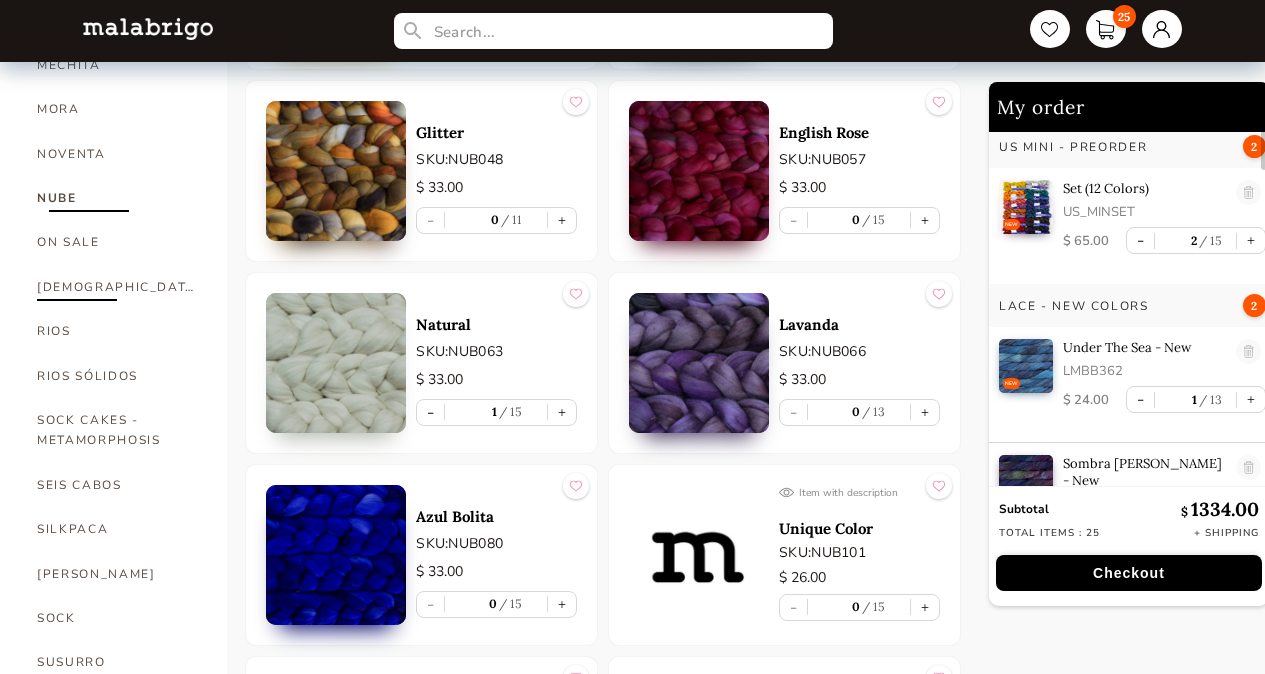 click on "[DEMOGRAPHIC_DATA]" at bounding box center (117, 287) 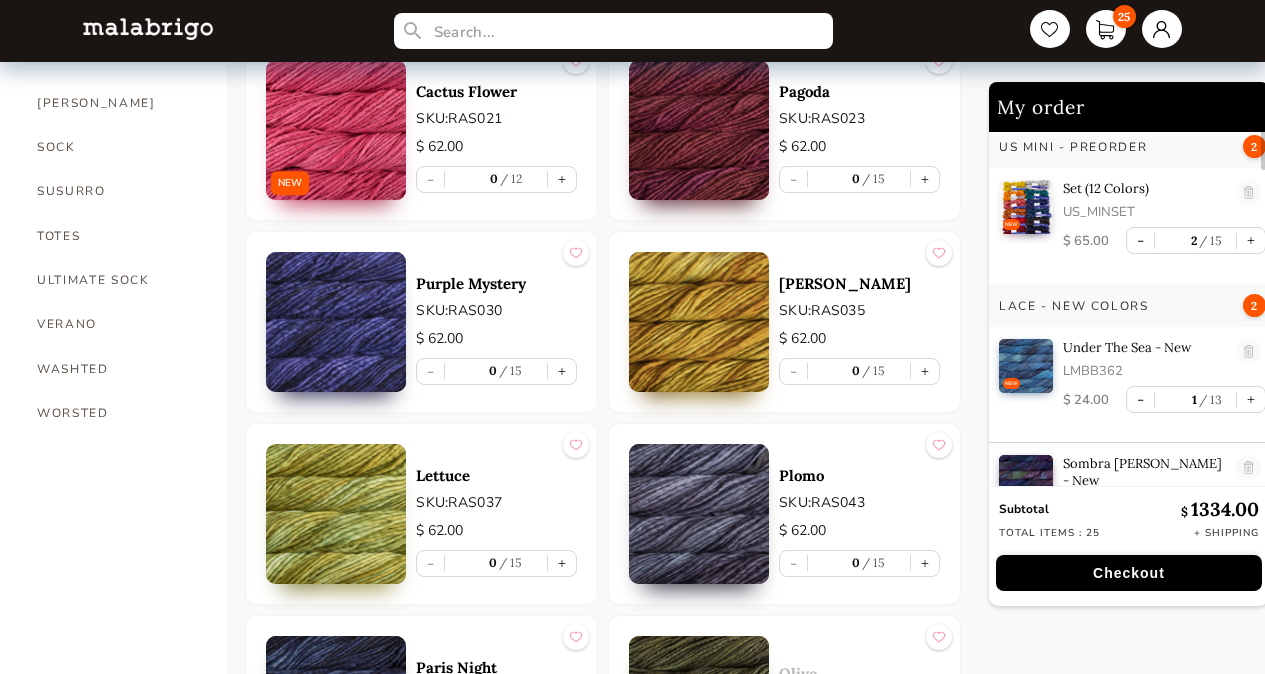 scroll, scrollTop: 1548, scrollLeft: 0, axis: vertical 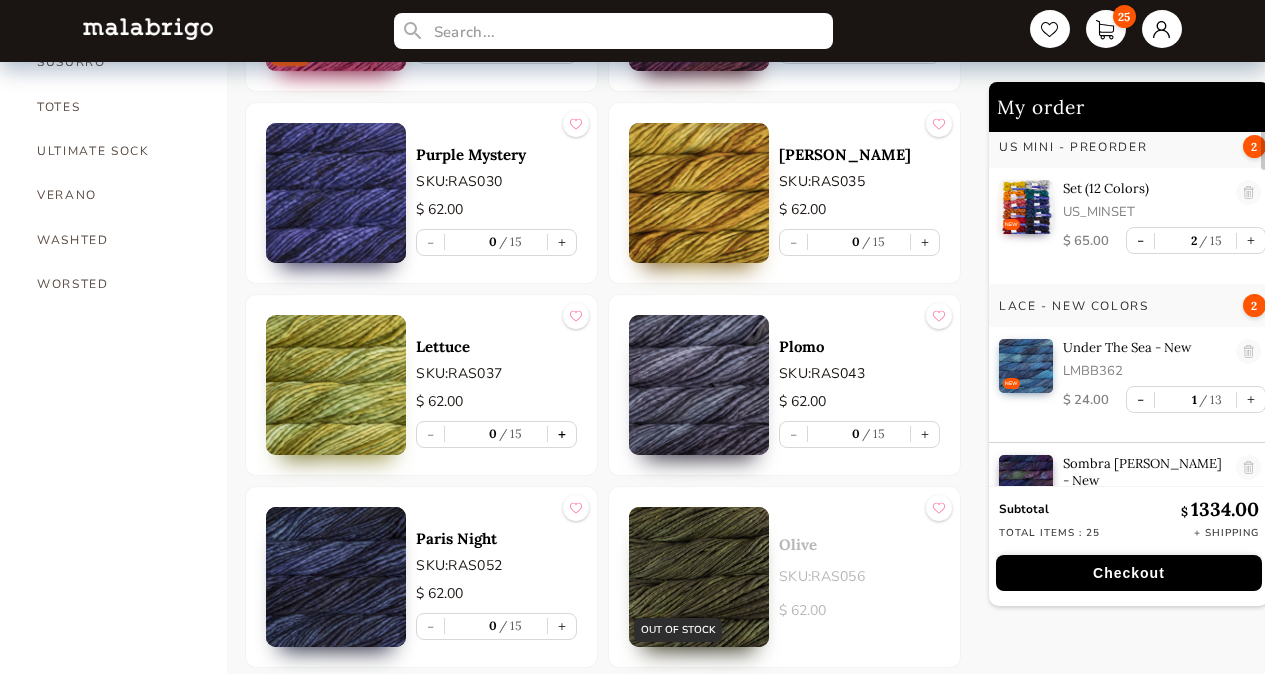 click on "+" at bounding box center (562, 434) 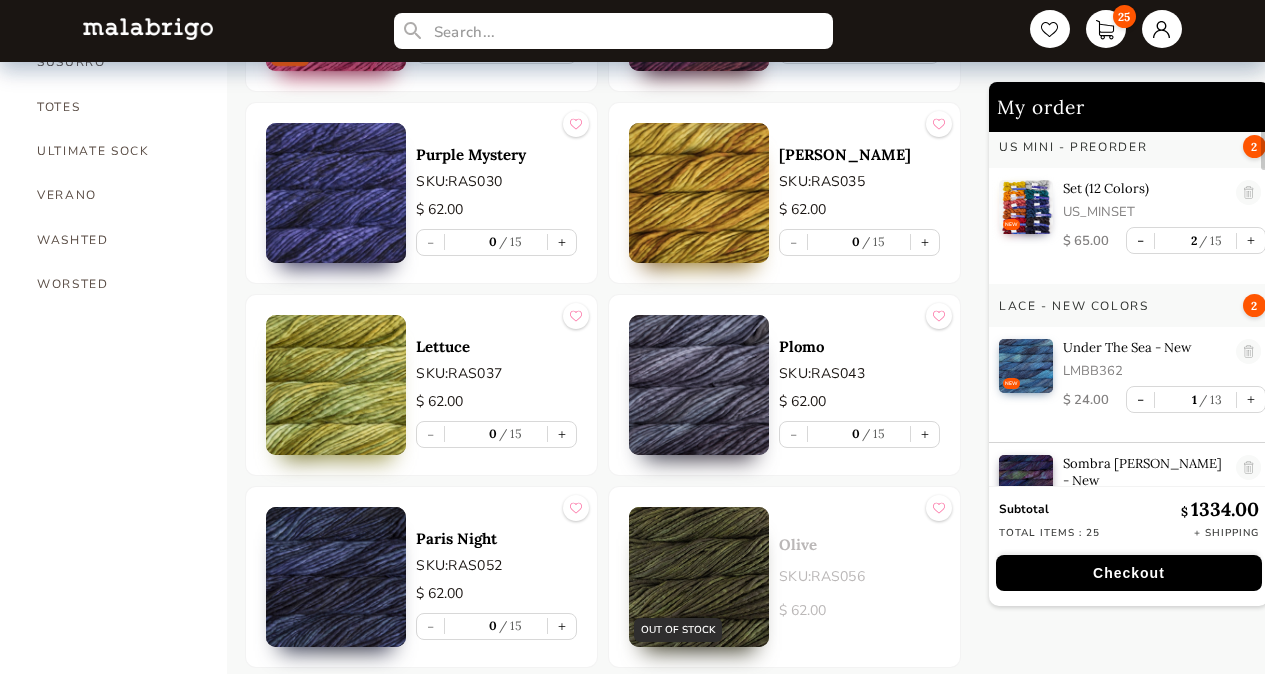 type on "1" 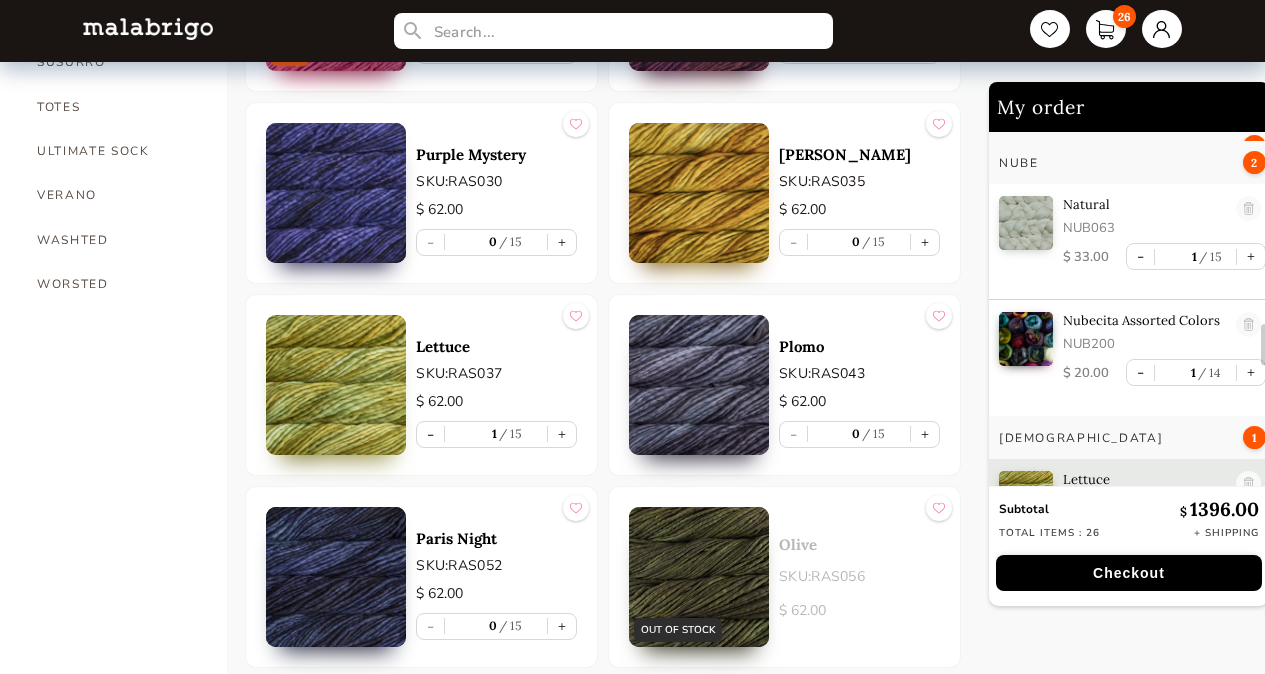 scroll, scrollTop: 1779, scrollLeft: 0, axis: vertical 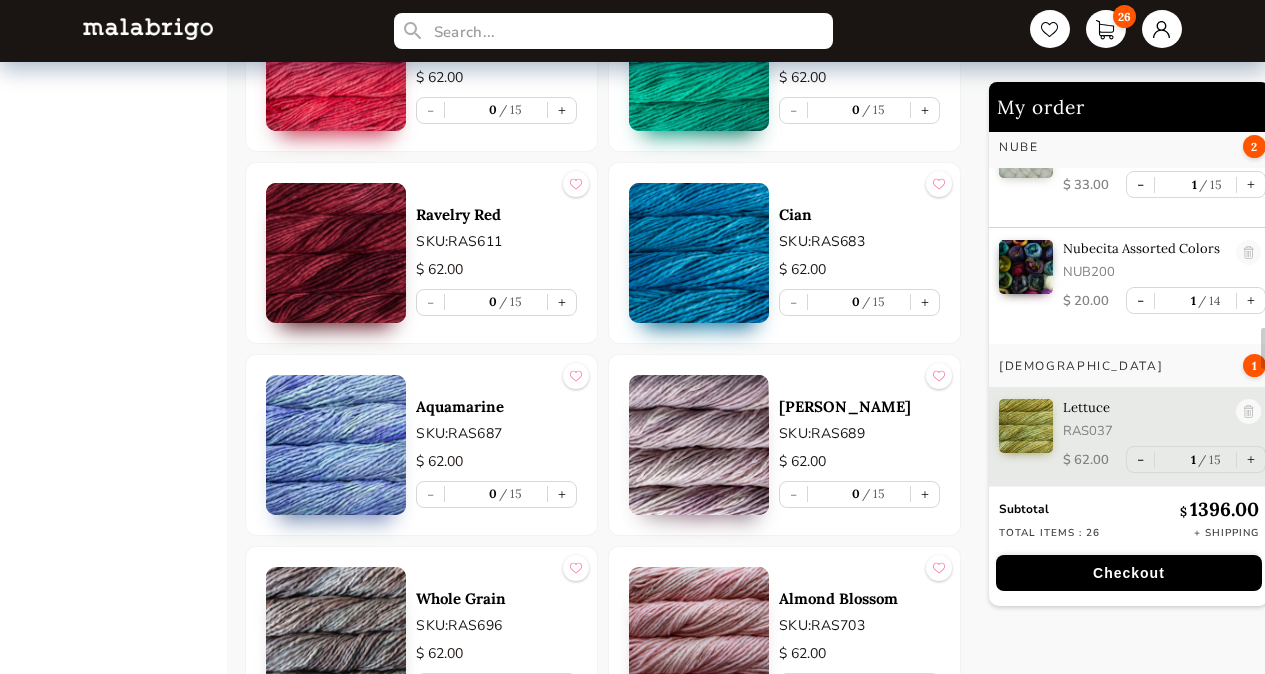 drag, startPoint x: 560, startPoint y: 494, endPoint x: 574, endPoint y: 524, distance: 33.105892 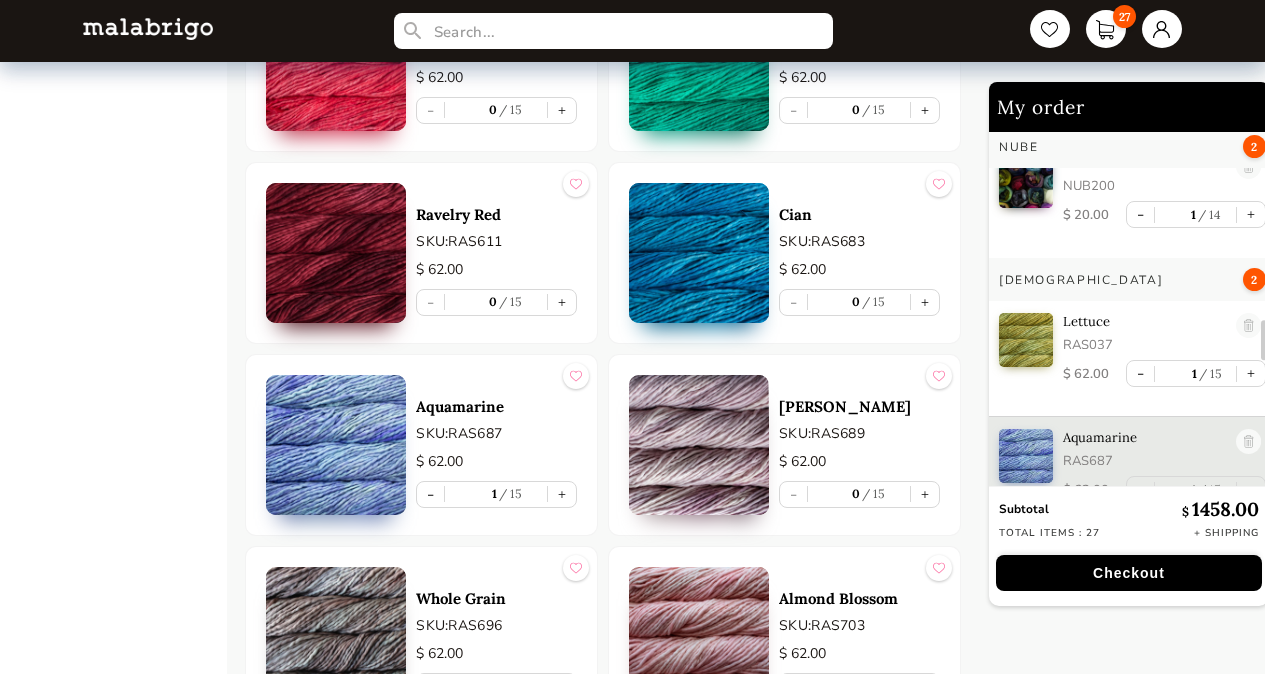 scroll, scrollTop: 1895, scrollLeft: 0, axis: vertical 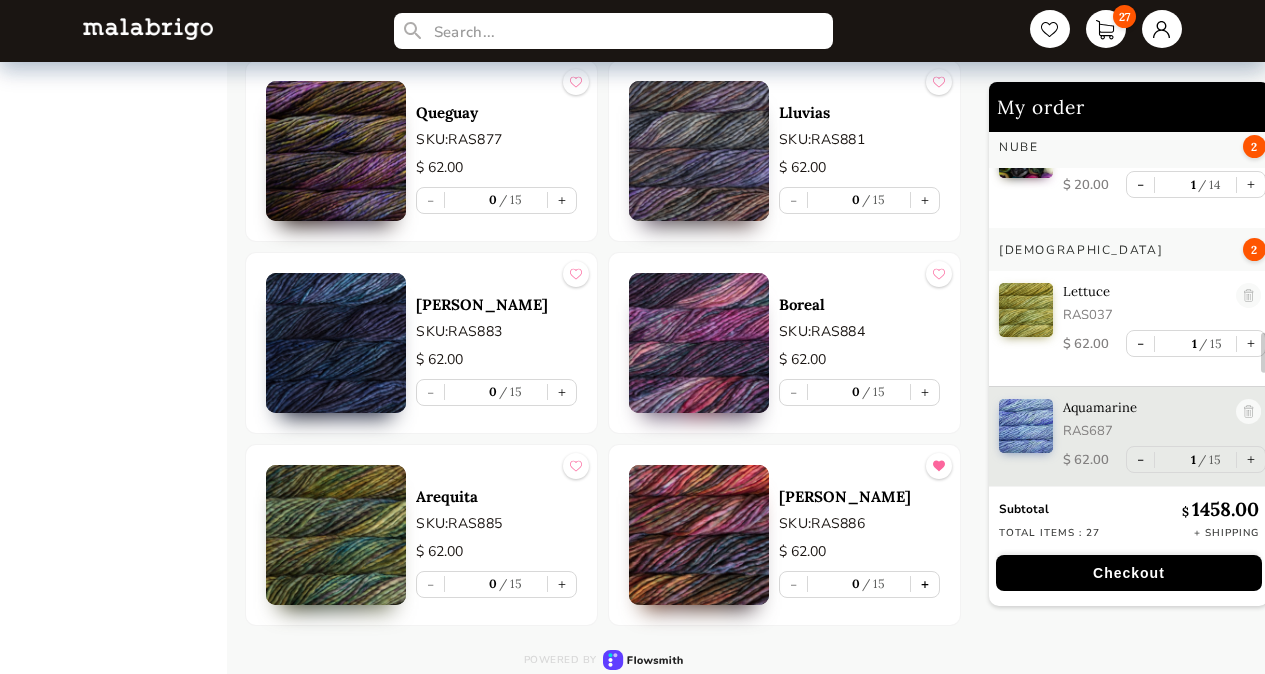 click on "+" at bounding box center [925, 584] 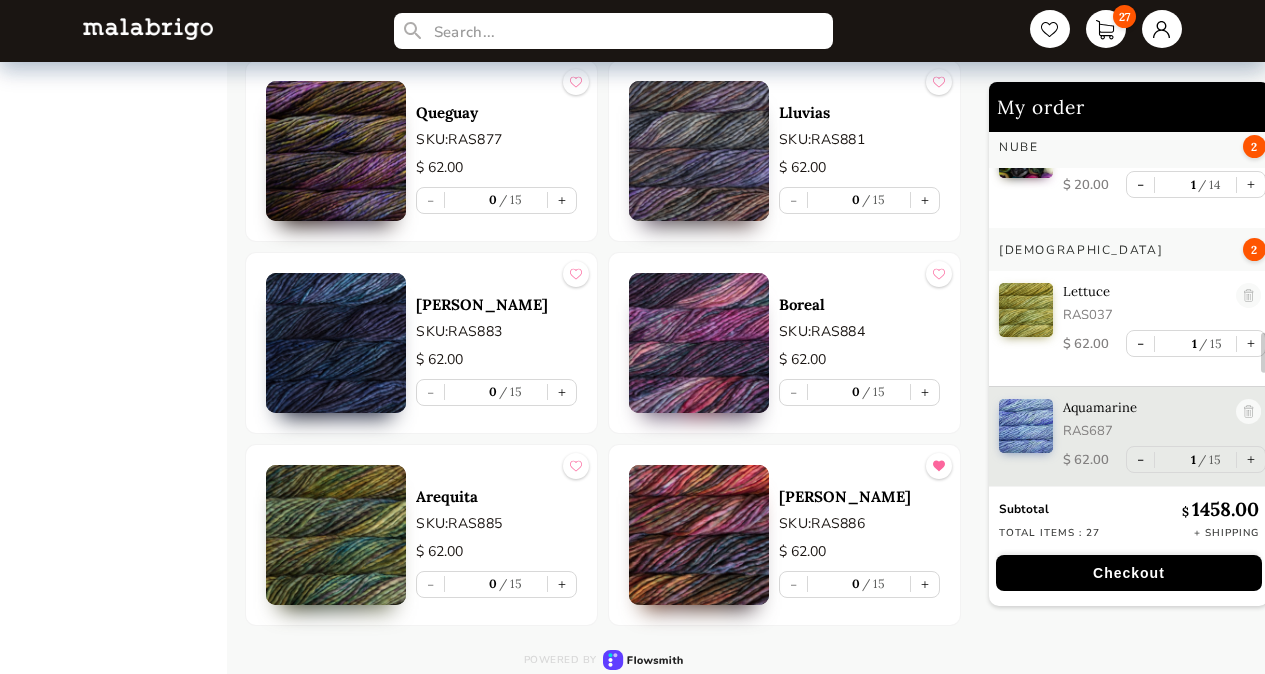 type on "1" 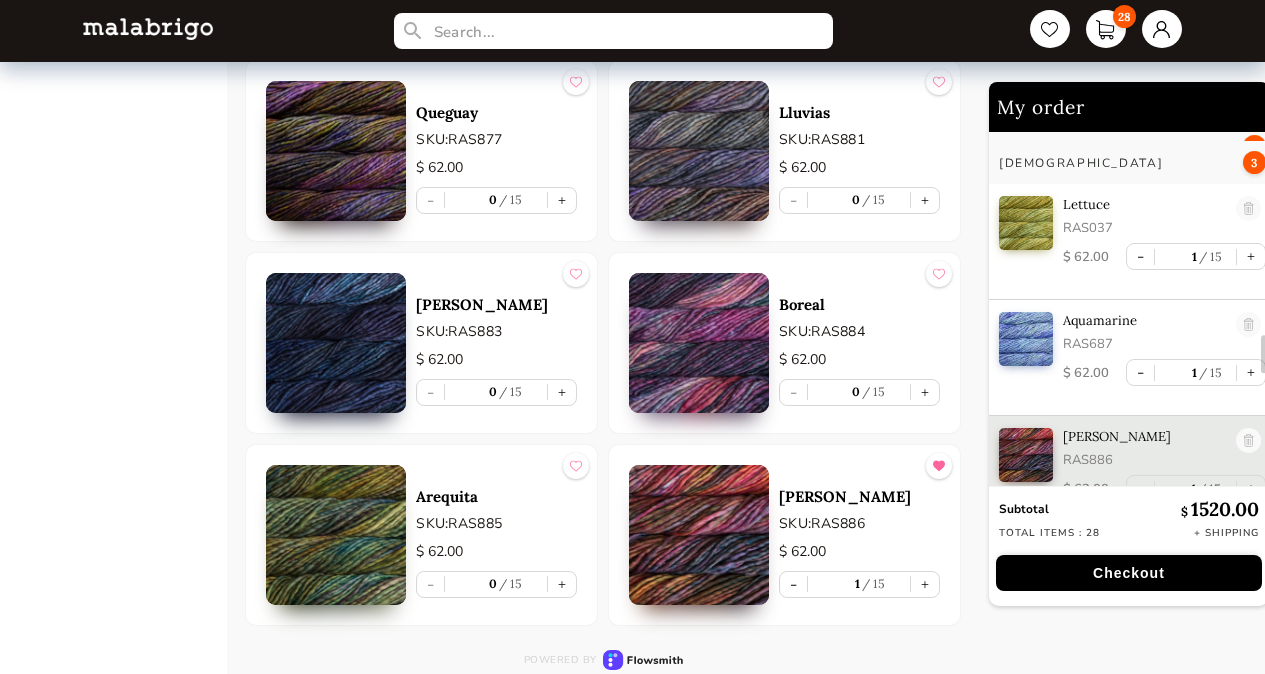 scroll, scrollTop: 2011, scrollLeft: 0, axis: vertical 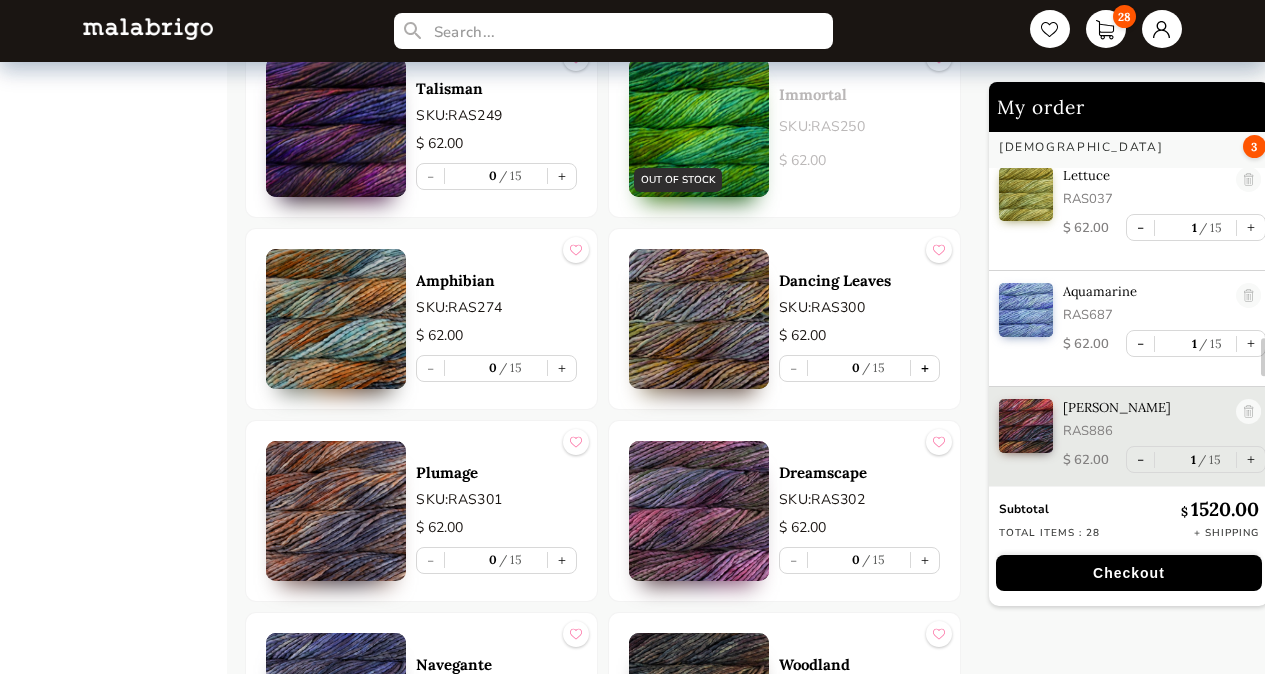 click on "+" at bounding box center (925, 368) 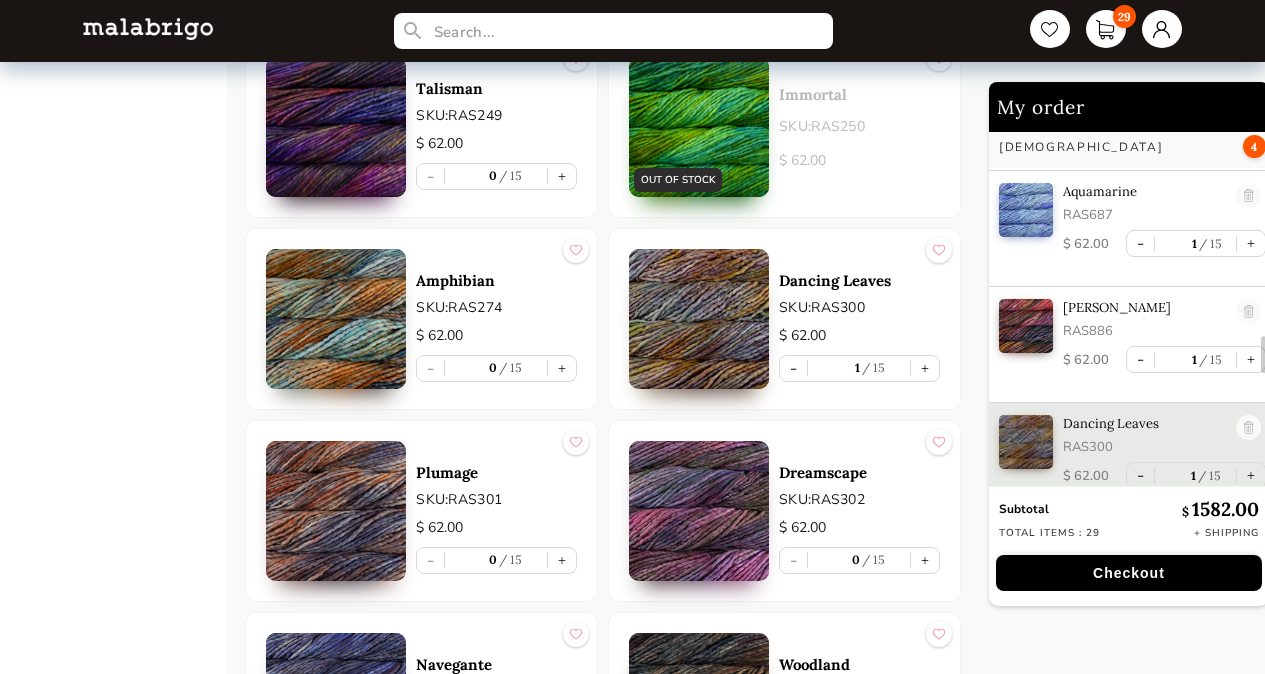 scroll, scrollTop: 2127, scrollLeft: 0, axis: vertical 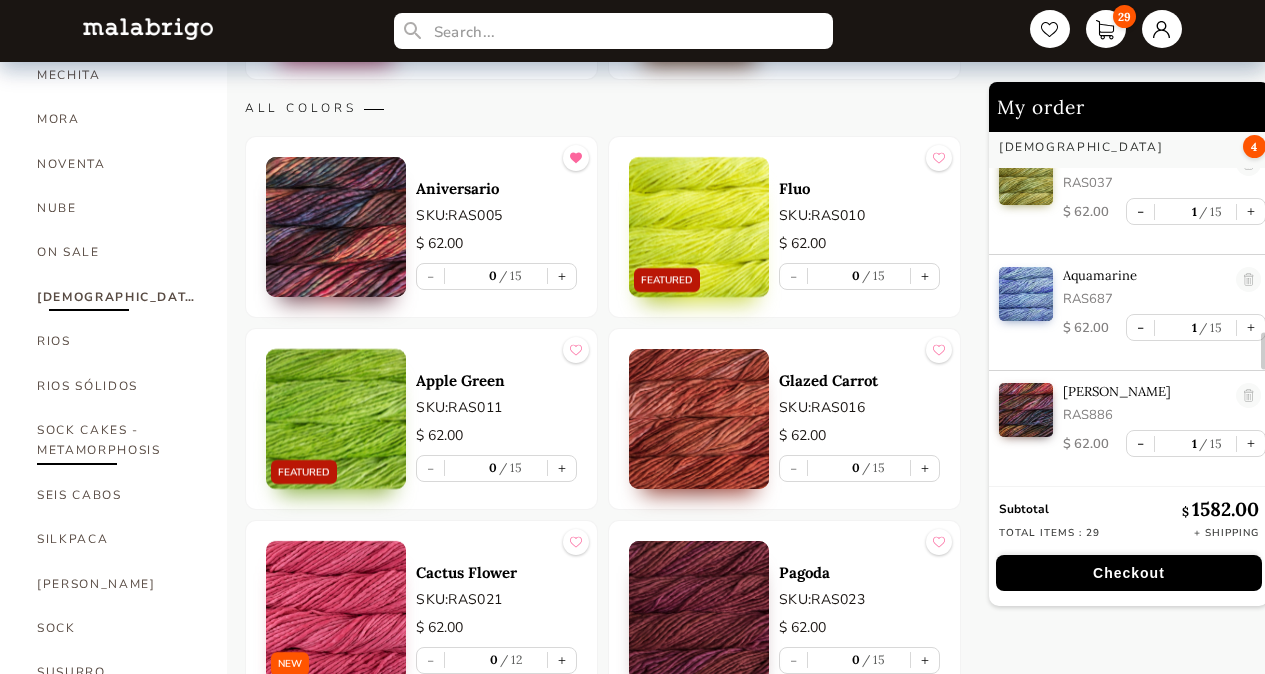 click on "SOCK CAKES - METAMORPHOSIS" at bounding box center (117, 440) 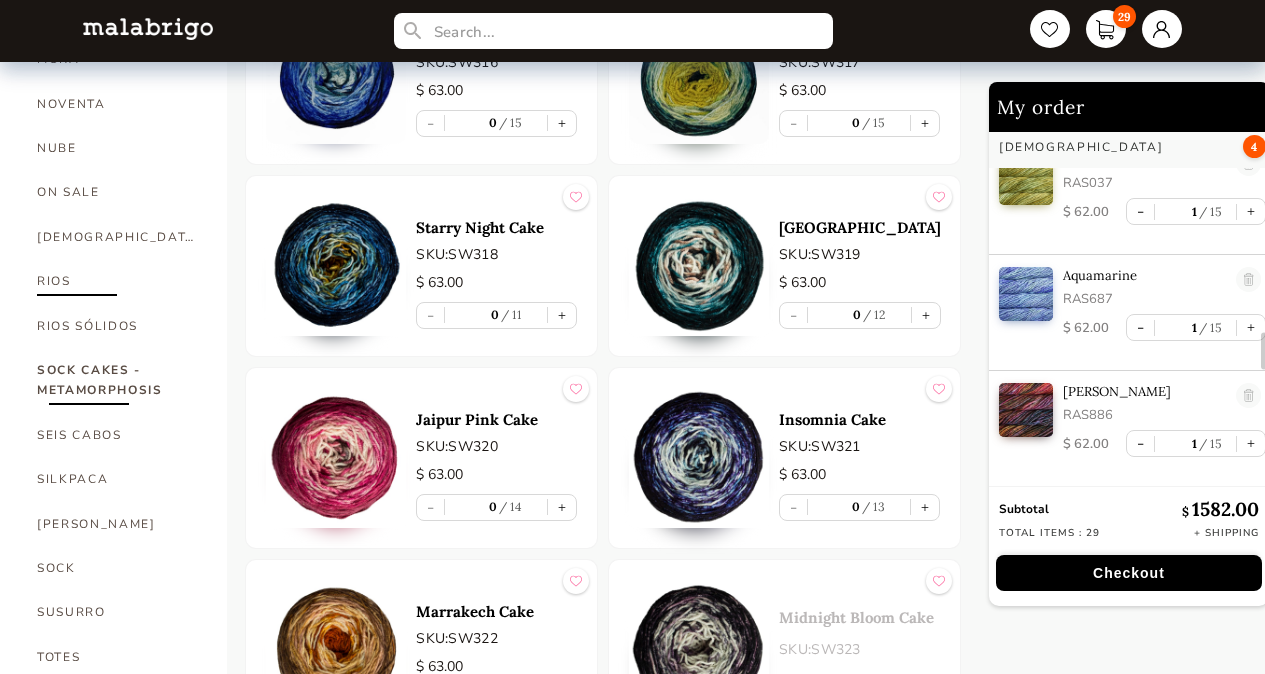 scroll, scrollTop: 997, scrollLeft: 0, axis: vertical 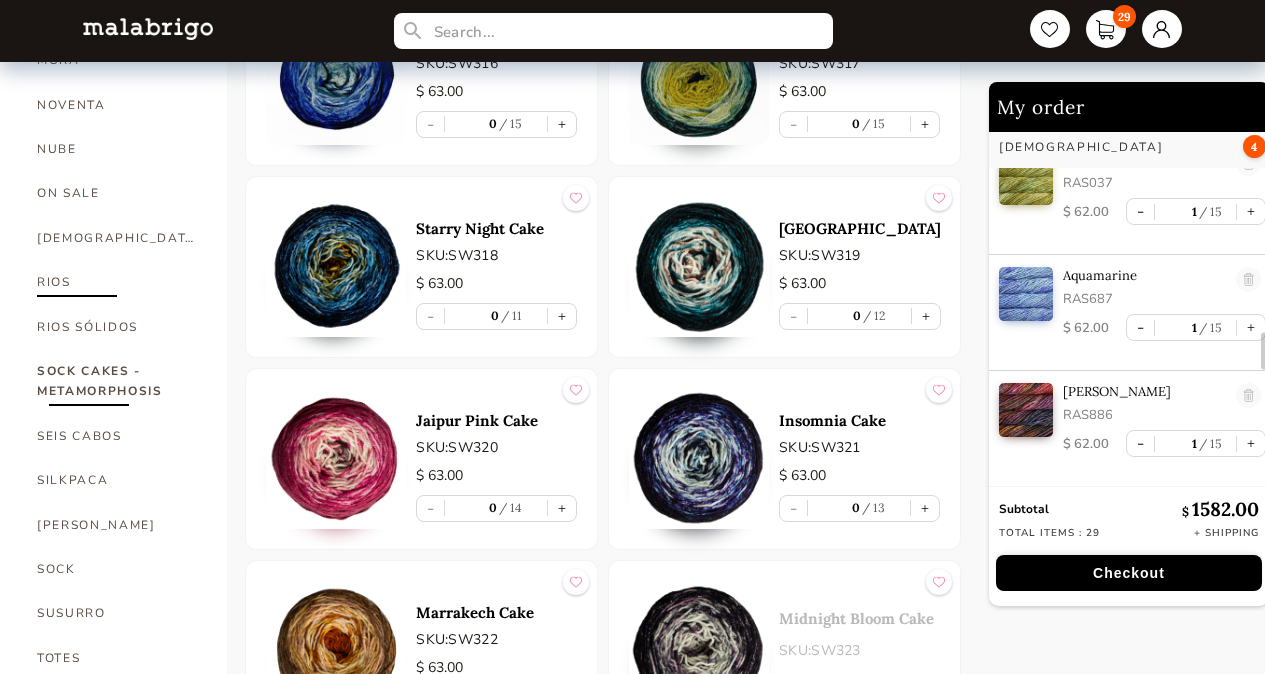 click on "RIOS" at bounding box center (117, 282) 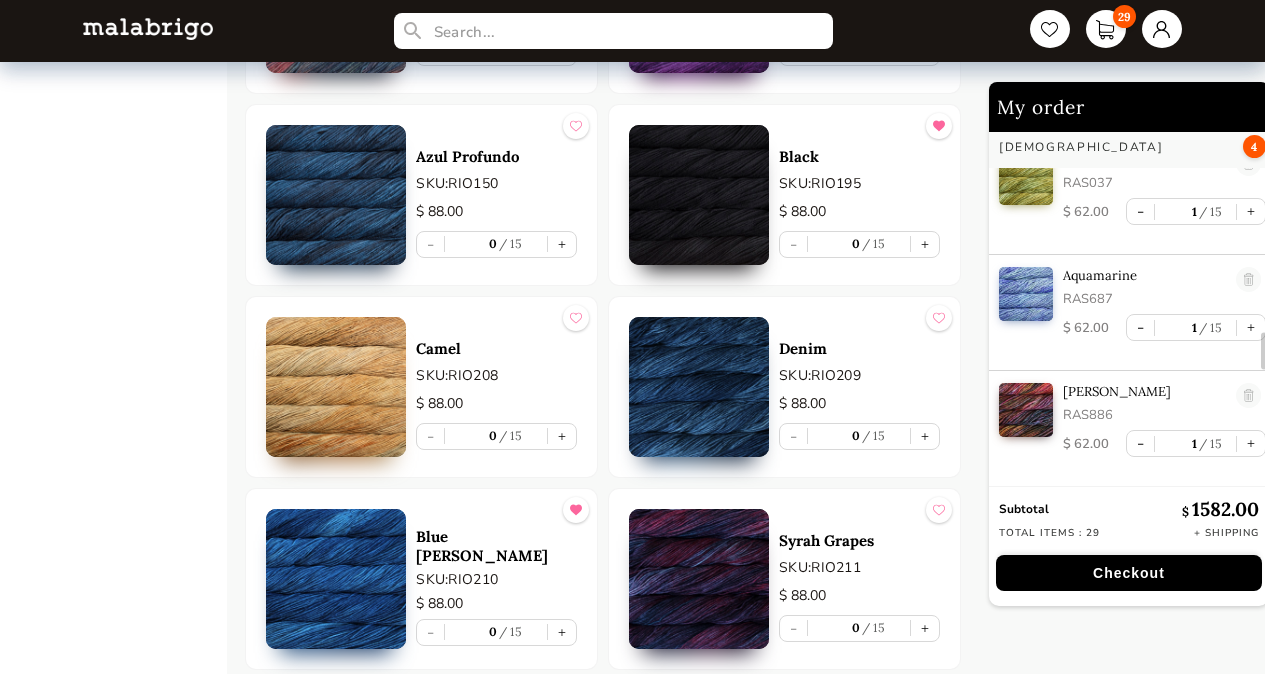 scroll, scrollTop: 3897, scrollLeft: 0, axis: vertical 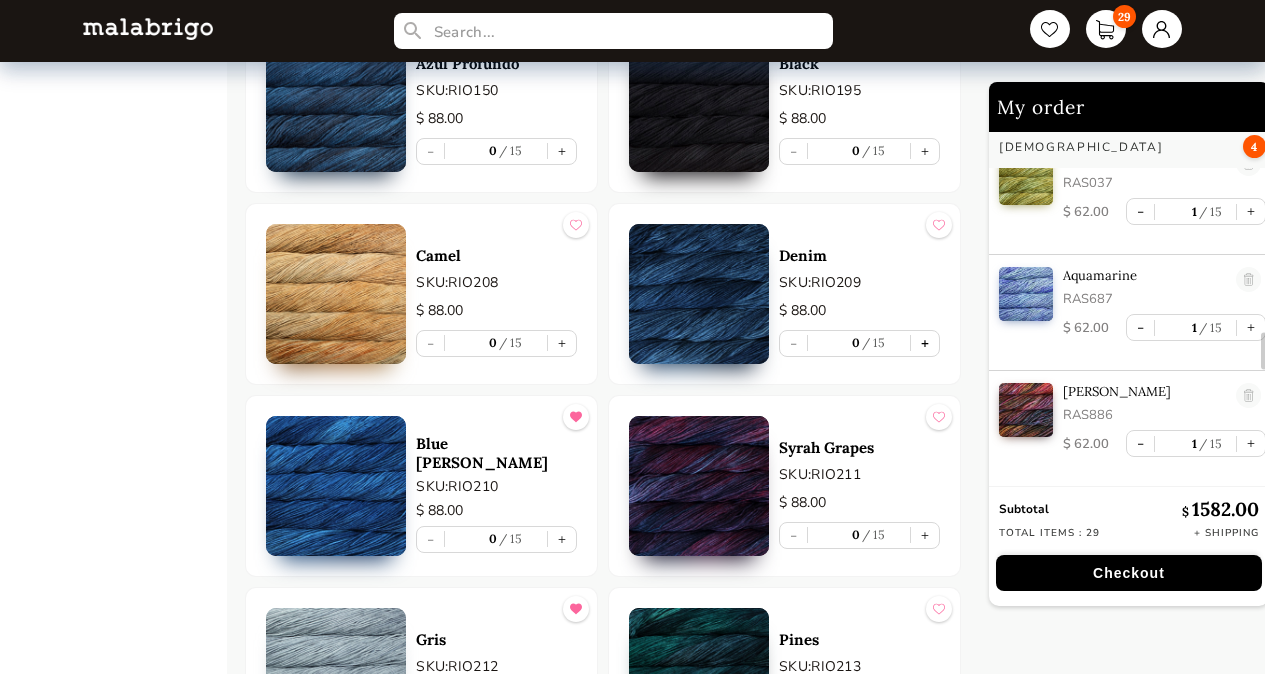 click on "+" at bounding box center [925, 343] 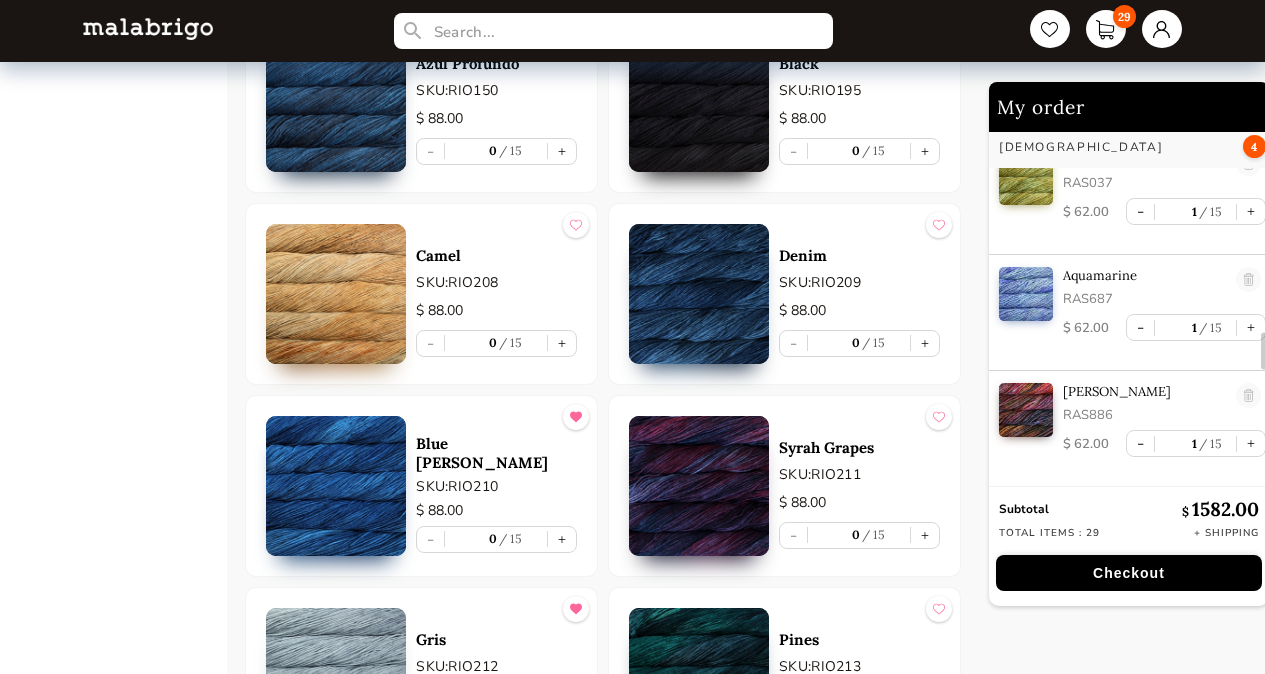 type on "1" 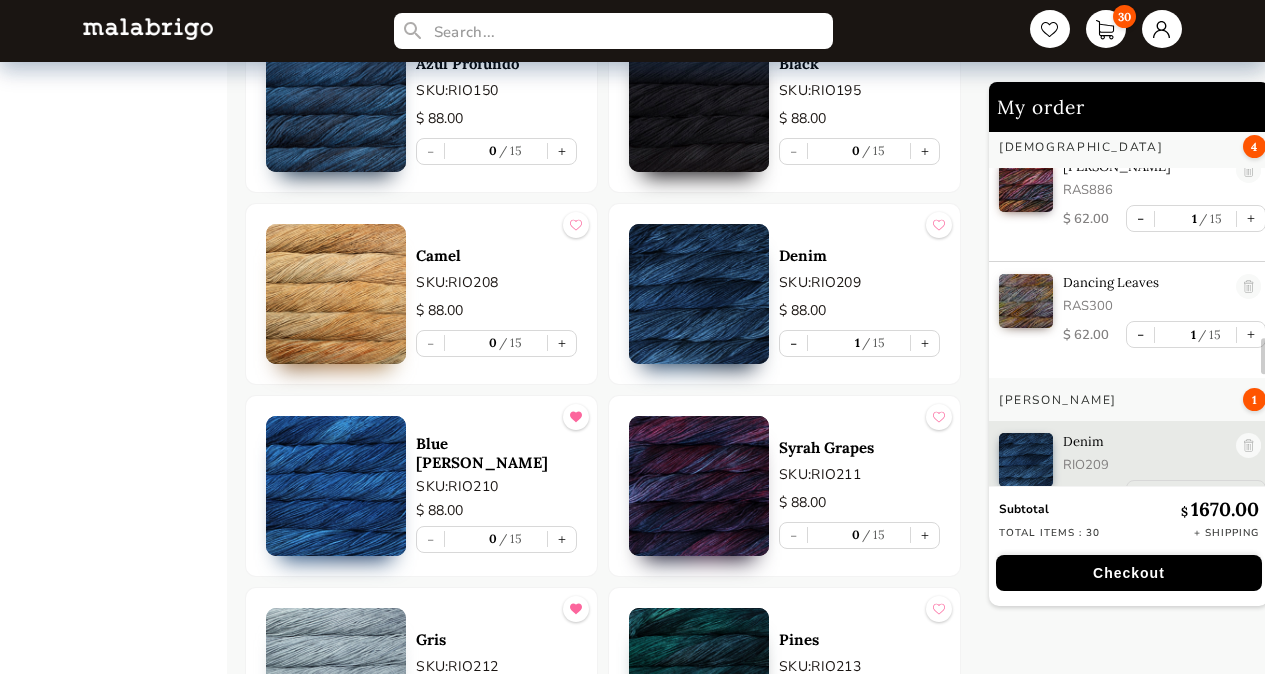 scroll, scrollTop: 2286, scrollLeft: 0, axis: vertical 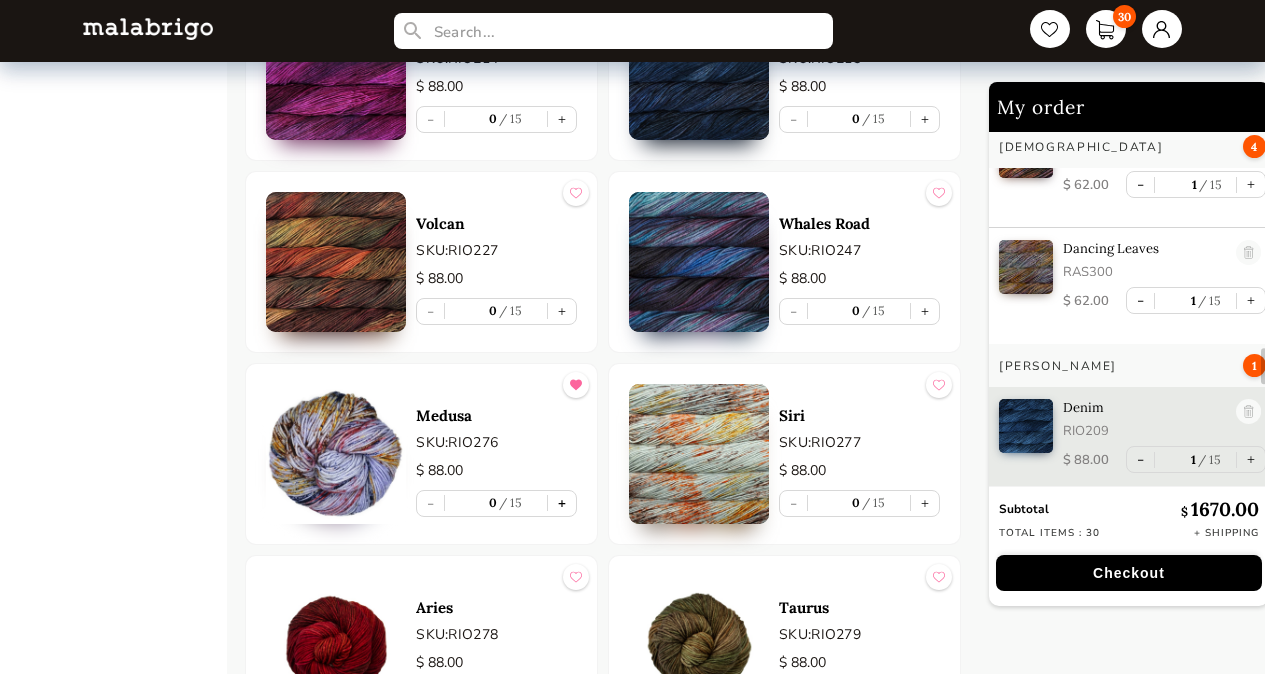 click on "+" at bounding box center (562, 503) 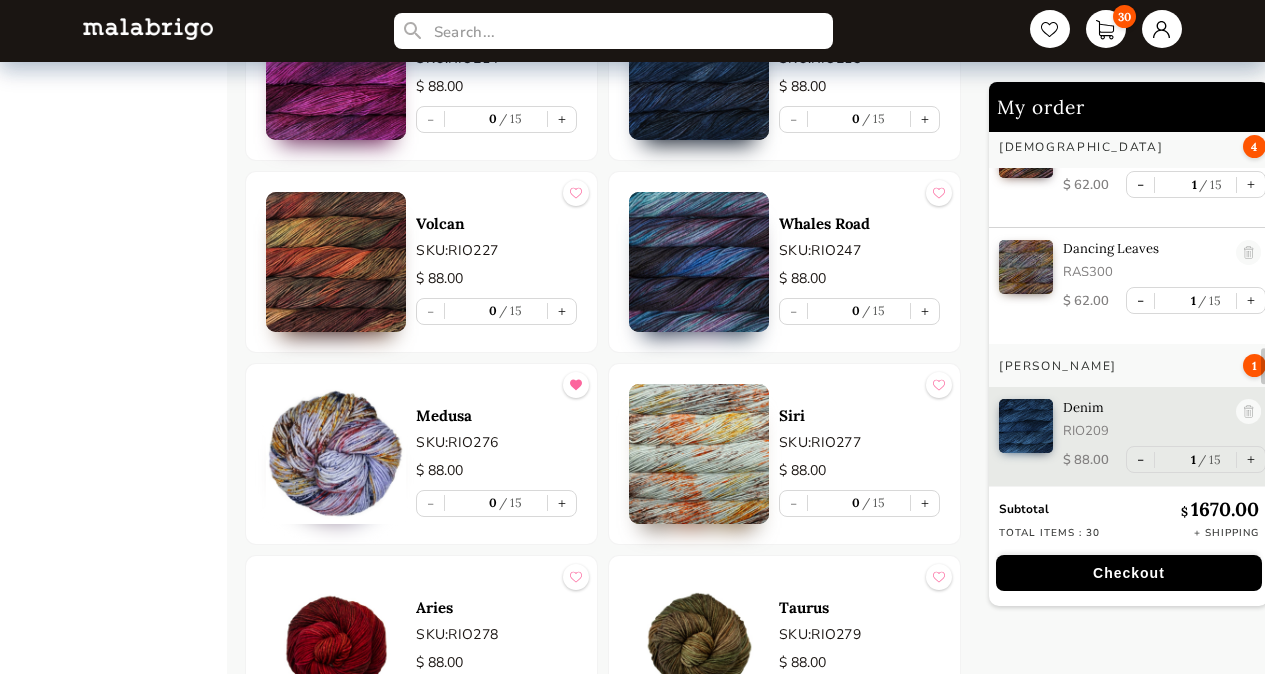 type on "1" 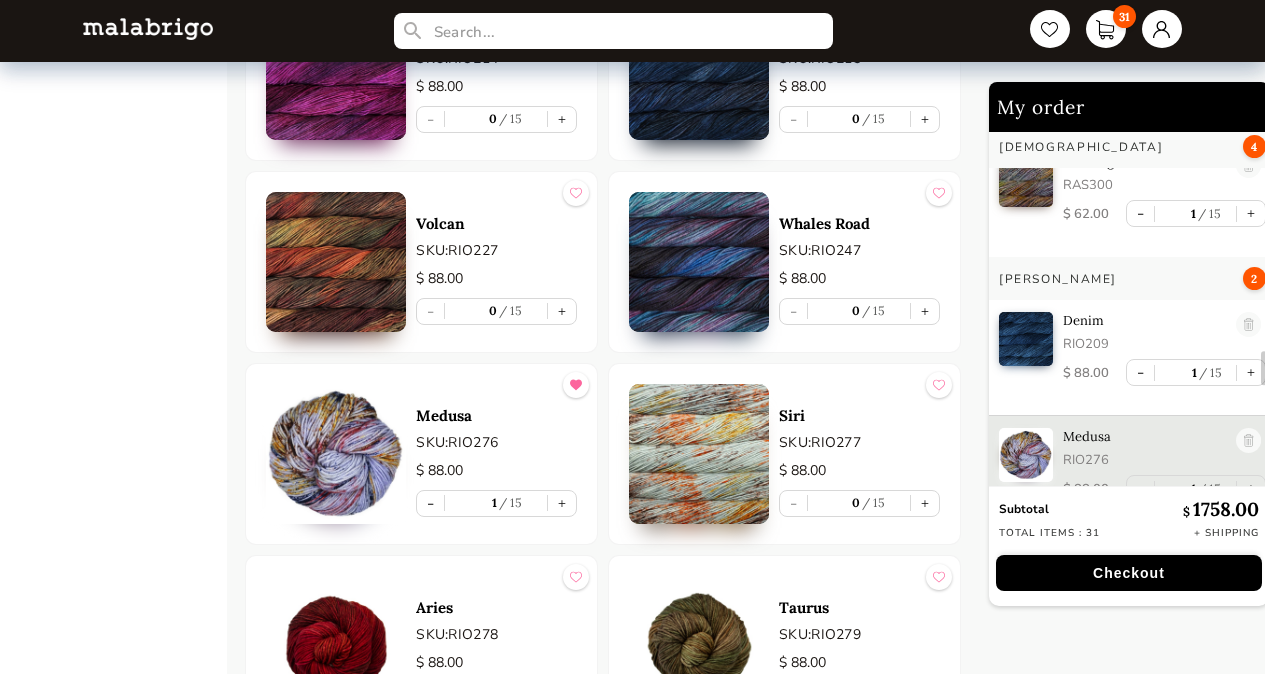 scroll, scrollTop: 2402, scrollLeft: 0, axis: vertical 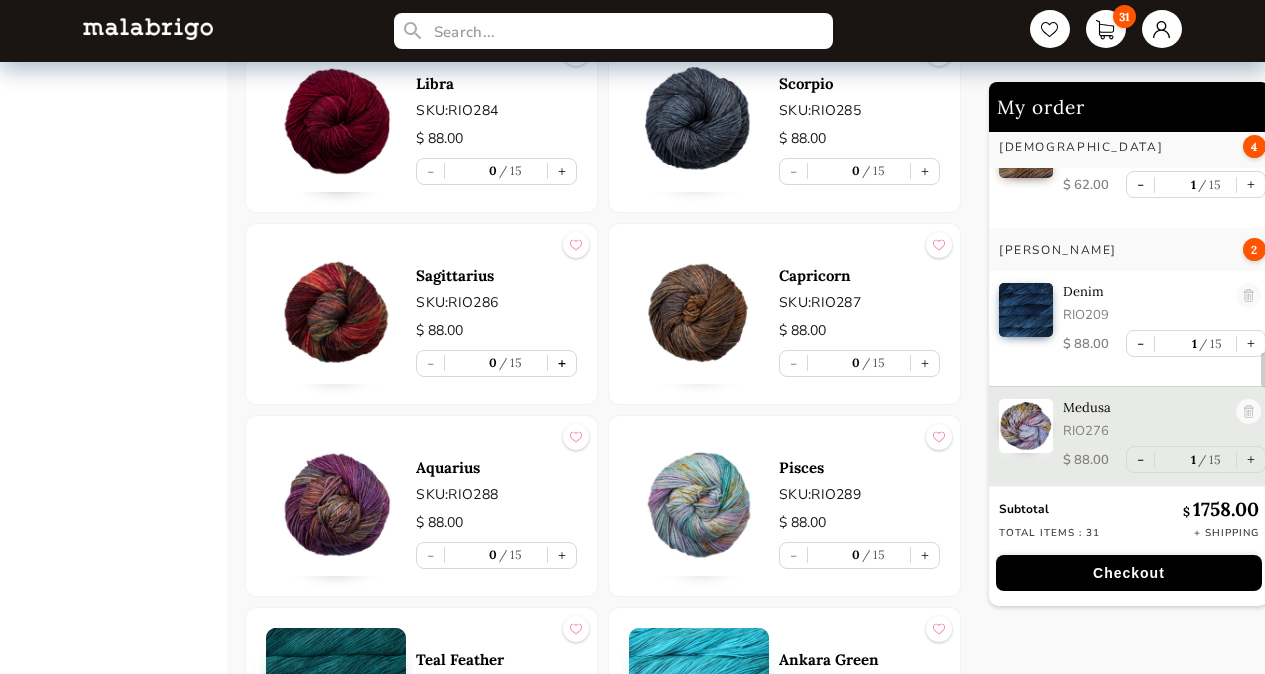 click on "+" at bounding box center [562, 363] 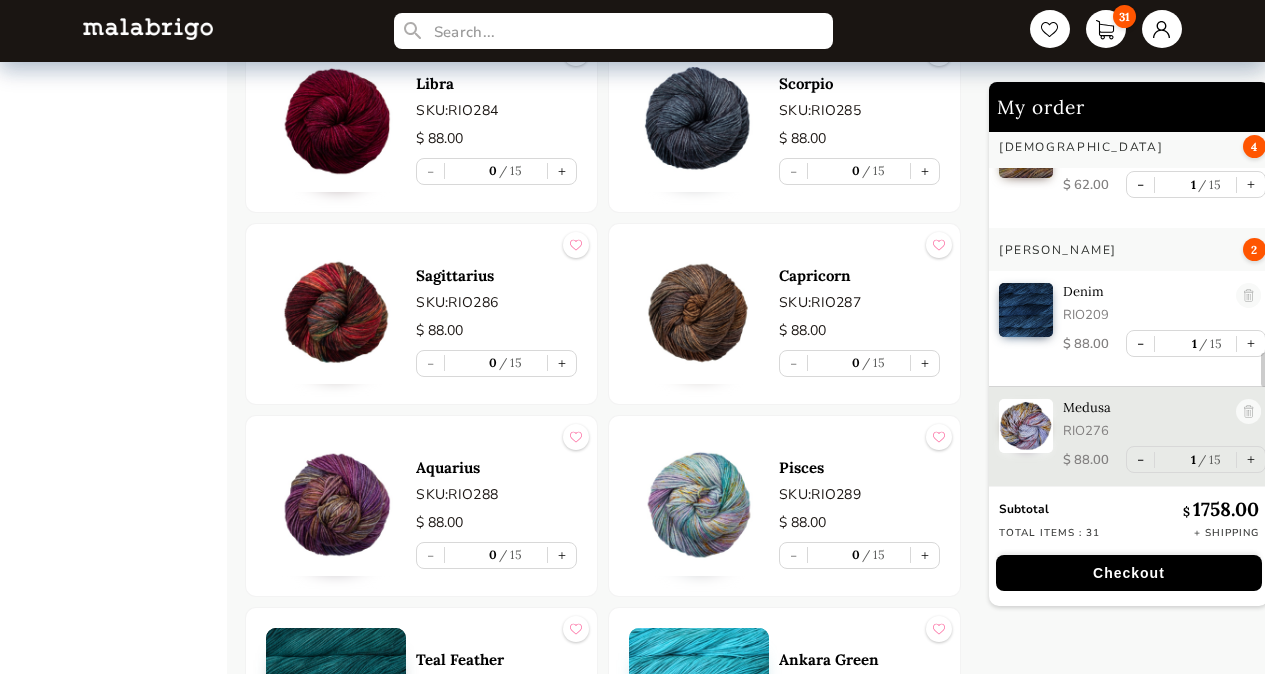 type on "1" 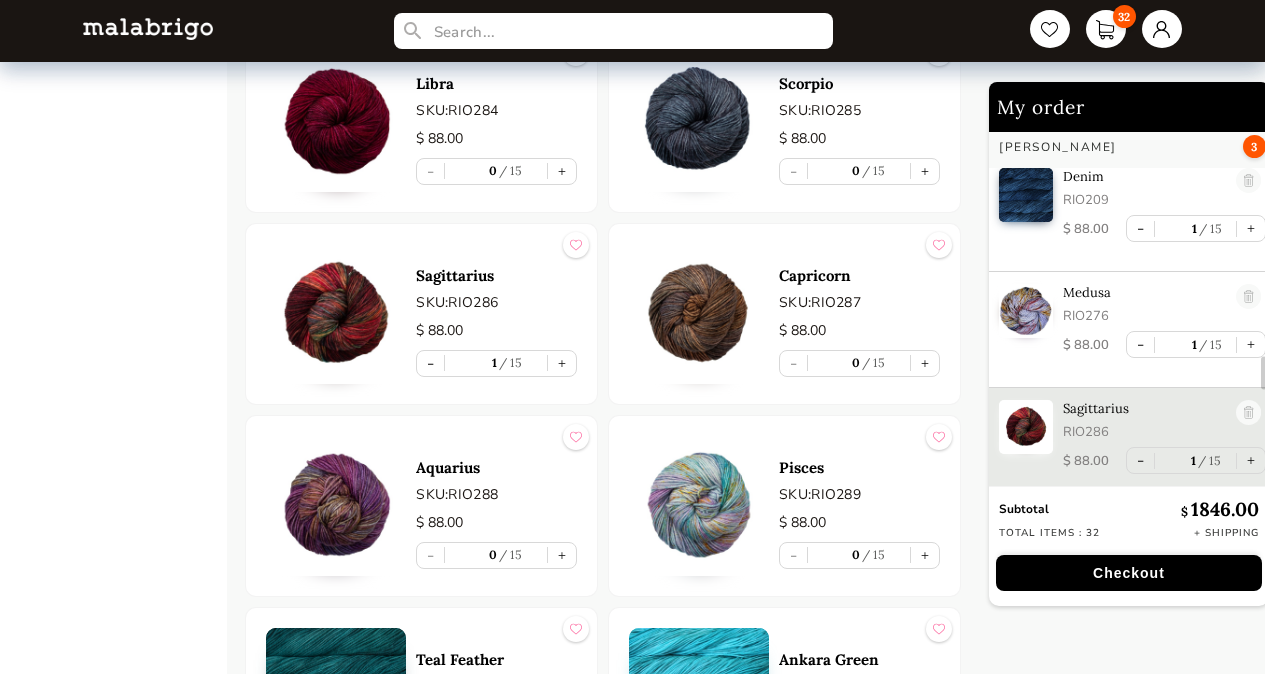 scroll, scrollTop: 2518, scrollLeft: 0, axis: vertical 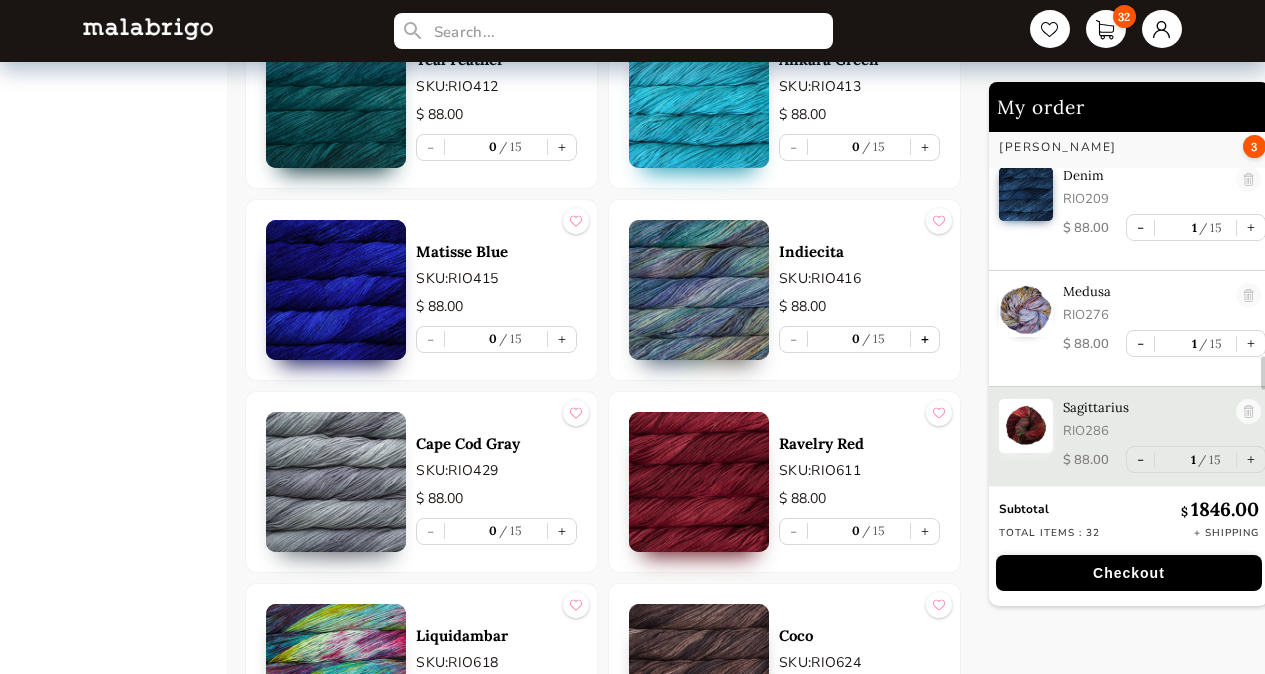 click on "+" at bounding box center (925, 339) 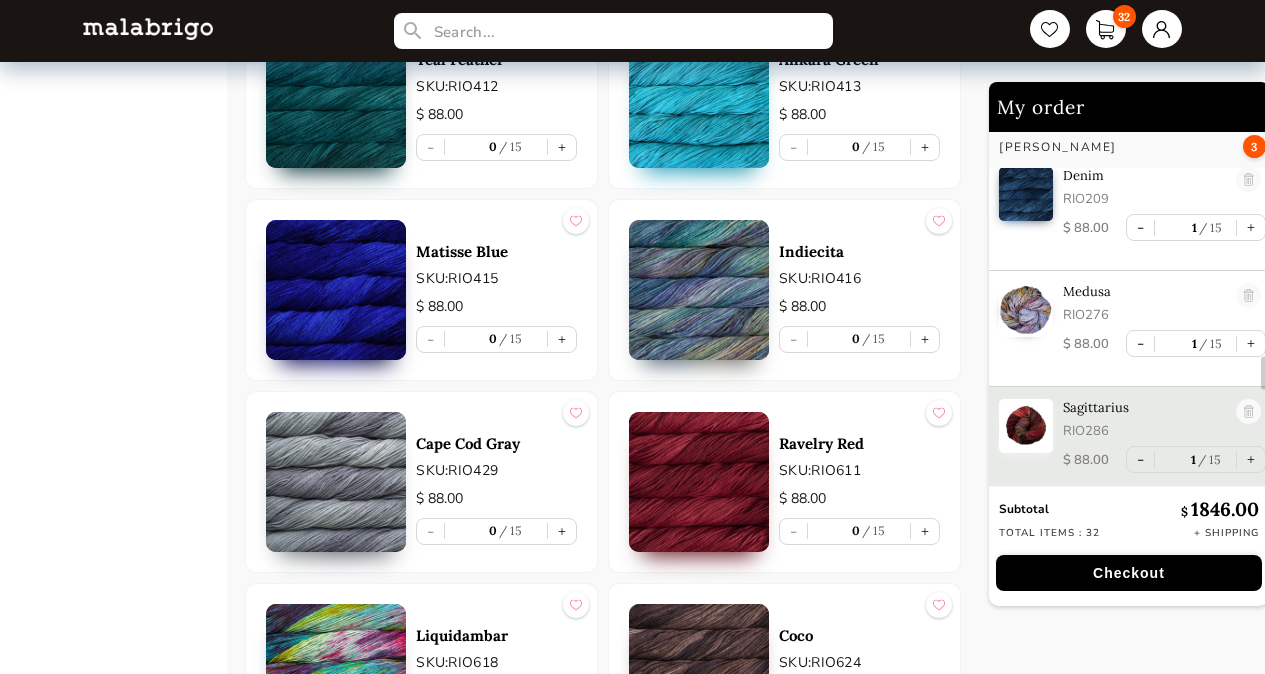 type on "1" 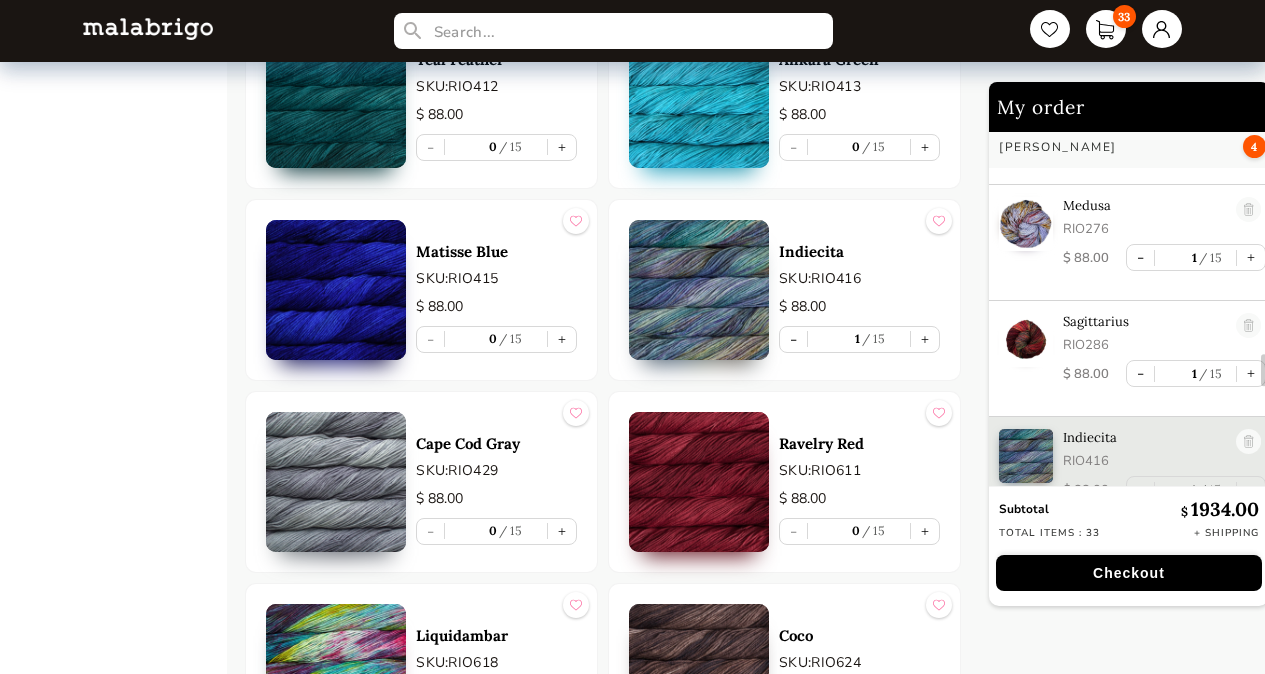 scroll, scrollTop: 2634, scrollLeft: 0, axis: vertical 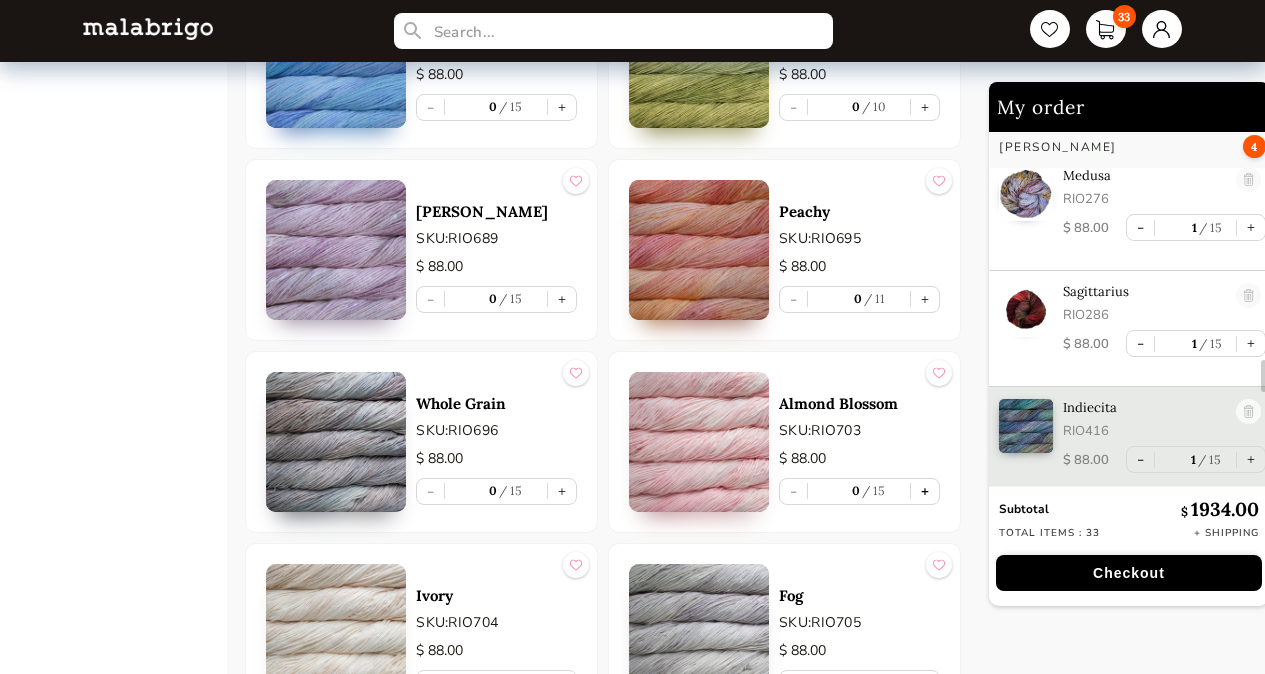 click on "+" at bounding box center (925, 491) 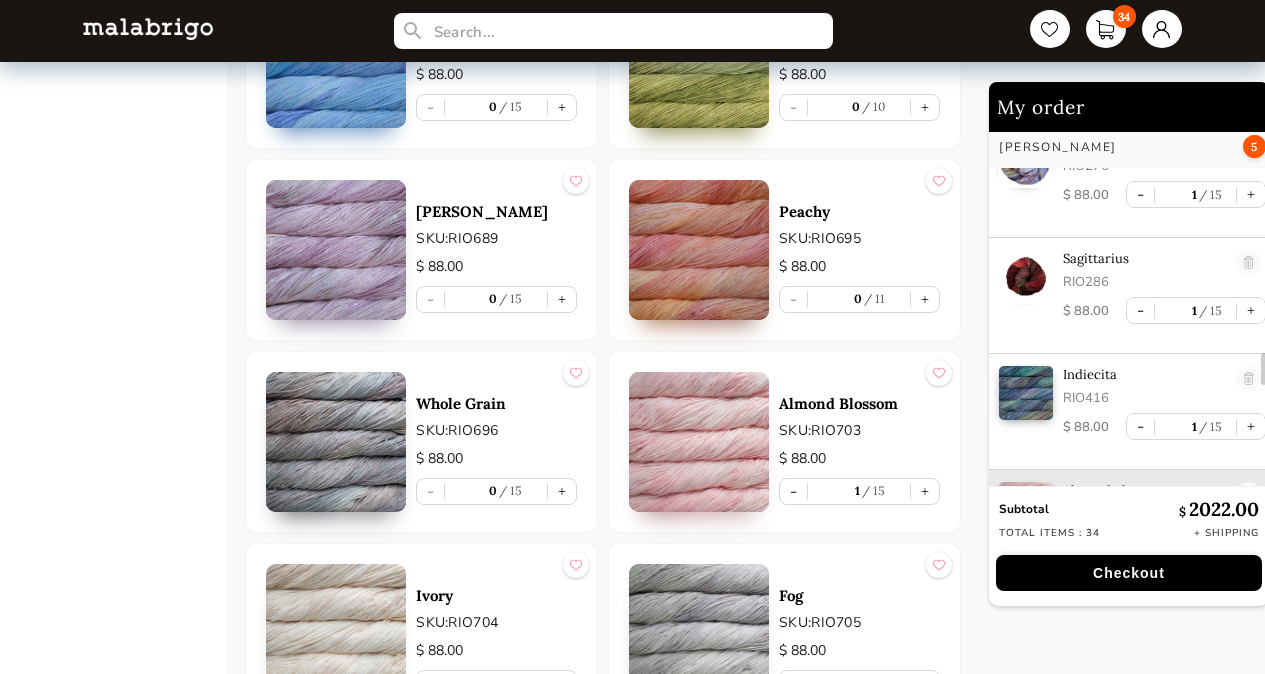 scroll, scrollTop: 2750, scrollLeft: 0, axis: vertical 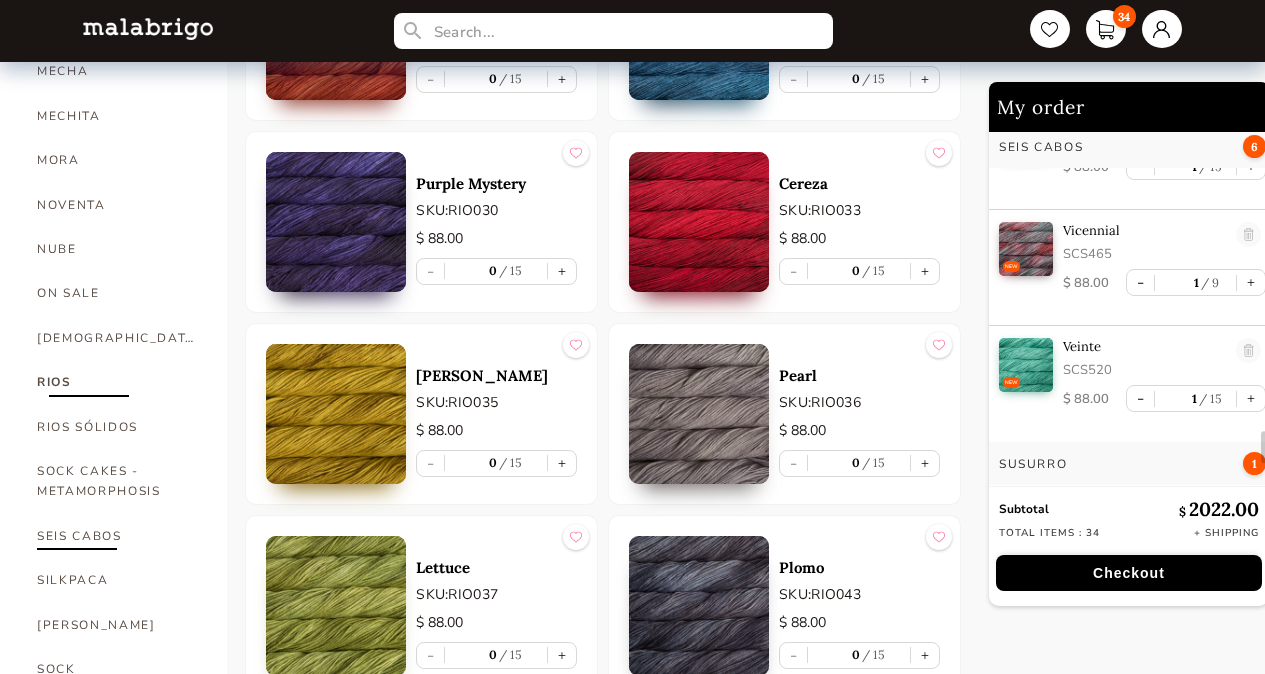 click on "SEIS CABOS" at bounding box center (117, 536) 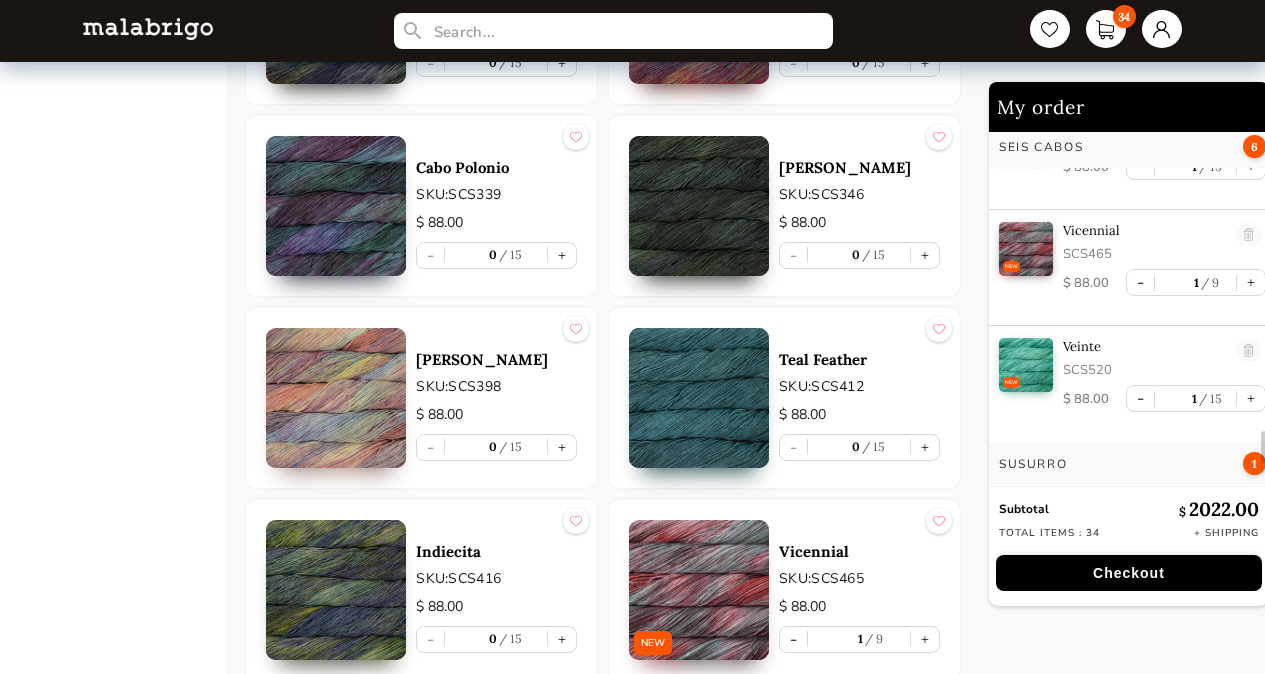 scroll, scrollTop: 2297, scrollLeft: 0, axis: vertical 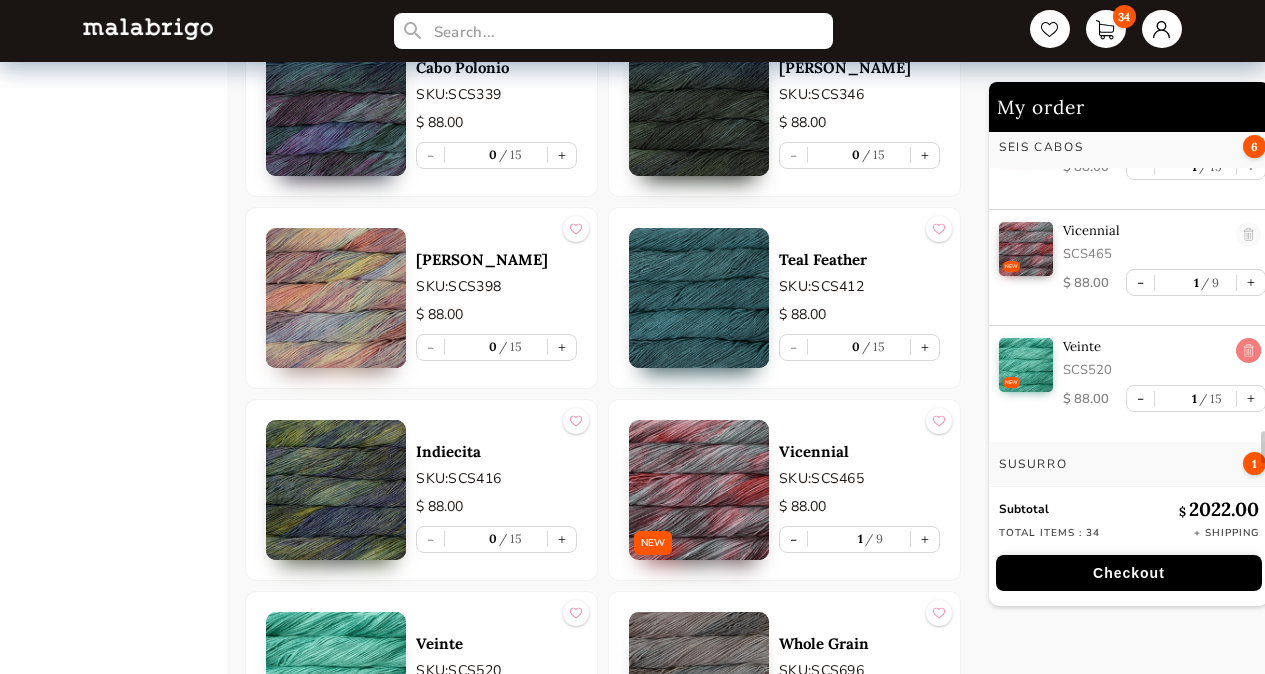click at bounding box center [1248, 235] 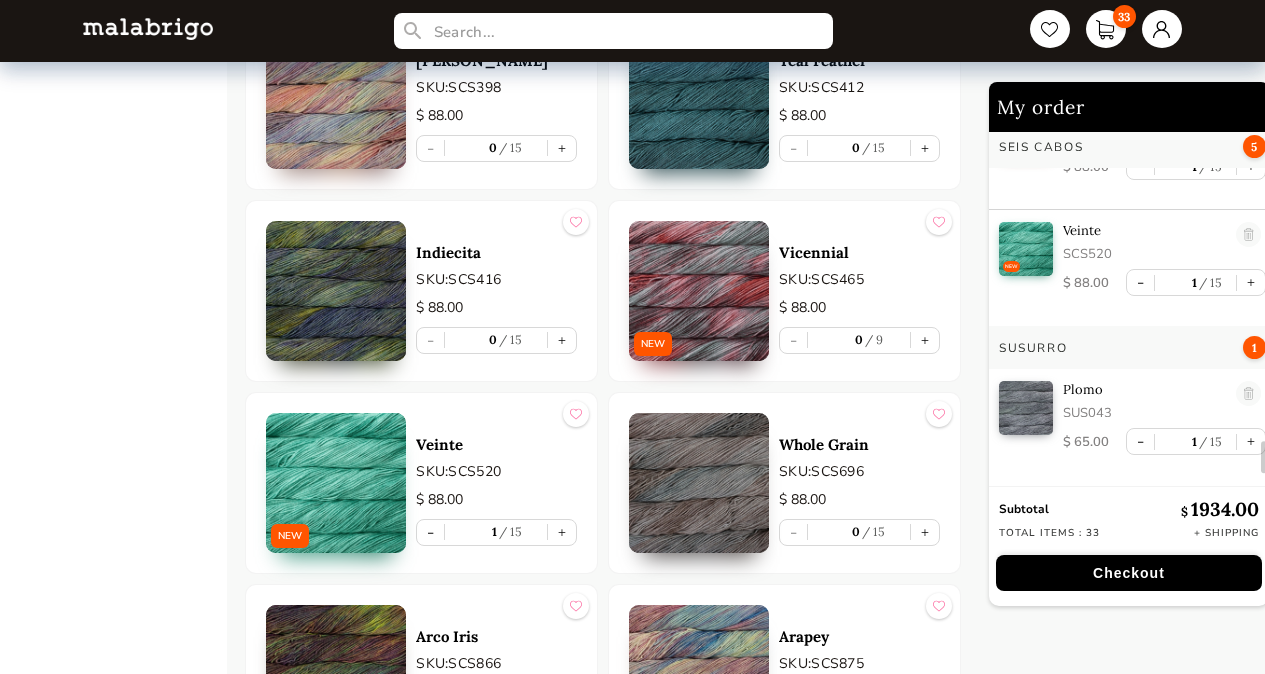 scroll, scrollTop: 2497, scrollLeft: 0, axis: vertical 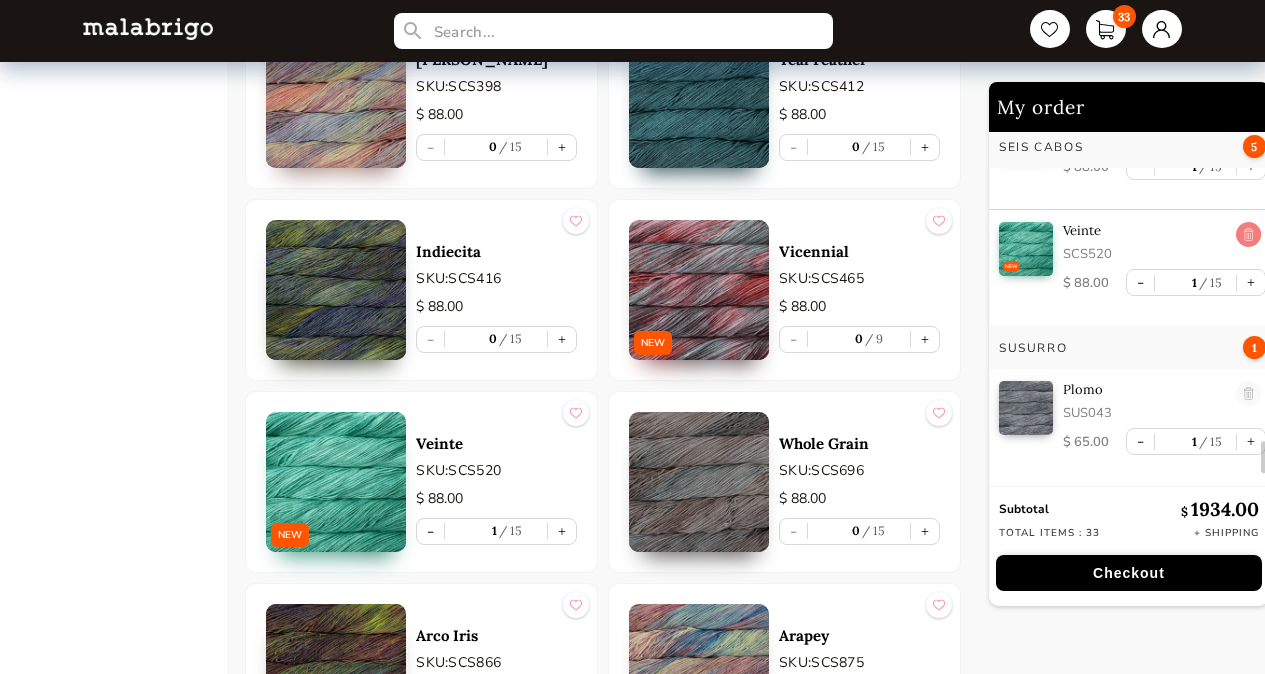 click at bounding box center [1248, 235] 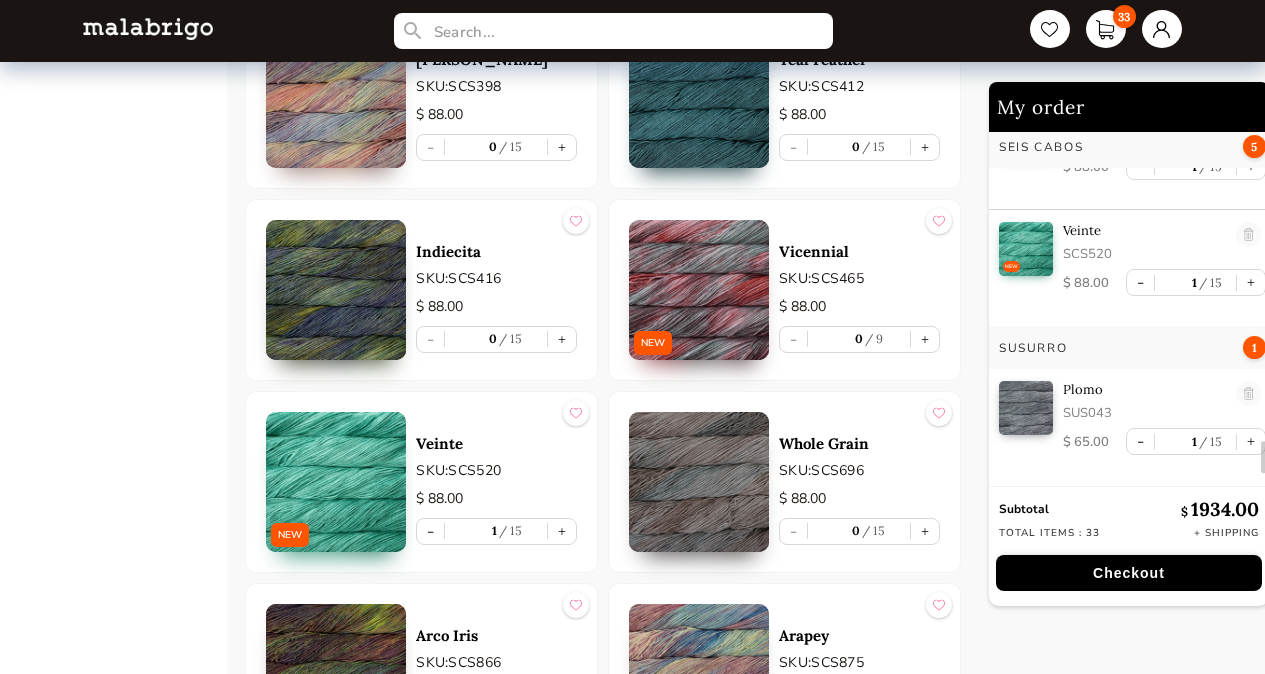 type on "0" 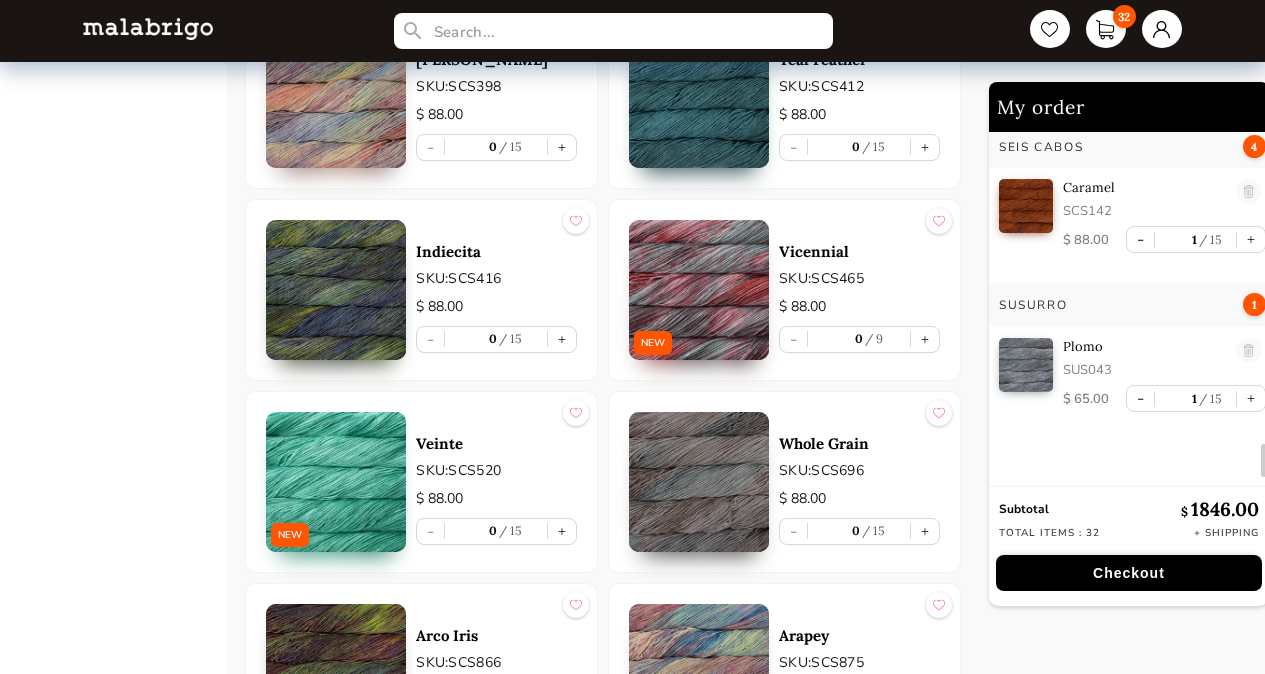 scroll, scrollTop: 3477, scrollLeft: 0, axis: vertical 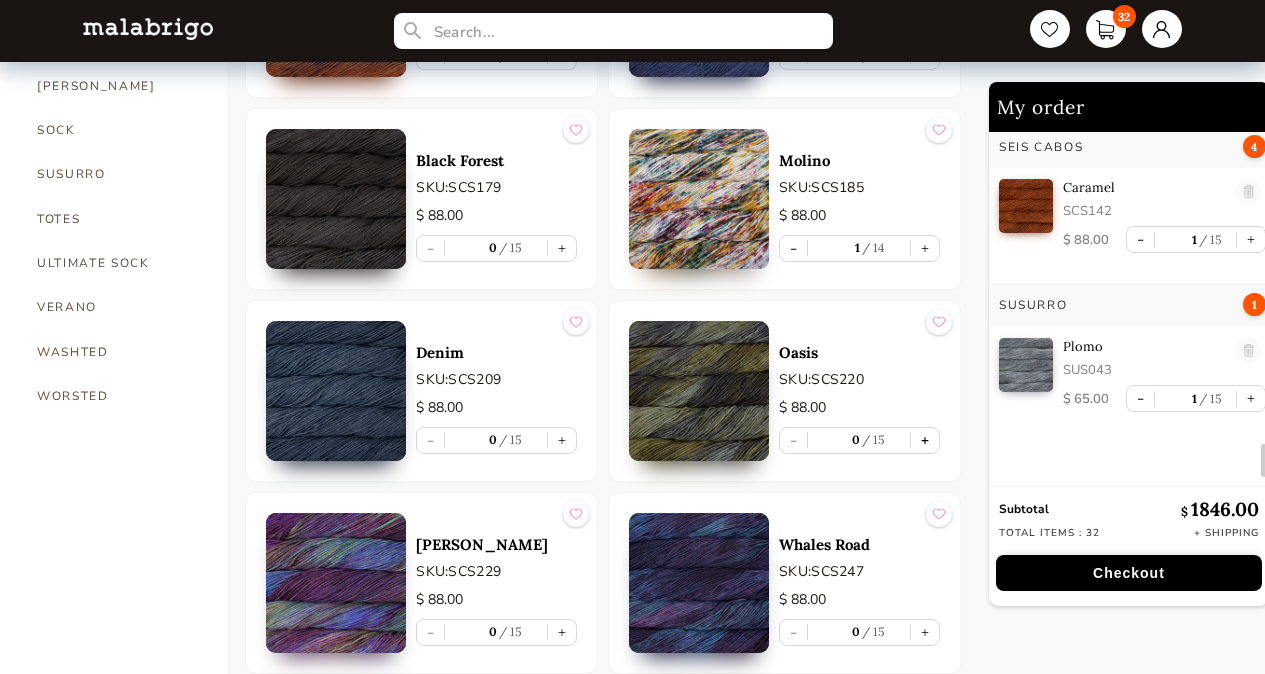 click on "+" at bounding box center (925, 440) 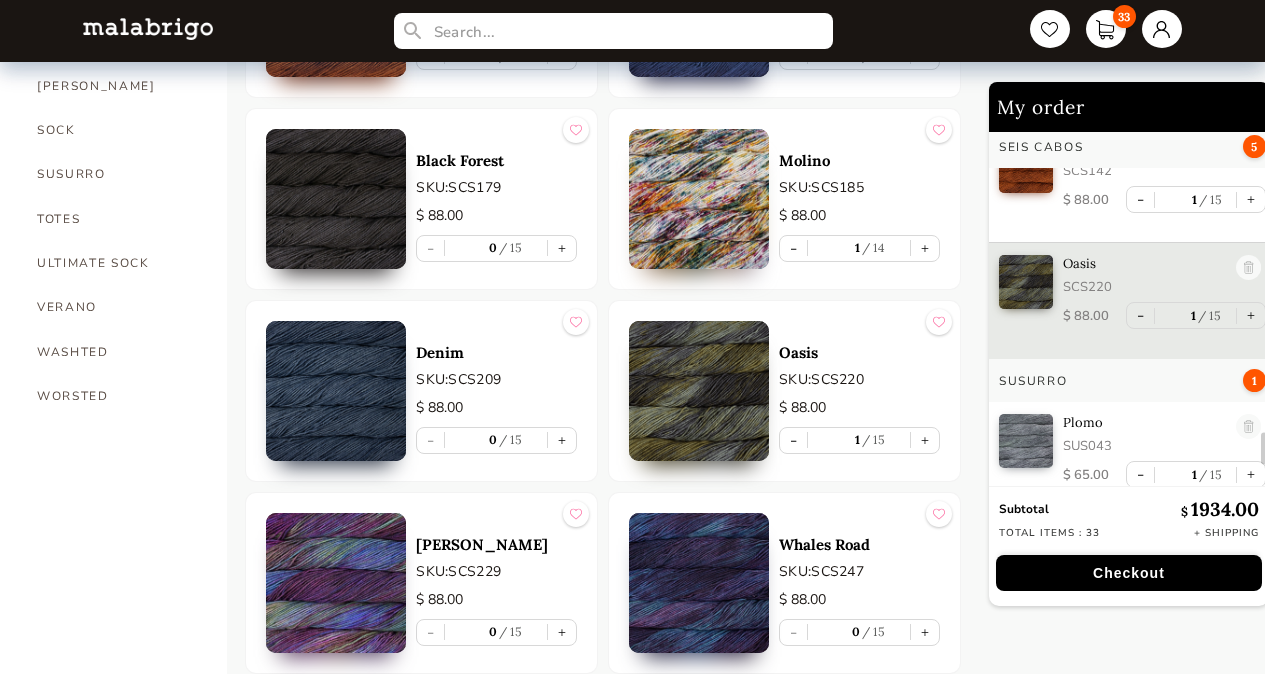scroll, scrollTop: 3373, scrollLeft: 0, axis: vertical 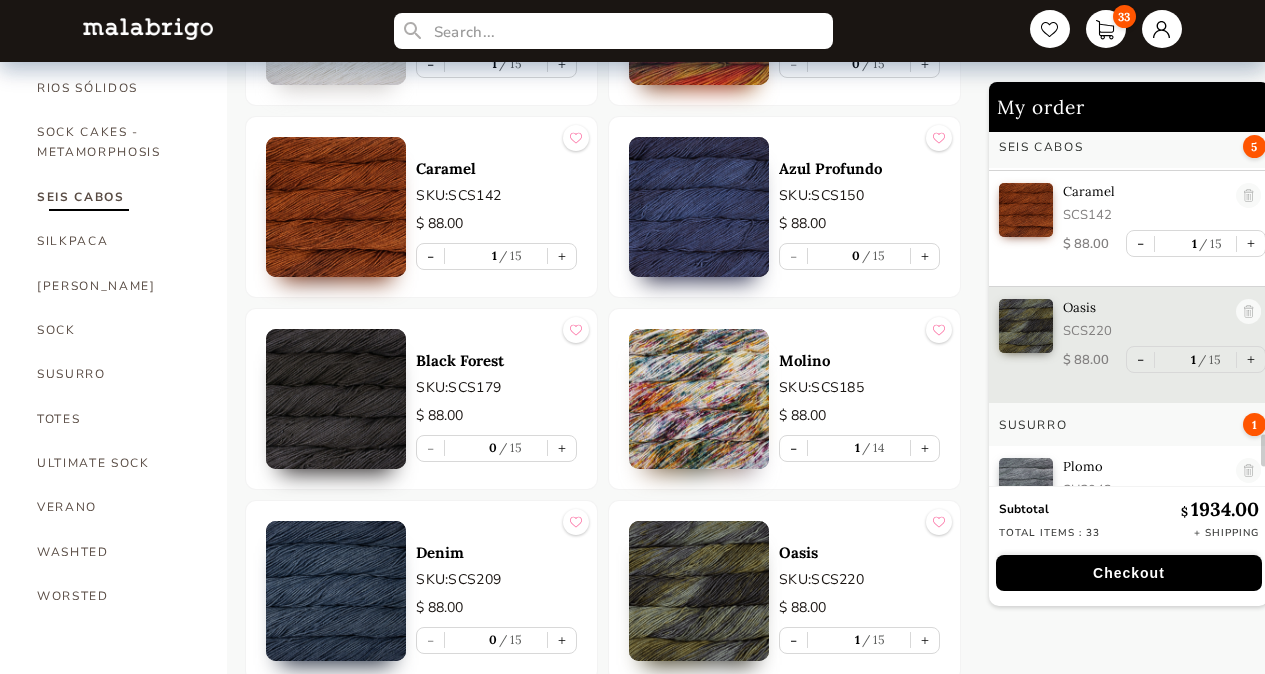 drag, startPoint x: 52, startPoint y: 334, endPoint x: 243, endPoint y: 327, distance: 191.12823 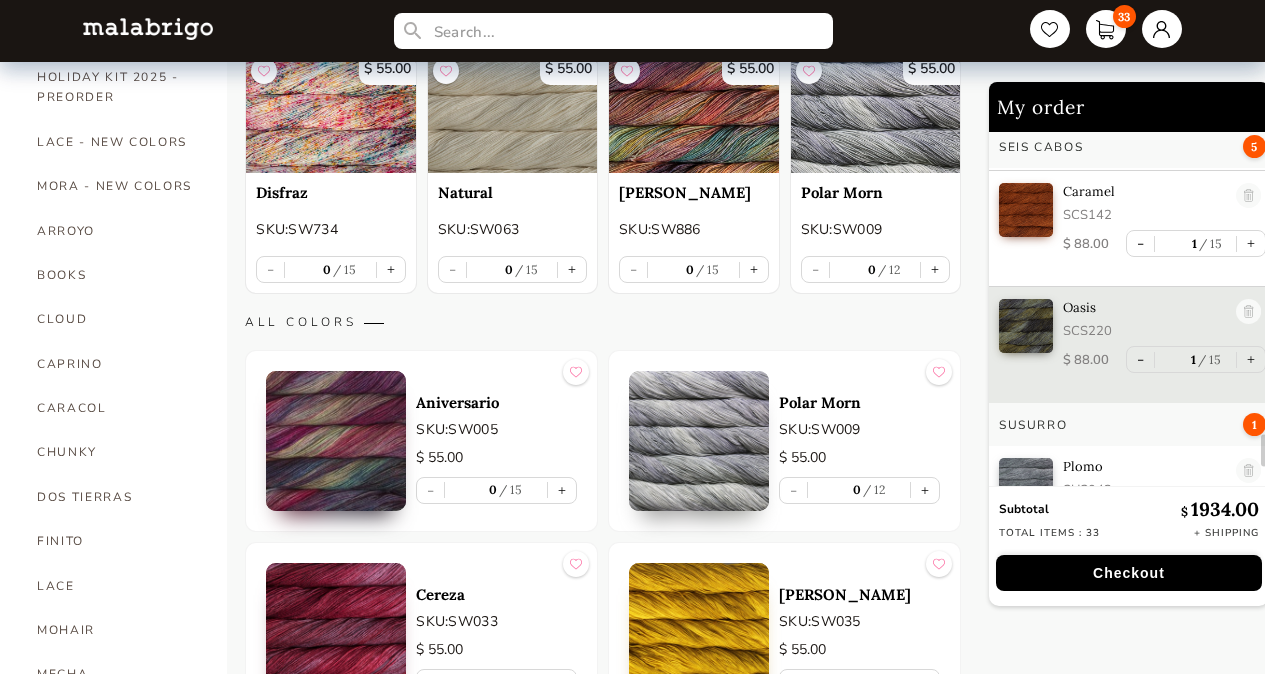 scroll, scrollTop: 236, scrollLeft: 0, axis: vertical 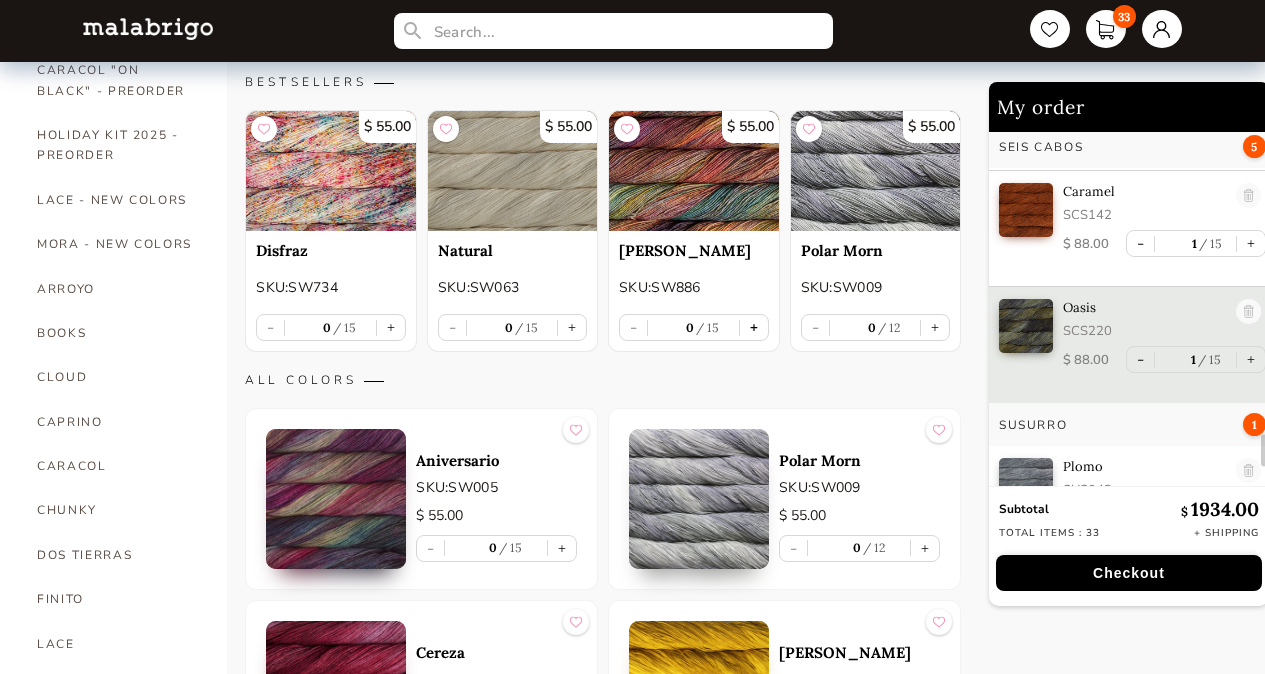 click on "+" at bounding box center (754, 327) 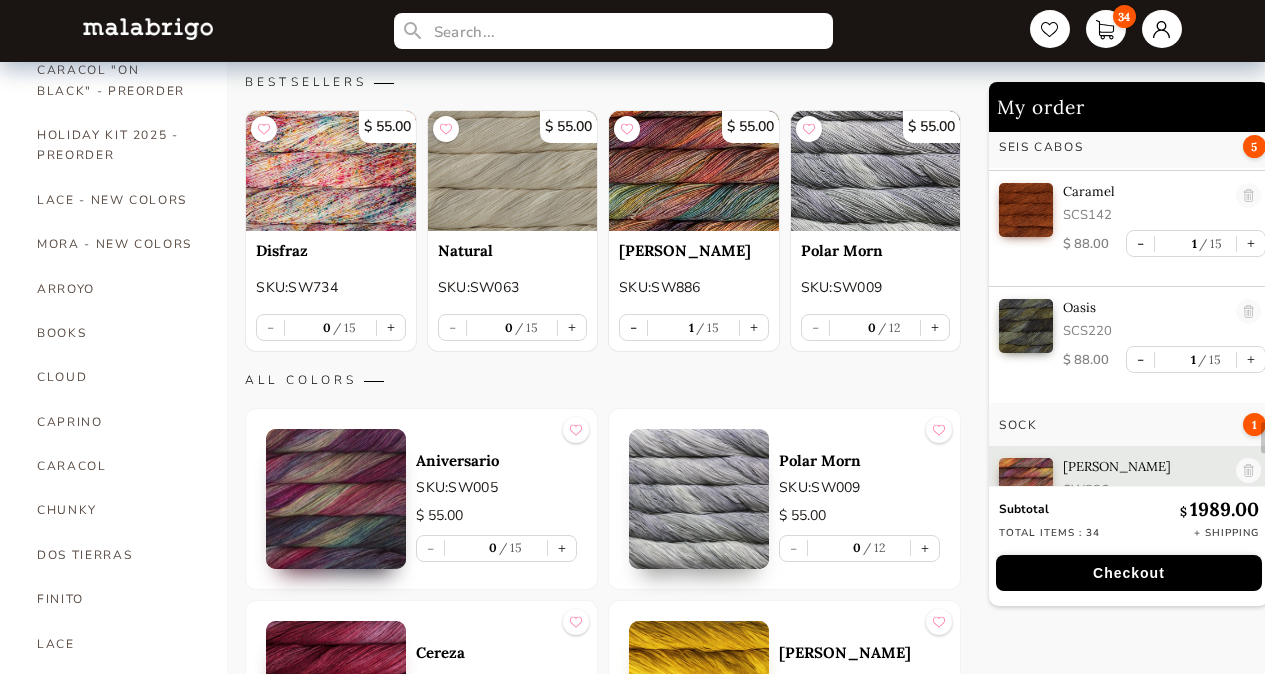 type on "1" 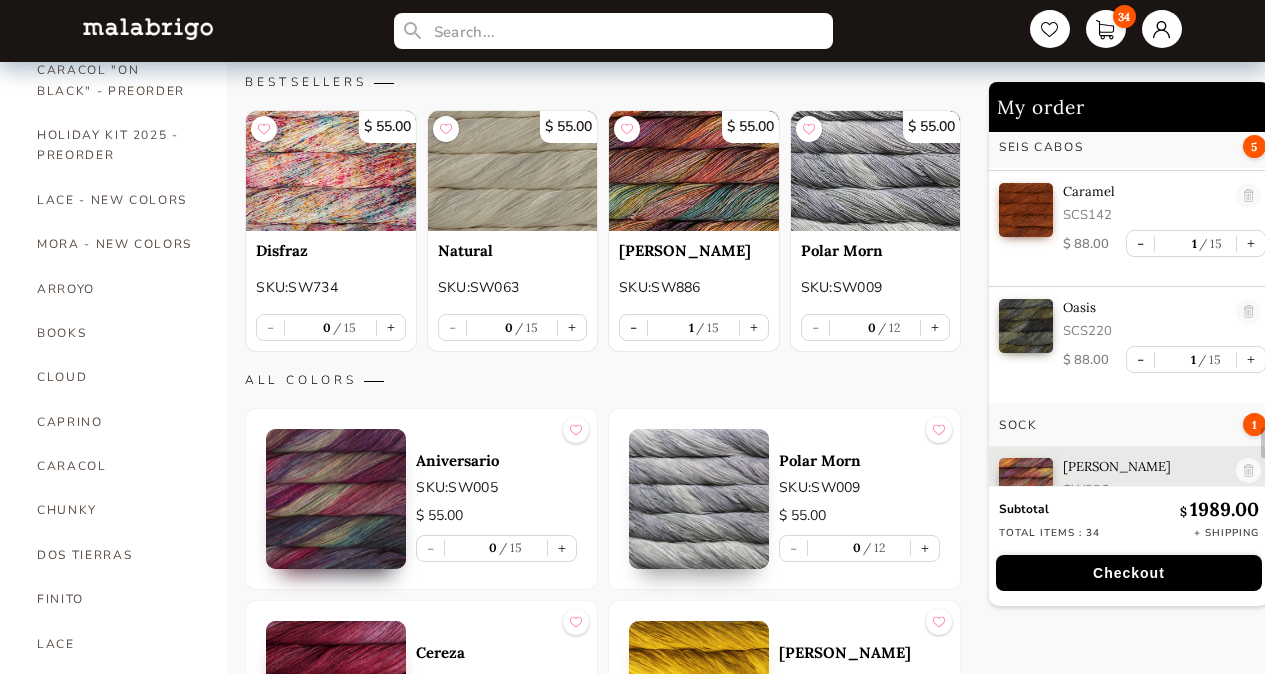 scroll, scrollTop: 3532, scrollLeft: 0, axis: vertical 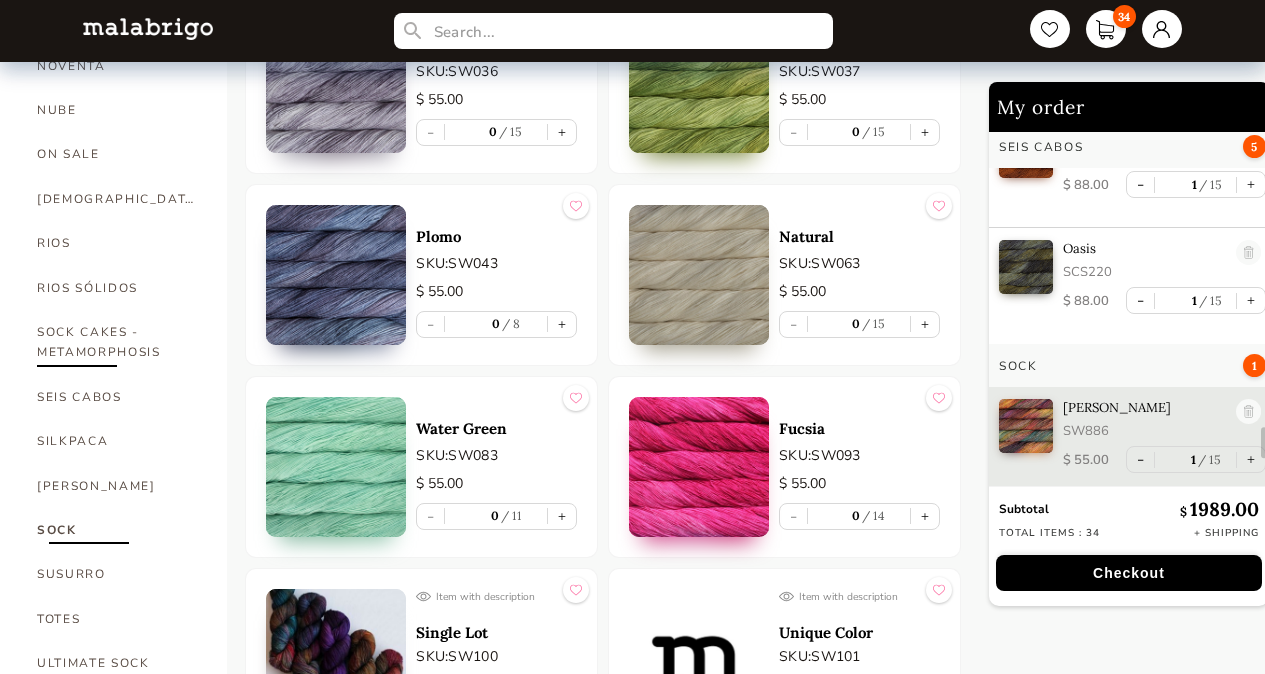 drag, startPoint x: 108, startPoint y: 345, endPoint x: 124, endPoint y: 341, distance: 16.492422 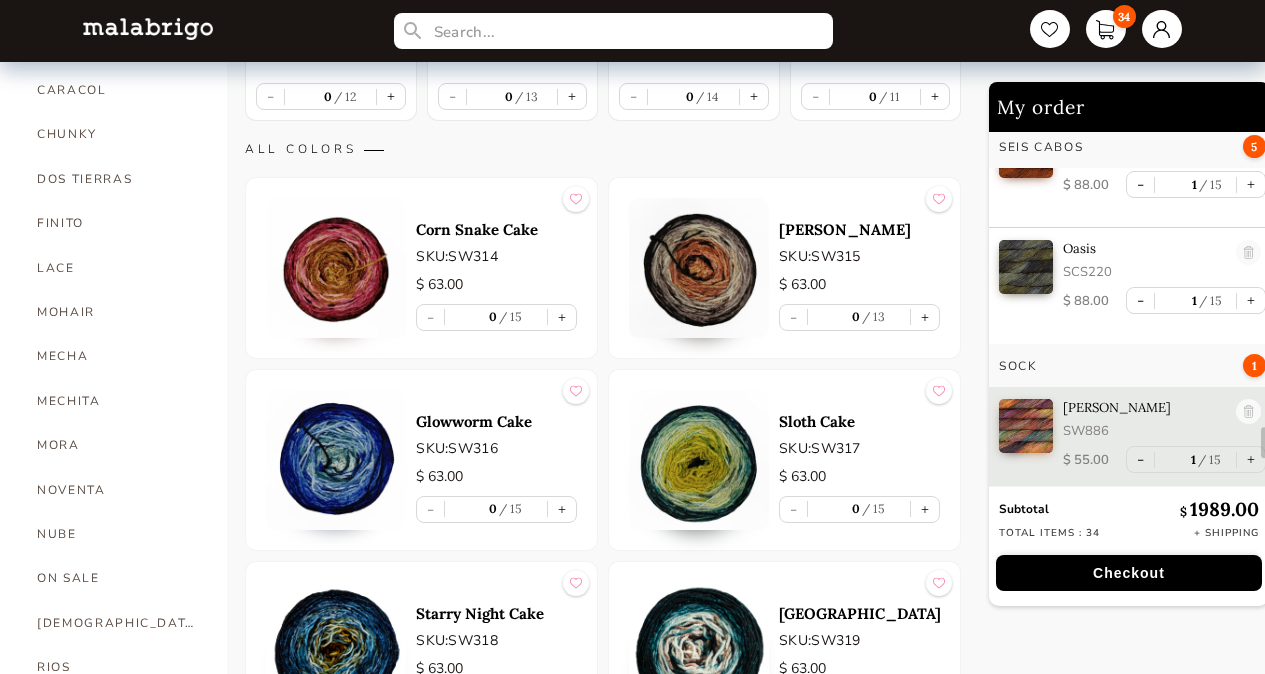 scroll, scrollTop: 597, scrollLeft: 0, axis: vertical 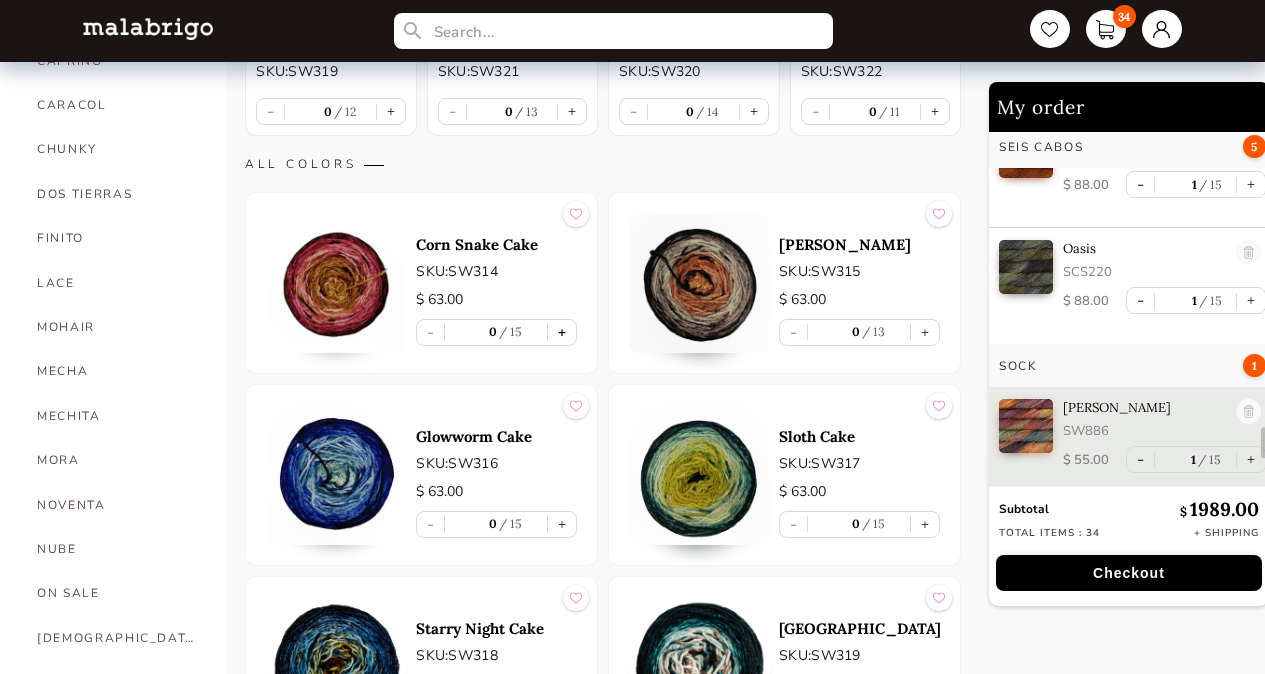click on "+" at bounding box center (562, 332) 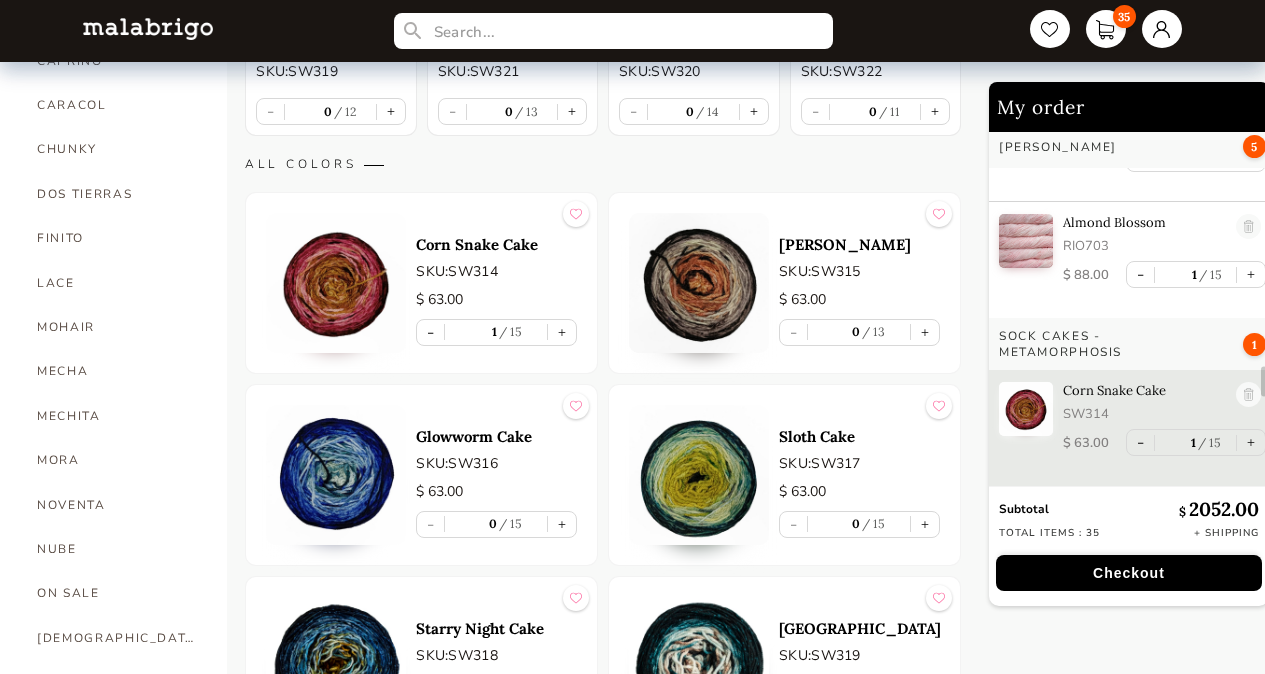 scroll, scrollTop: 2918, scrollLeft: 0, axis: vertical 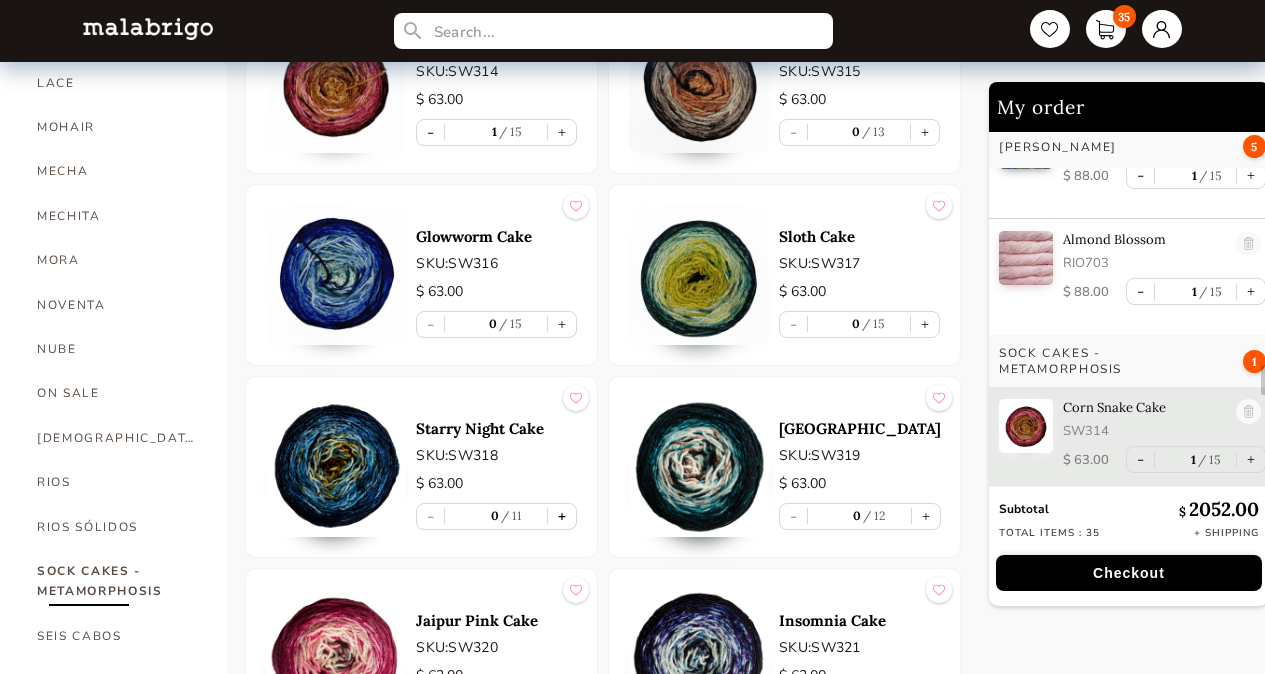 click on "+" at bounding box center (562, 516) 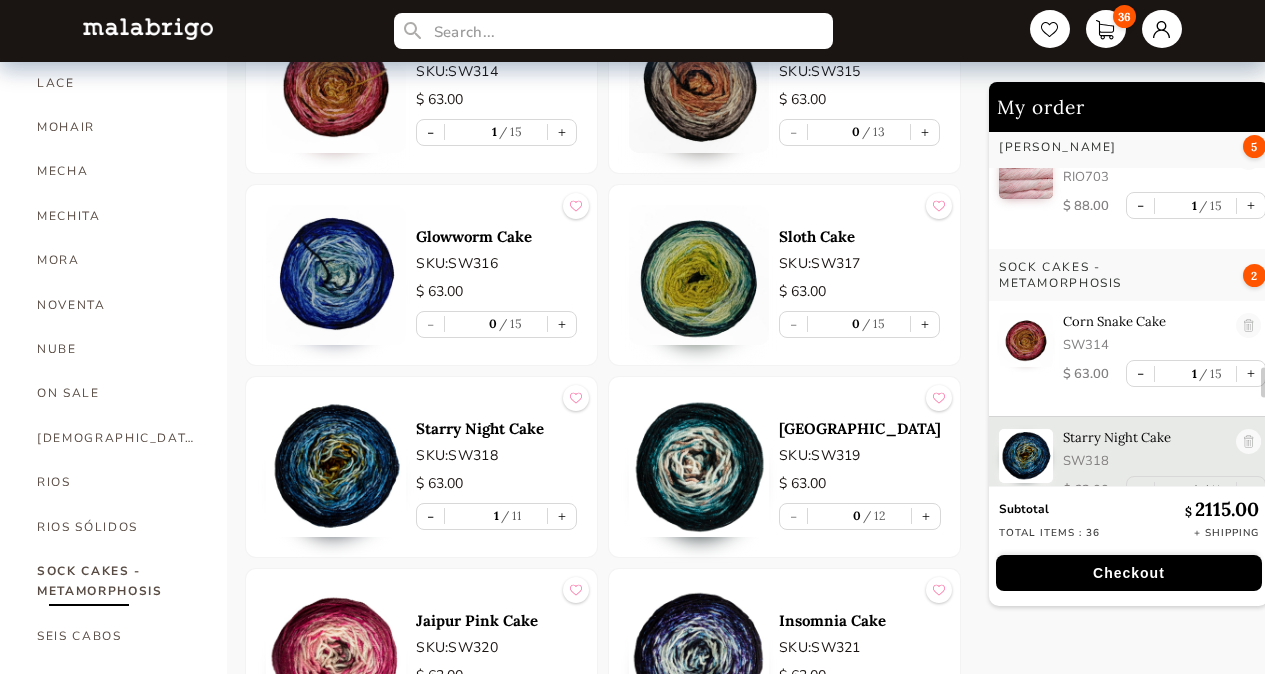 scroll, scrollTop: 3034, scrollLeft: 0, axis: vertical 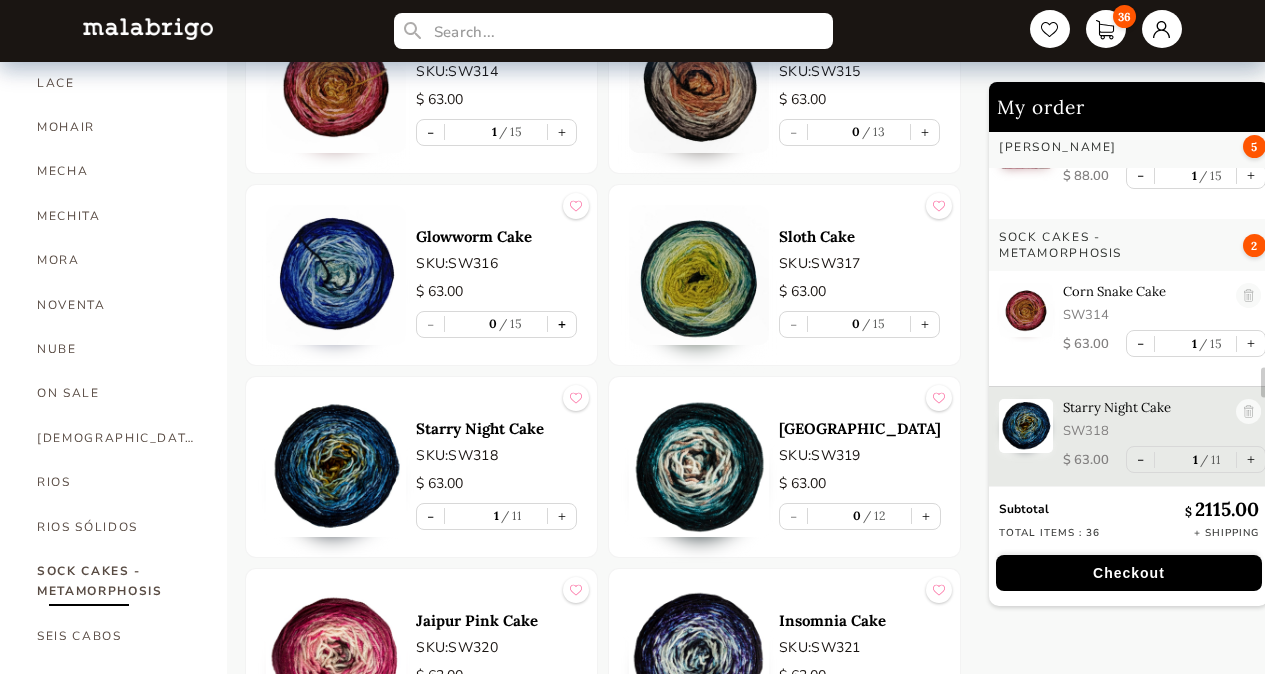 click on "+" at bounding box center [562, 324] 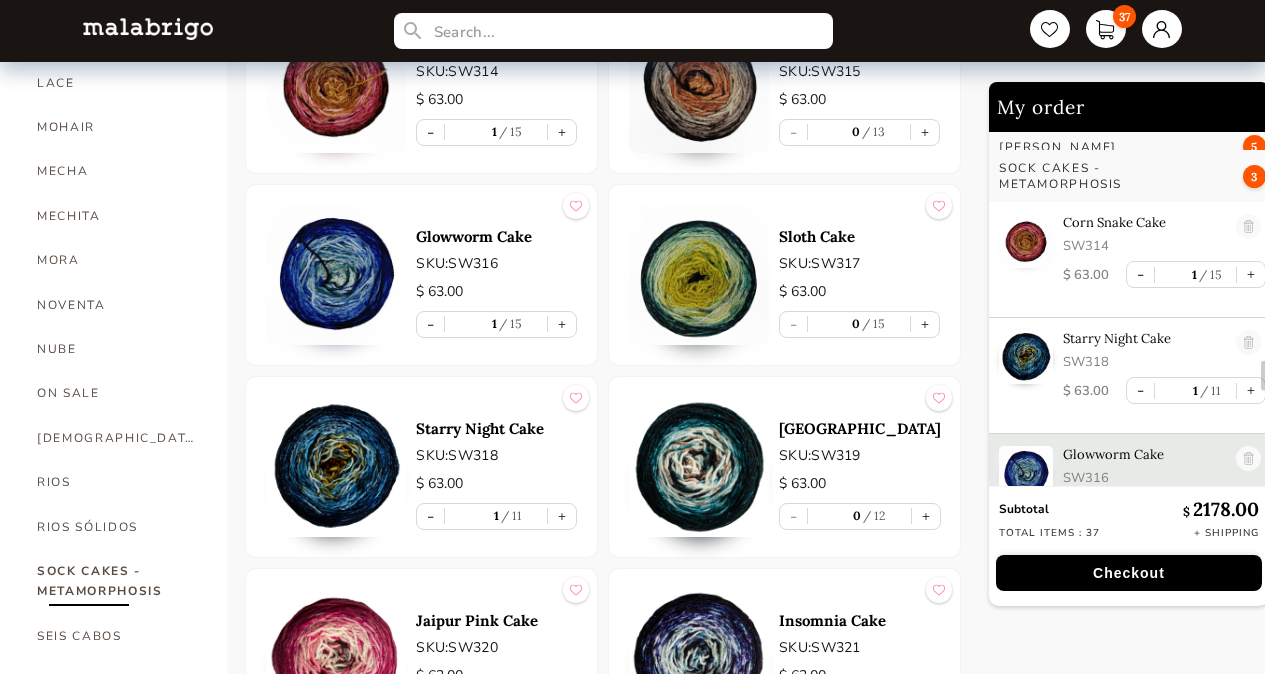 scroll, scrollTop: 3150, scrollLeft: 0, axis: vertical 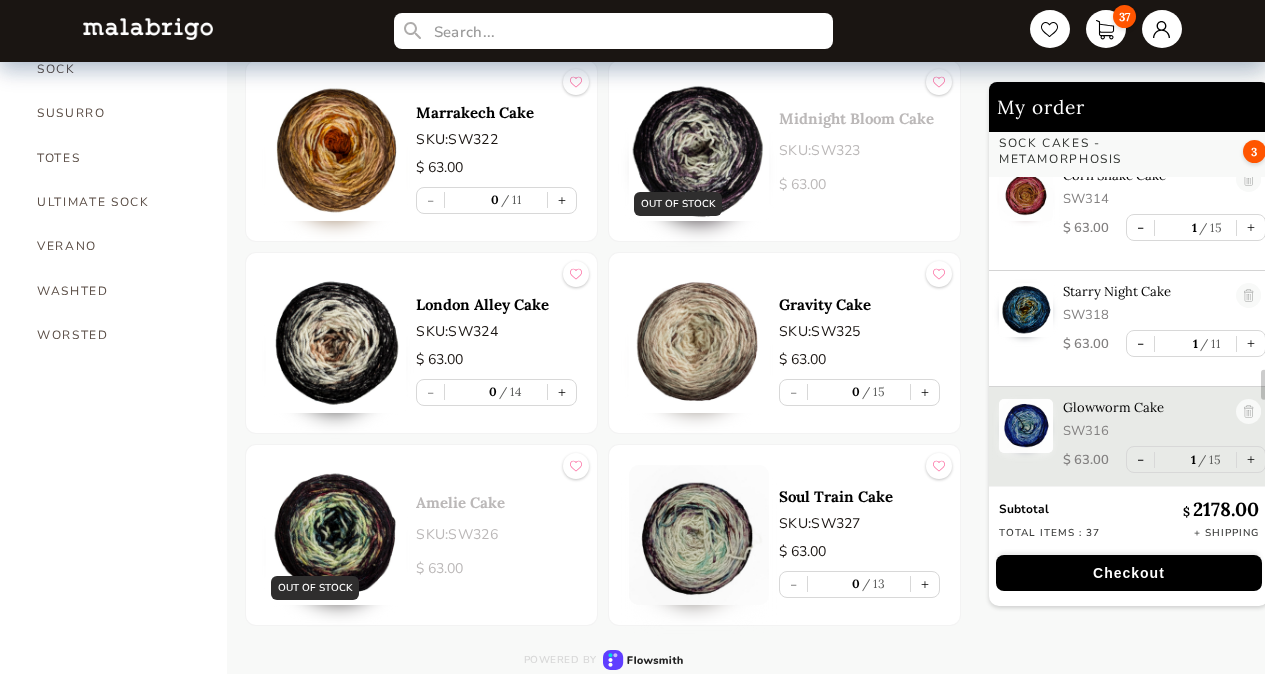click at bounding box center [699, 343] 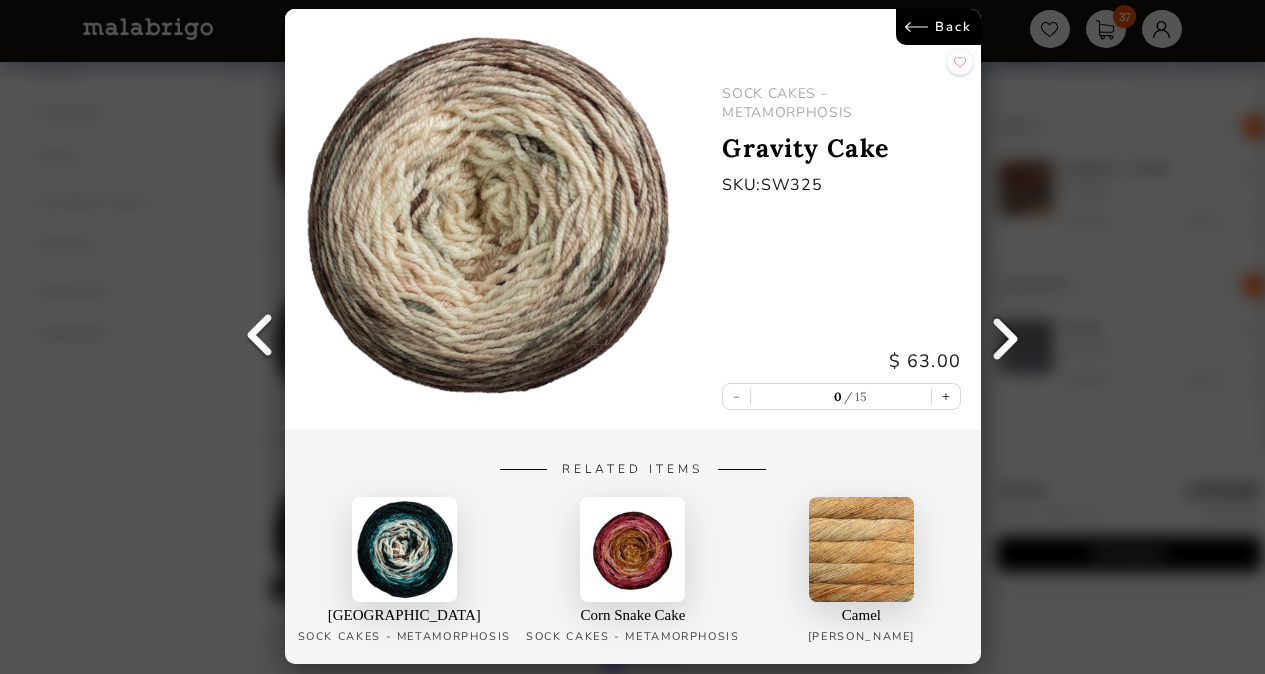 scroll, scrollTop: 2717, scrollLeft: 0, axis: vertical 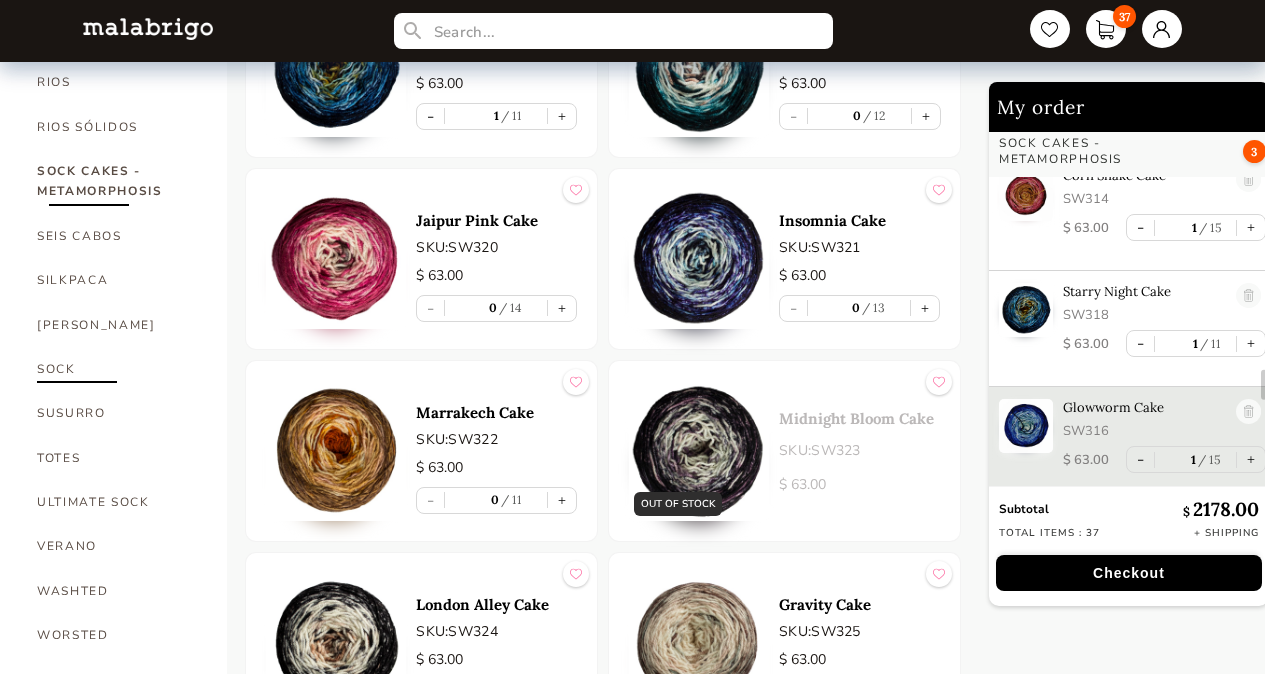 drag, startPoint x: 66, startPoint y: 406, endPoint x: 165, endPoint y: 376, distance: 103.44564 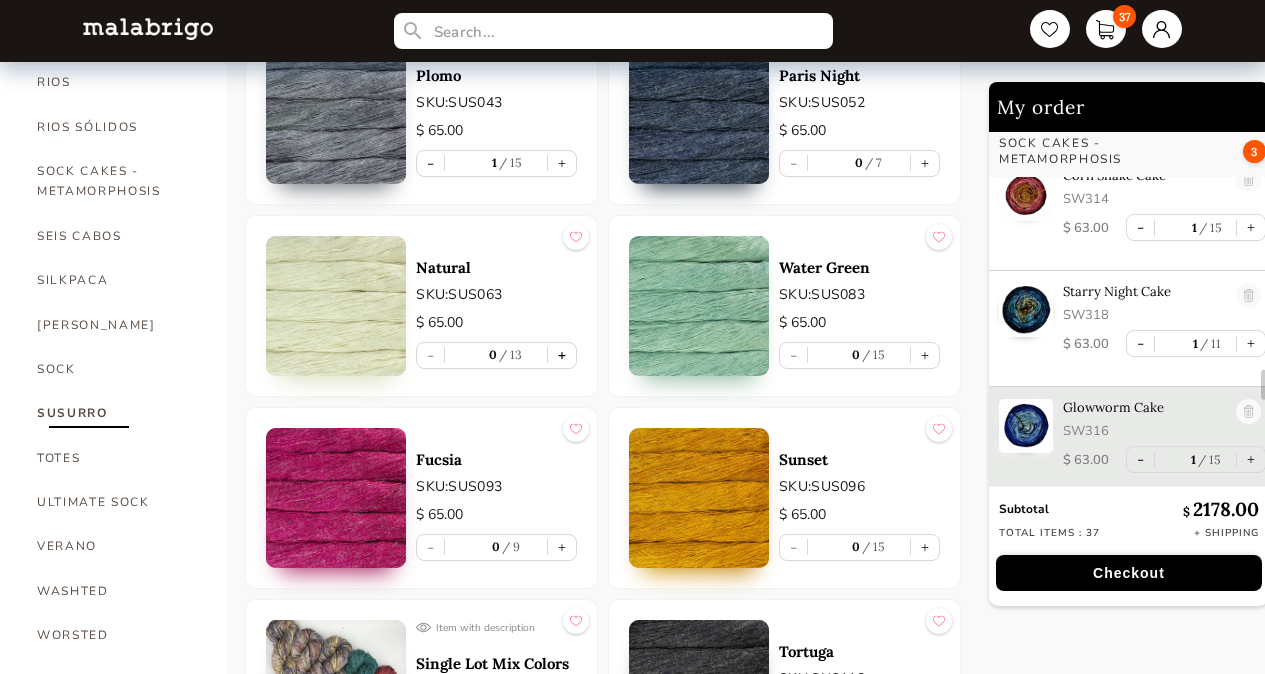 click on "+" at bounding box center (562, 355) 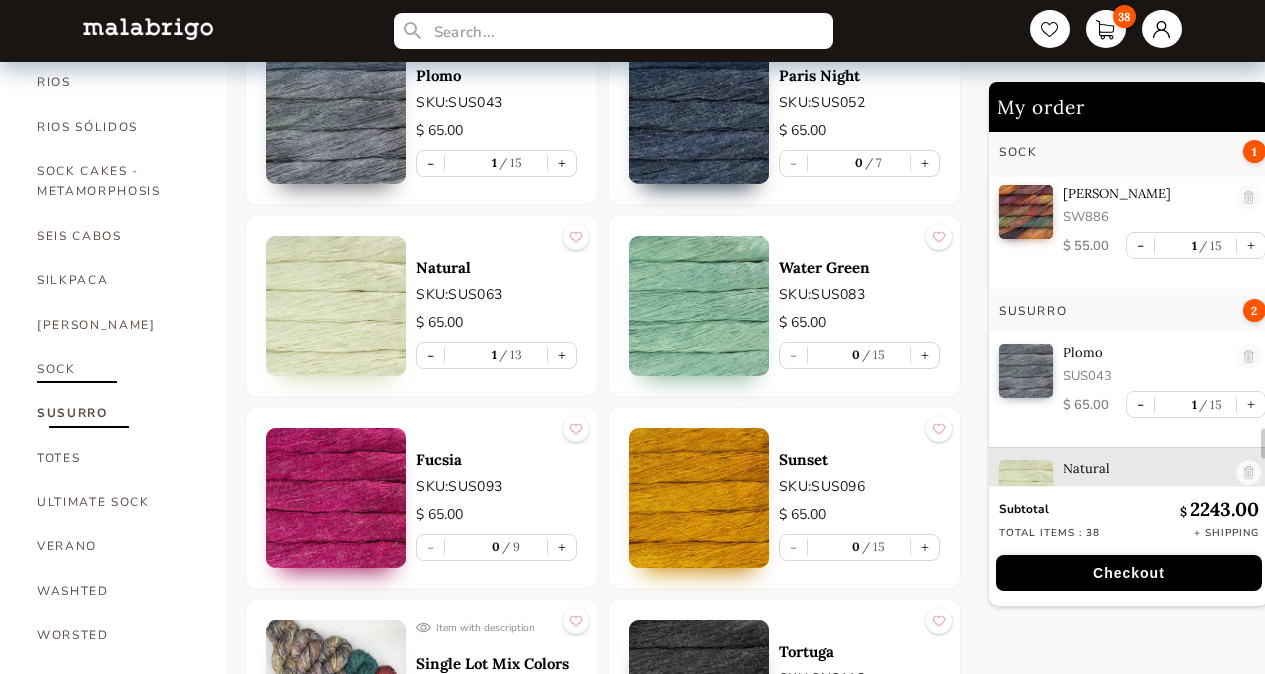 scroll, scrollTop: 4207, scrollLeft: 0, axis: vertical 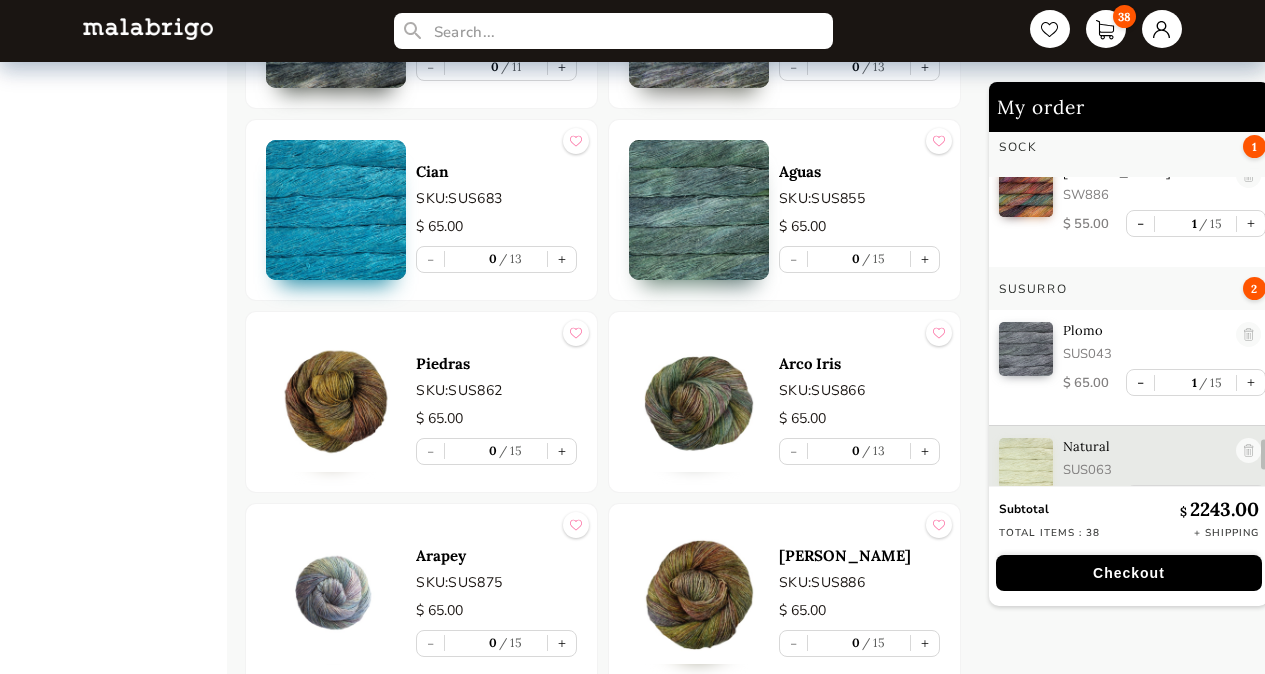 click at bounding box center [1248, 335] 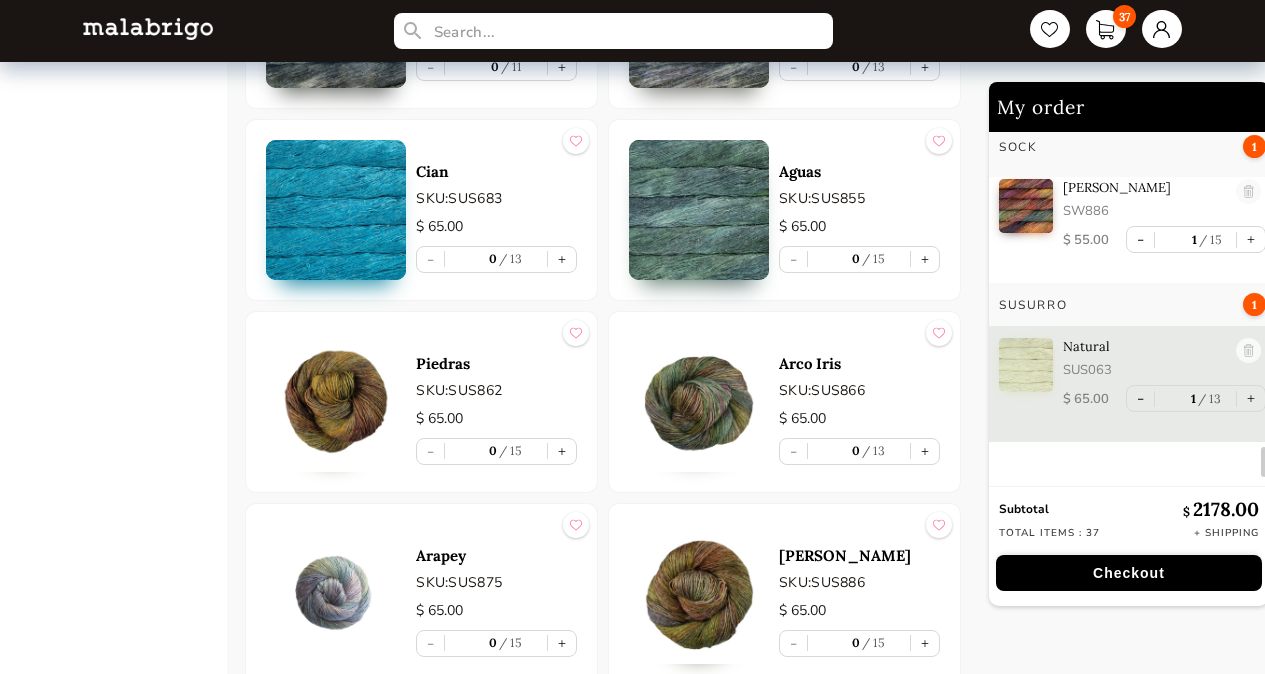 scroll, scrollTop: 4152, scrollLeft: 0, axis: vertical 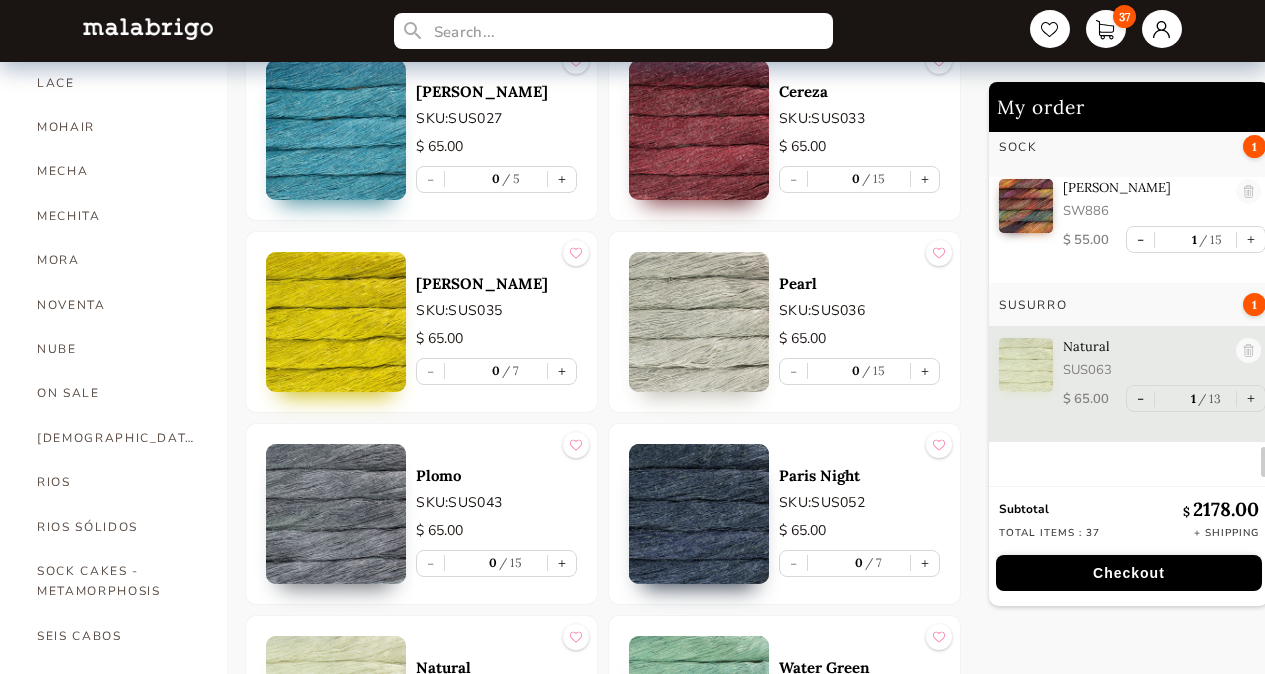 drag, startPoint x: 923, startPoint y: 372, endPoint x: 941, endPoint y: 377, distance: 18.681541 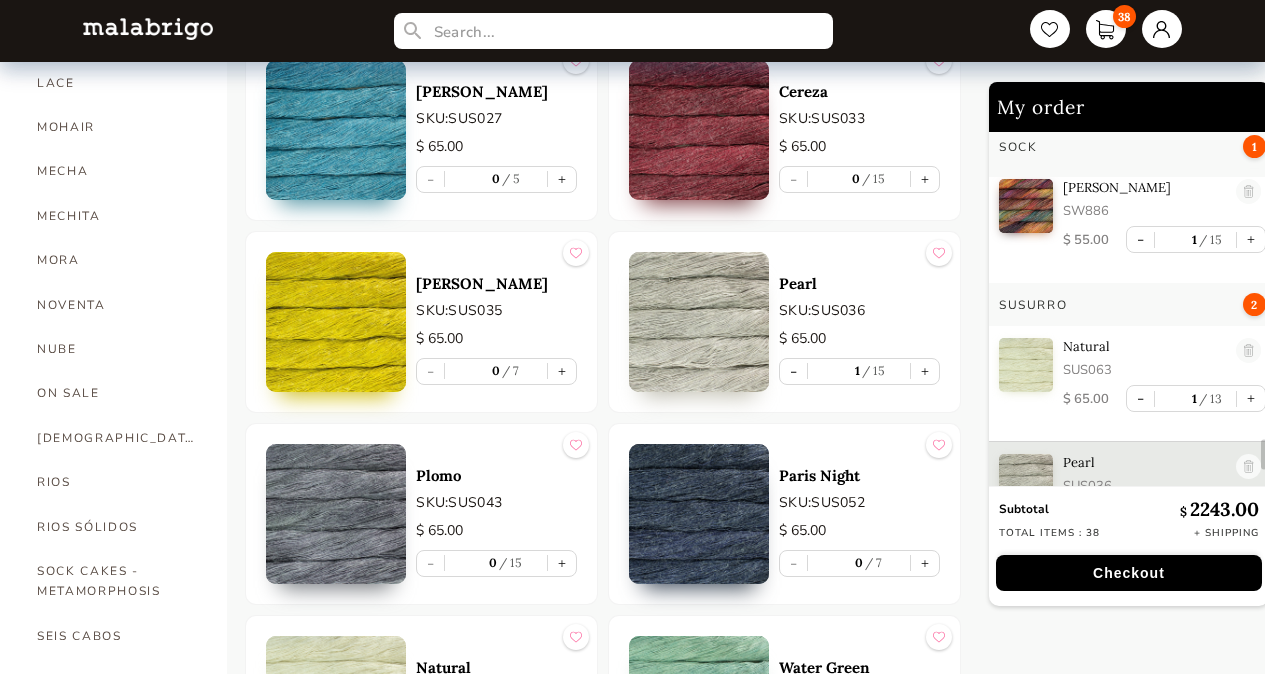 scroll, scrollTop: 4207, scrollLeft: 0, axis: vertical 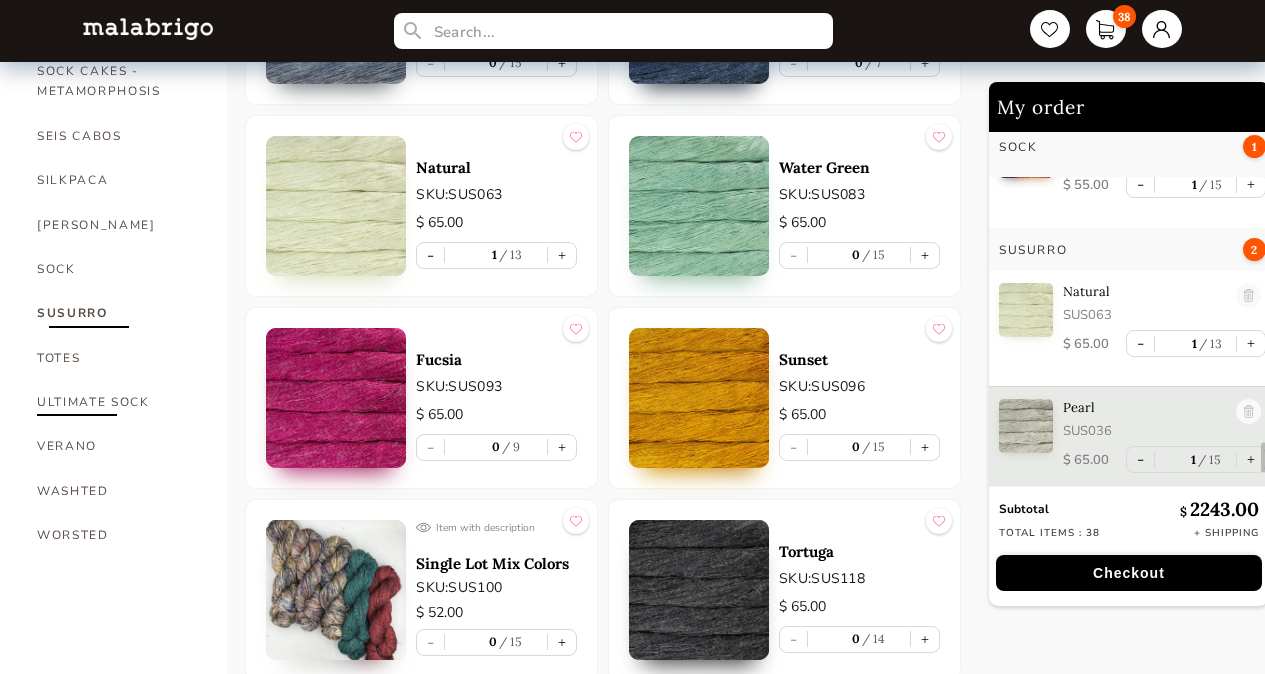 drag, startPoint x: 79, startPoint y: 392, endPoint x: 94, endPoint y: 397, distance: 15.811388 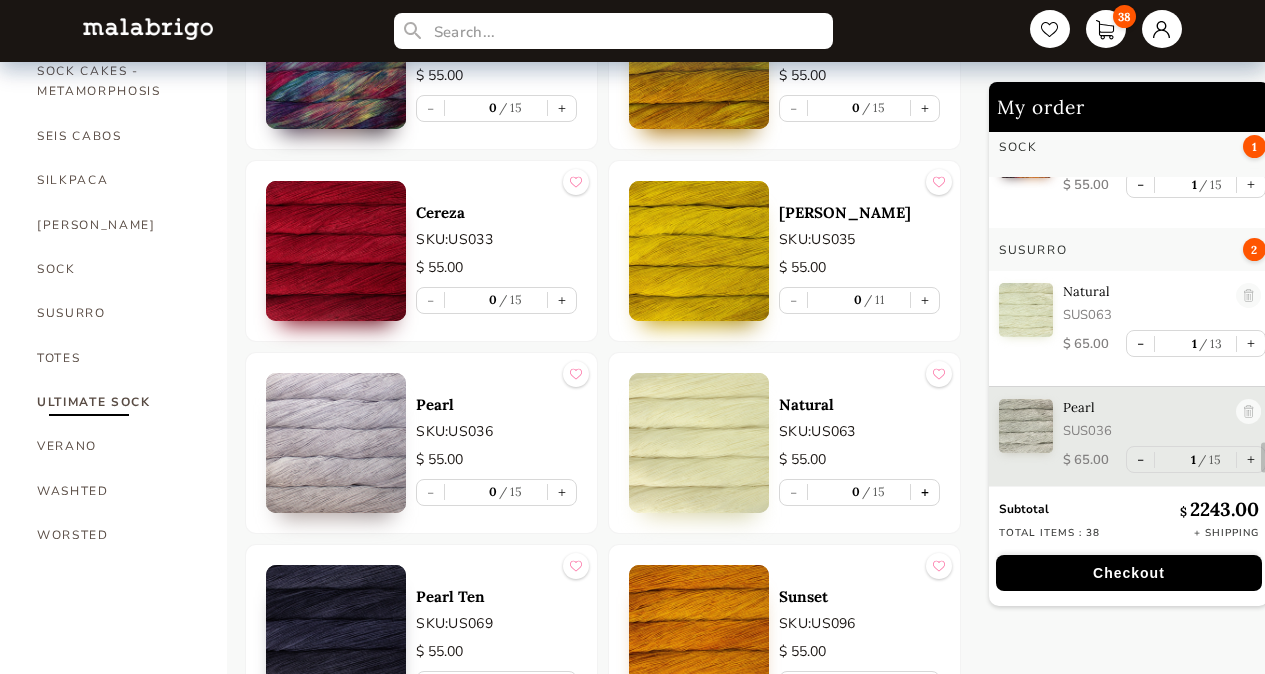 click on "+" at bounding box center [925, 492] 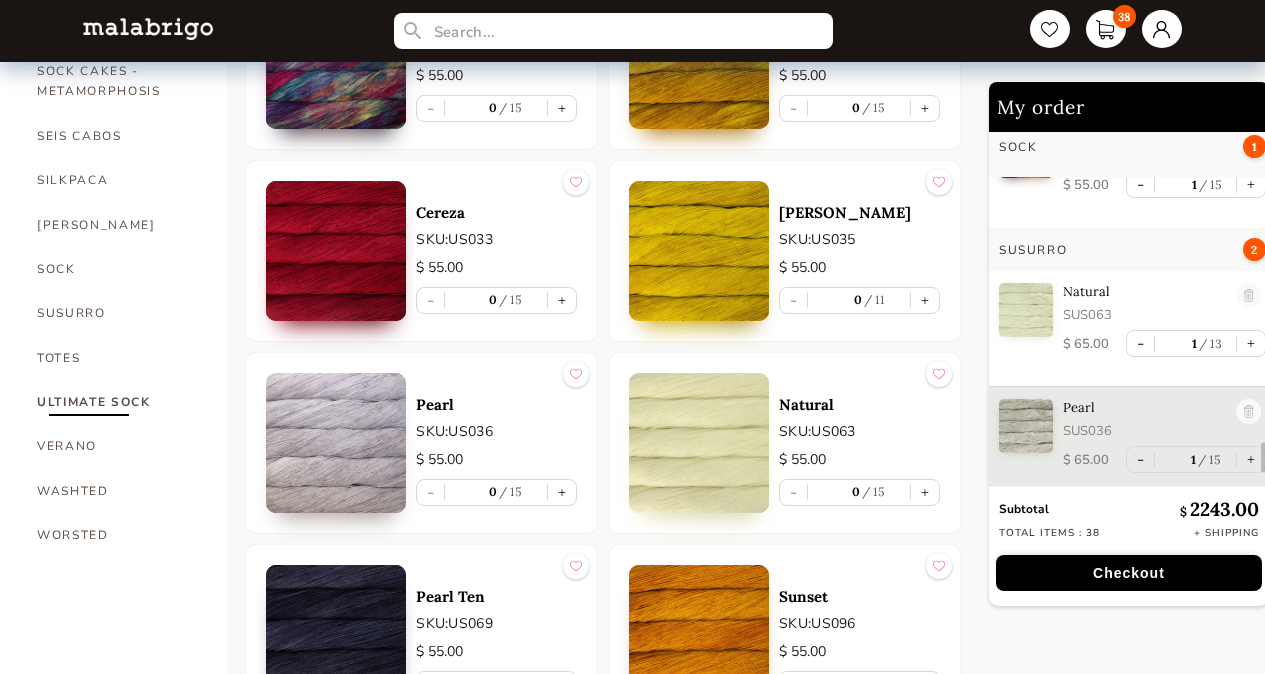type on "1" 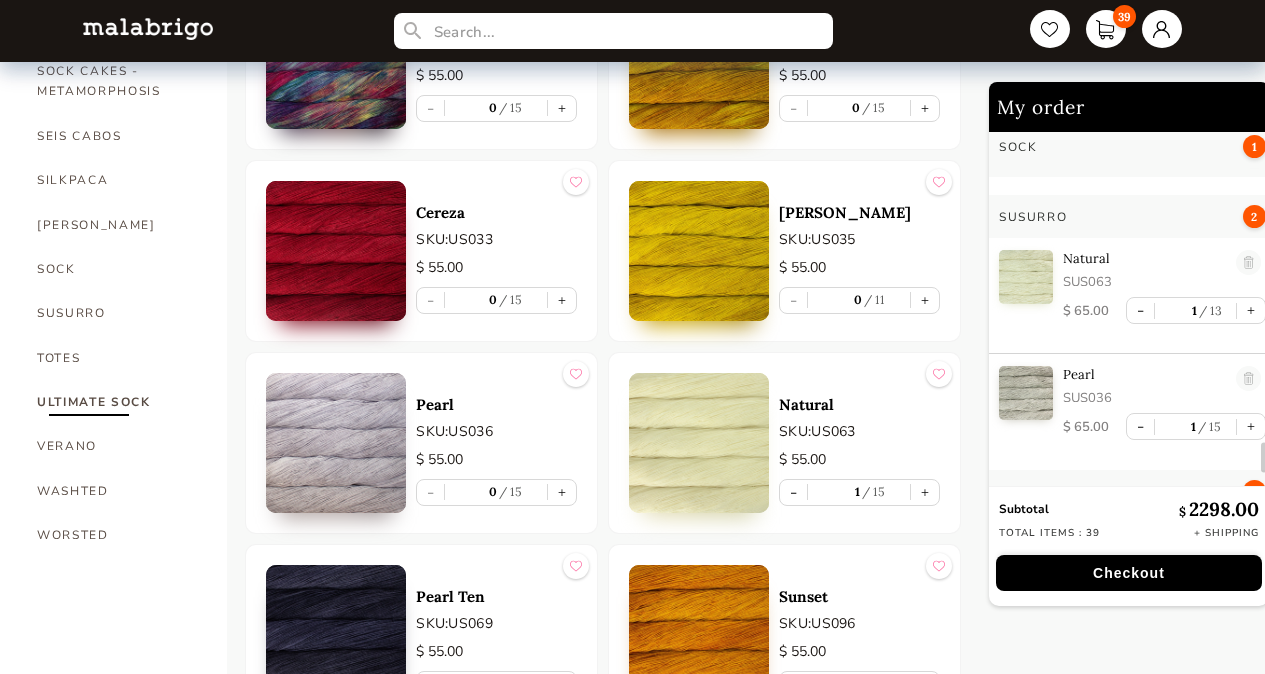 scroll, scrollTop: 4366, scrollLeft: 0, axis: vertical 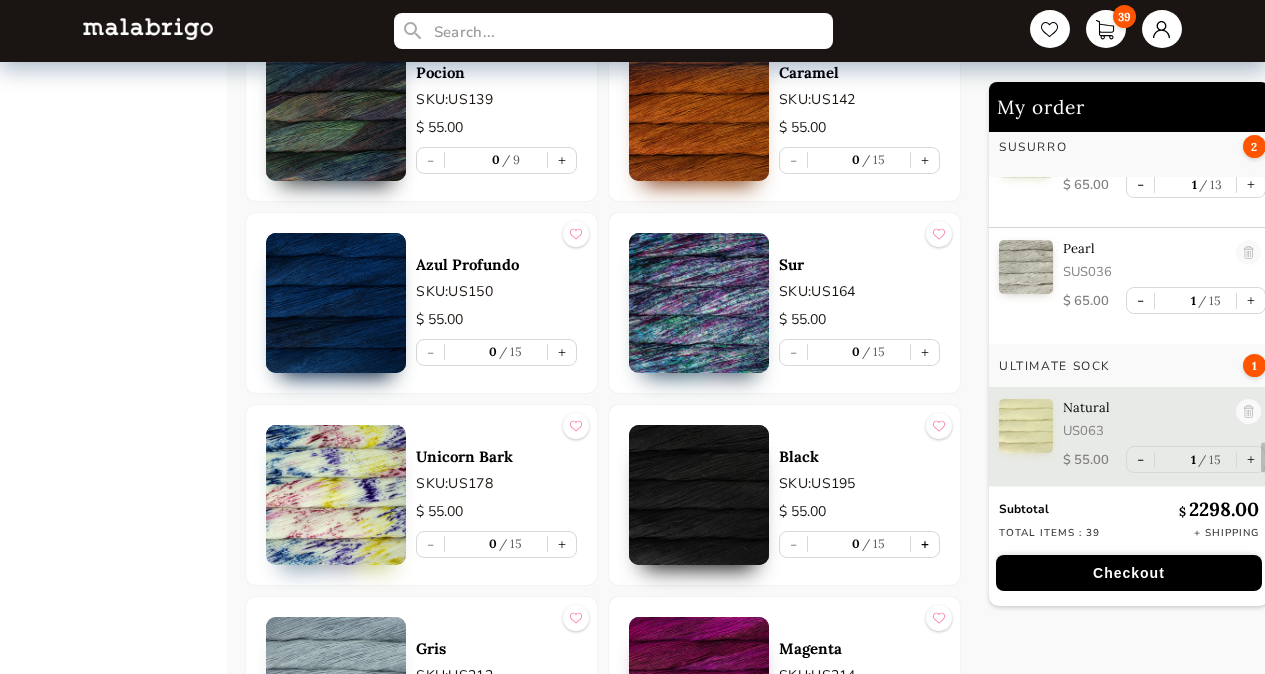 click on "+" at bounding box center [925, 544] 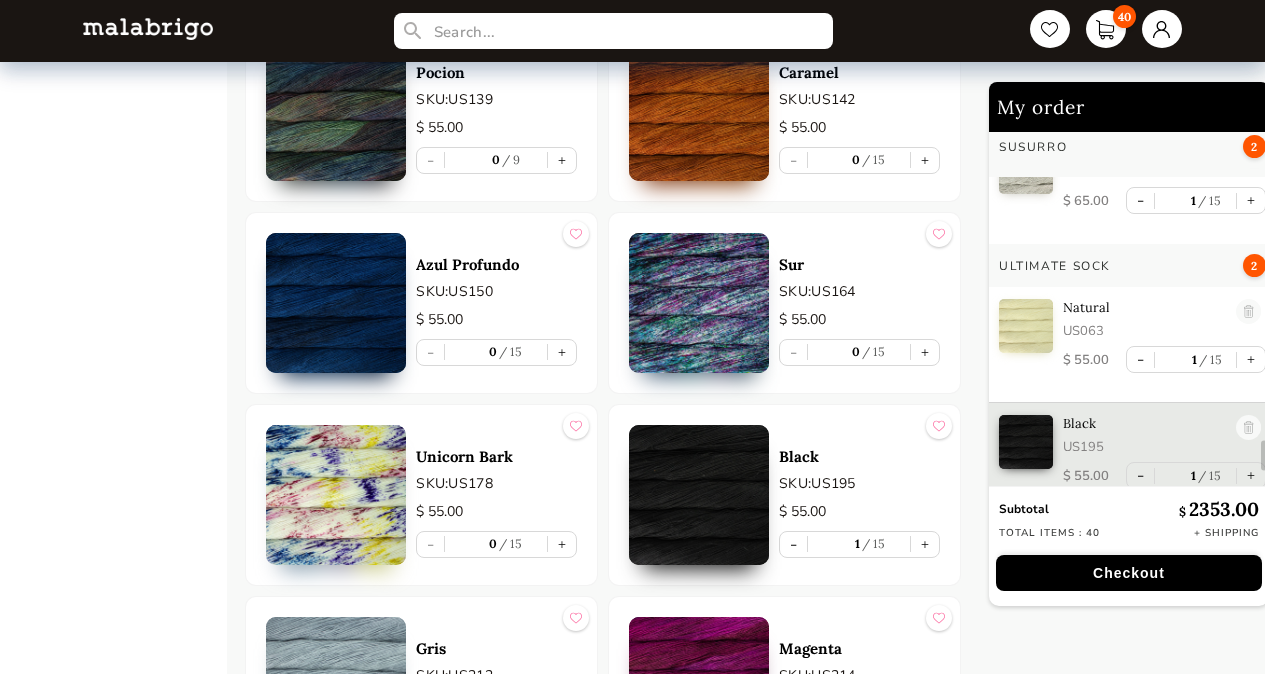 scroll, scrollTop: 4482, scrollLeft: 0, axis: vertical 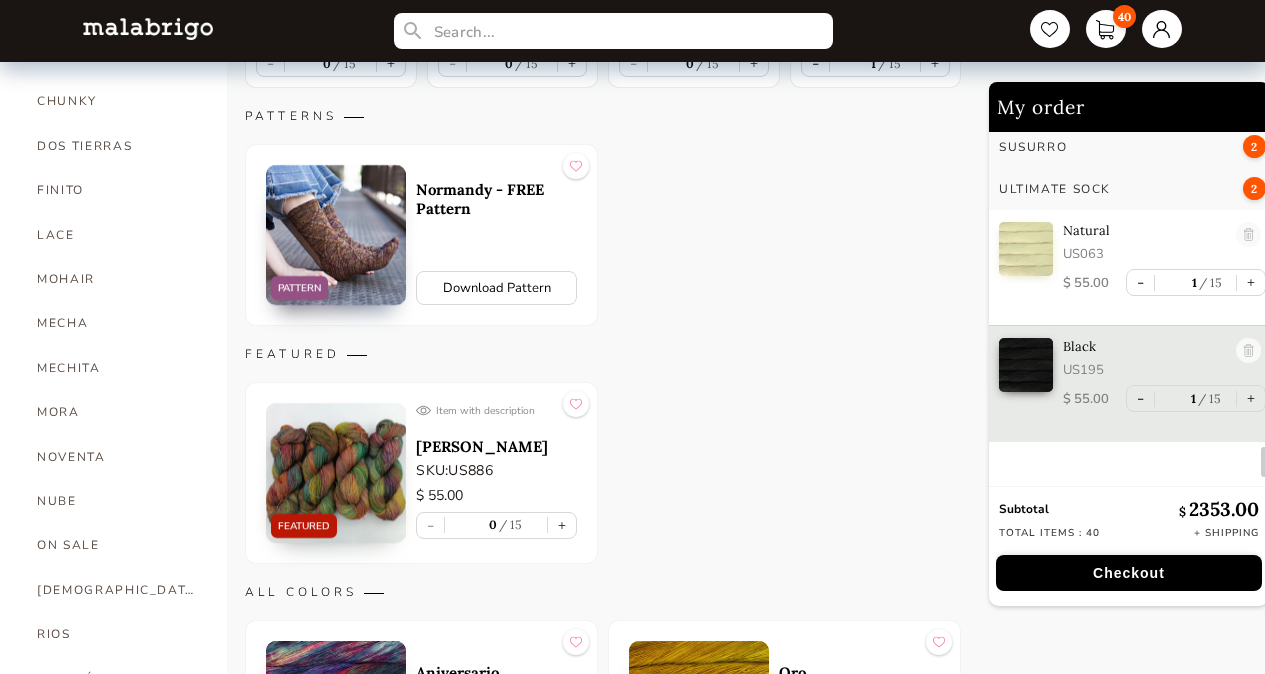 drag, startPoint x: 1122, startPoint y: 577, endPoint x: 1266, endPoint y: 442, distance: 197.3854 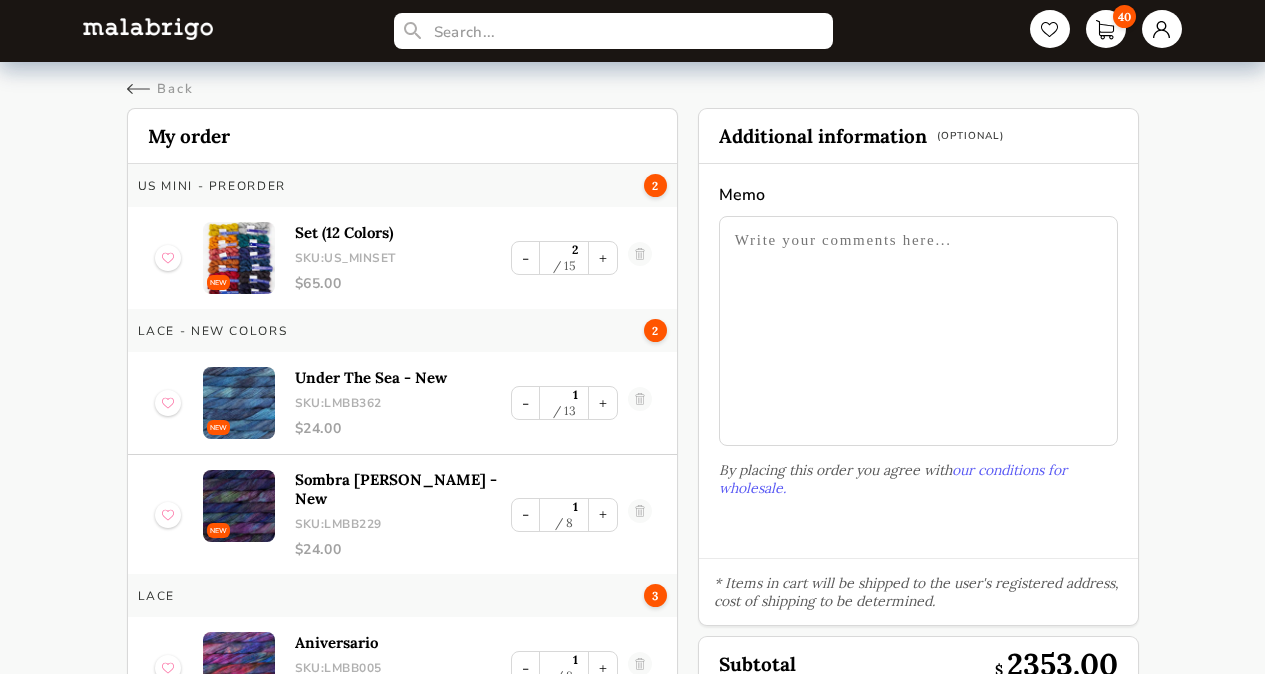 scroll, scrollTop: 0, scrollLeft: 0, axis: both 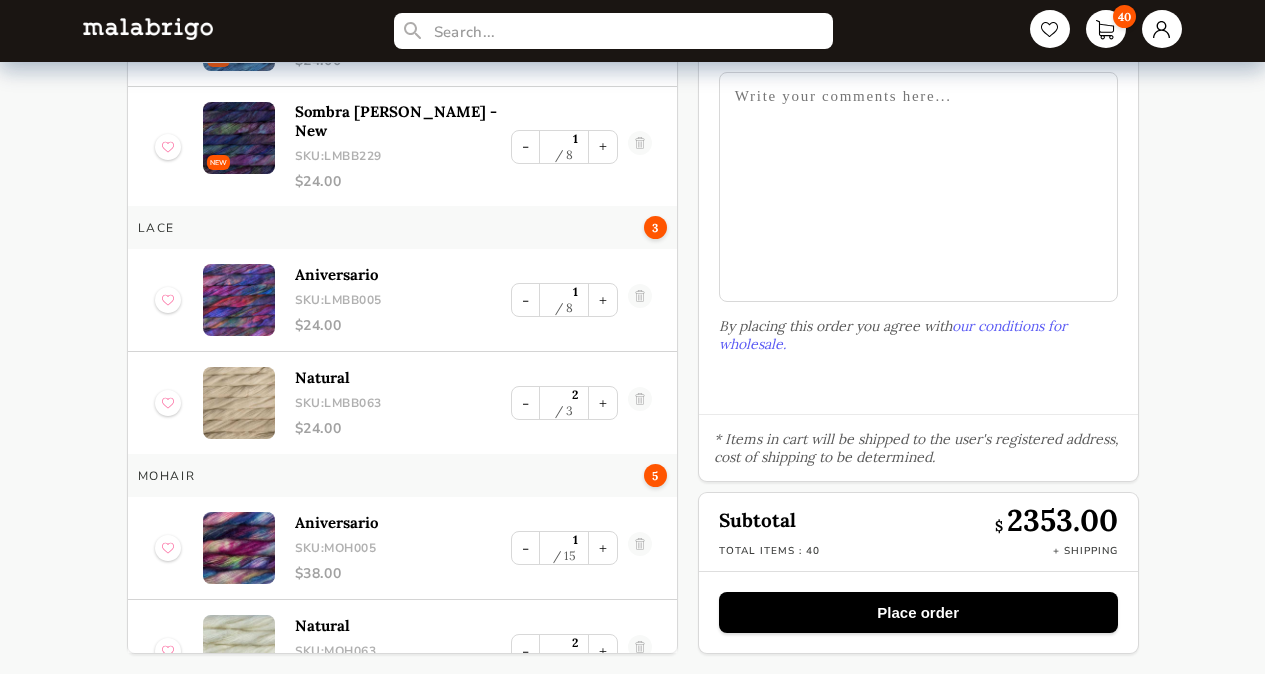 click on "Place order" at bounding box center [918, 612] 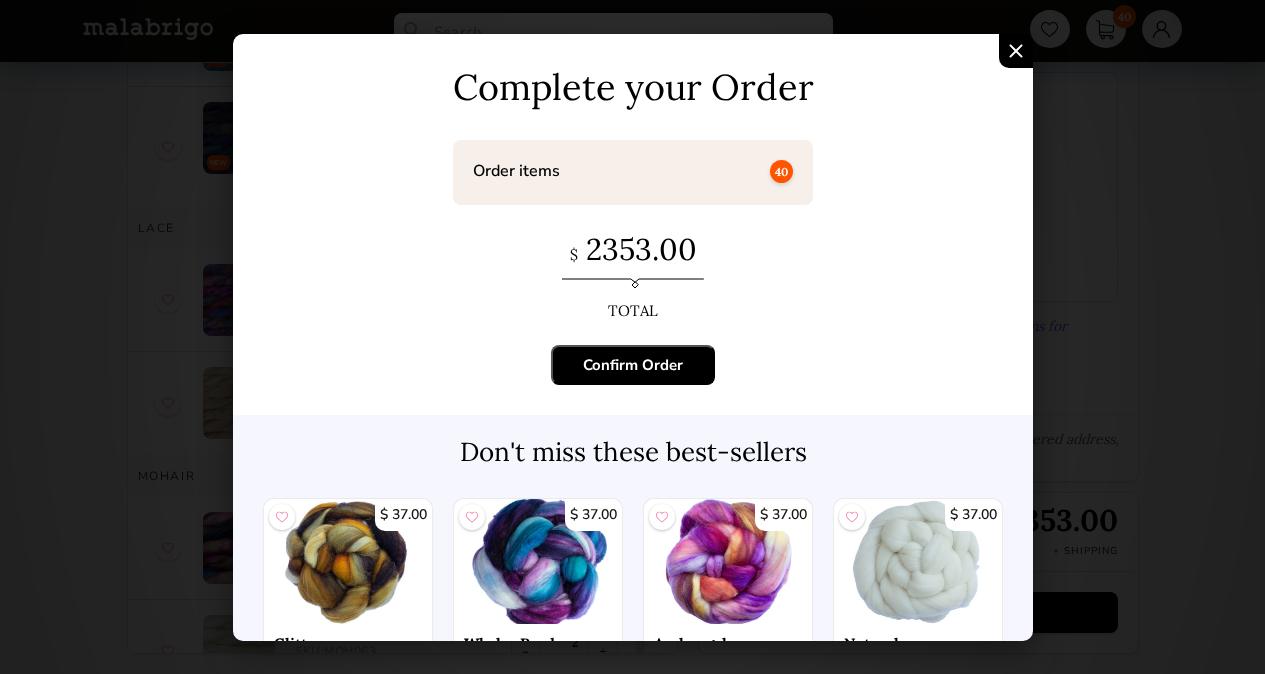 click on "Confirm Order" at bounding box center (633, 365) 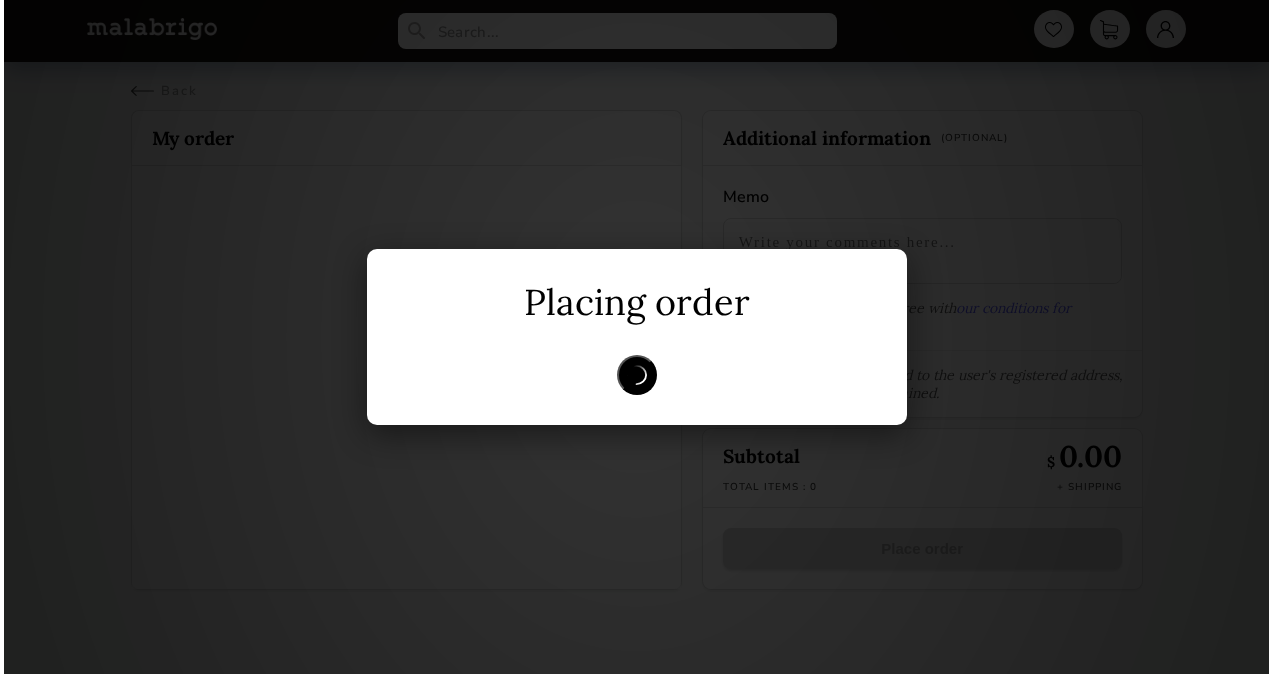 scroll, scrollTop: 0, scrollLeft: 0, axis: both 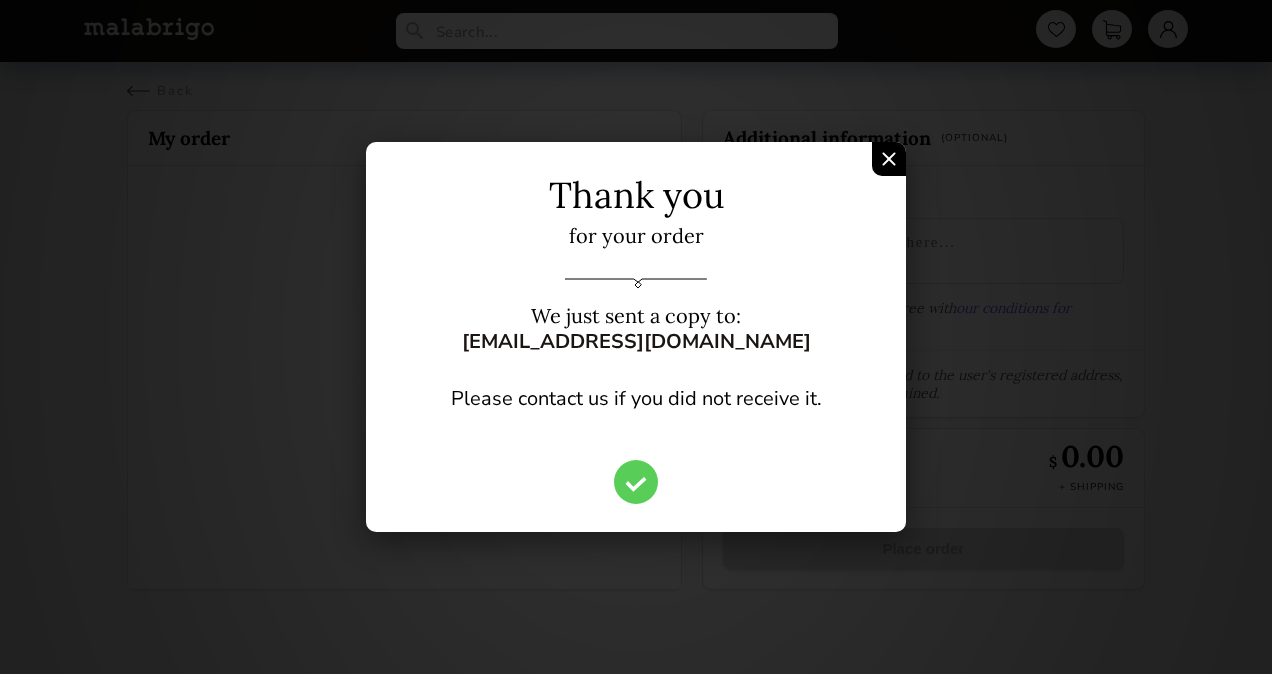 click at bounding box center (889, 159) 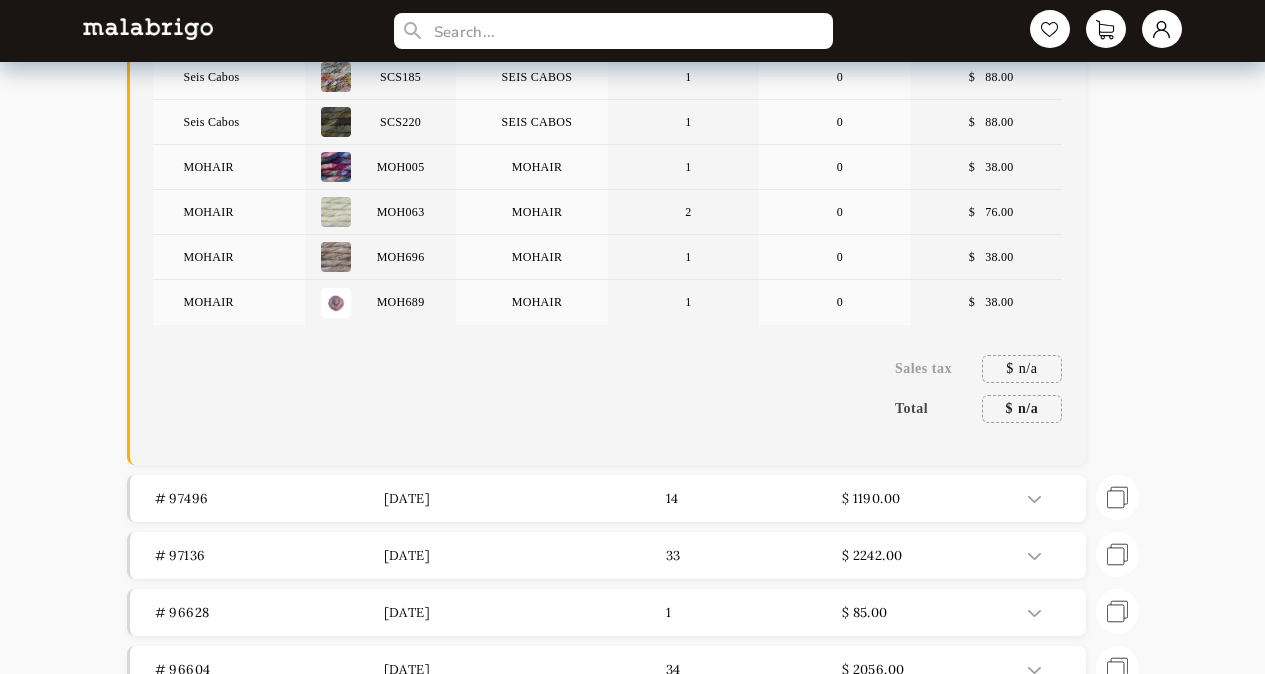 scroll, scrollTop: 1313, scrollLeft: 0, axis: vertical 